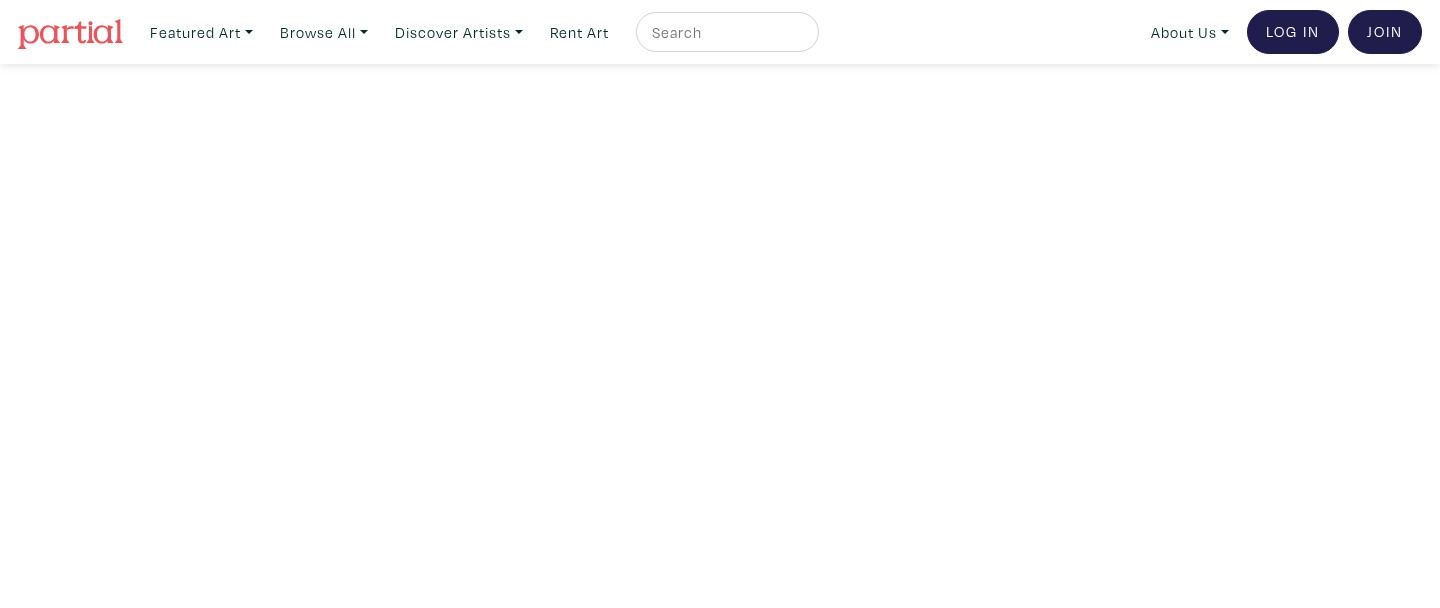 scroll, scrollTop: 0, scrollLeft: 0, axis: both 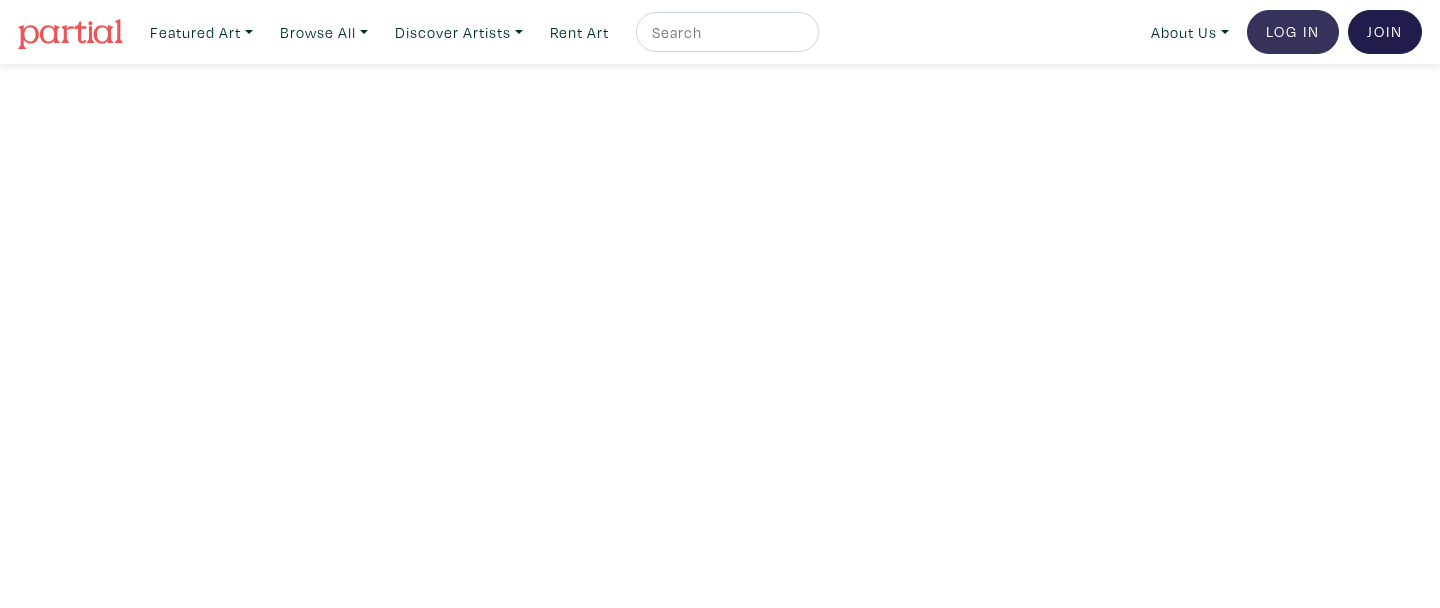 click on "Log In" at bounding box center (1293, 32) 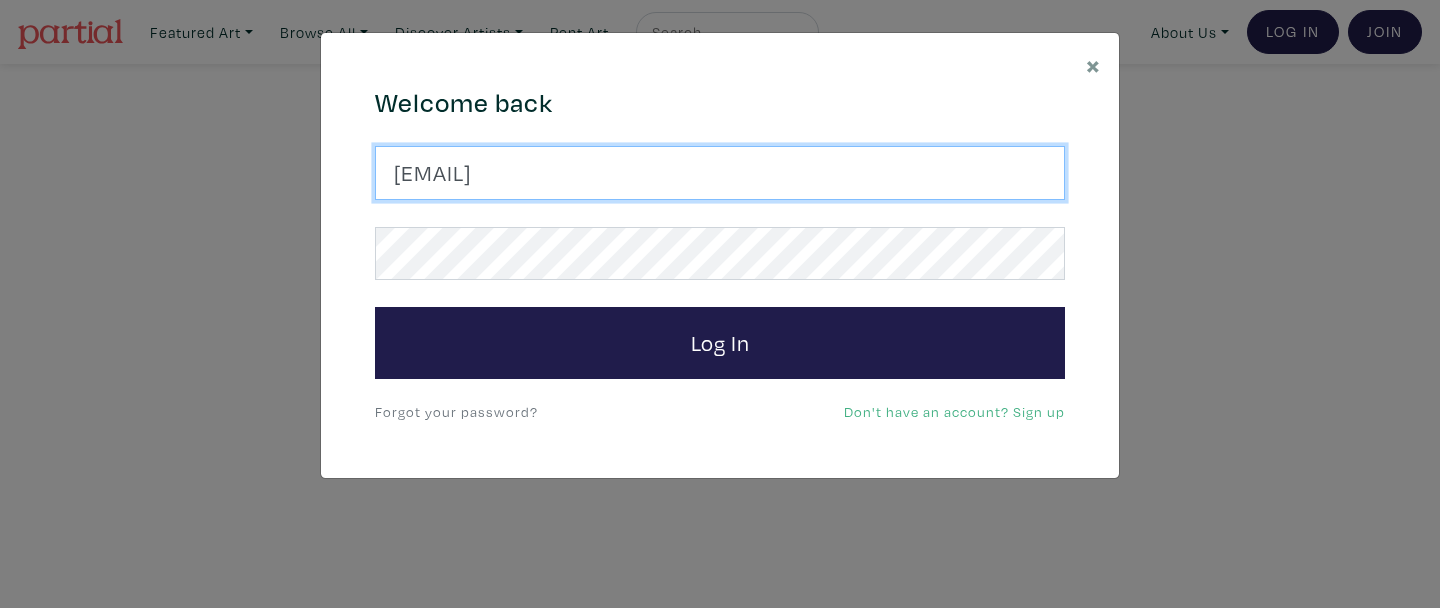type on "melissapatelart@gmail.com" 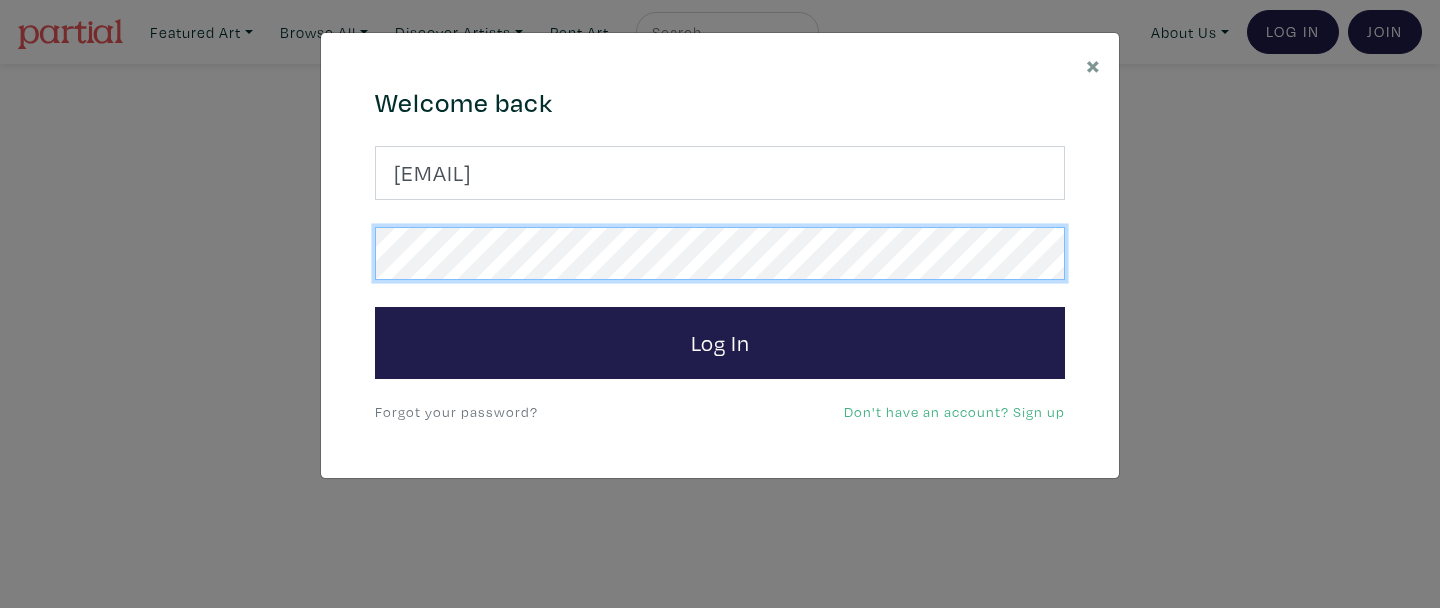 click on "Log In" at bounding box center [720, 343] 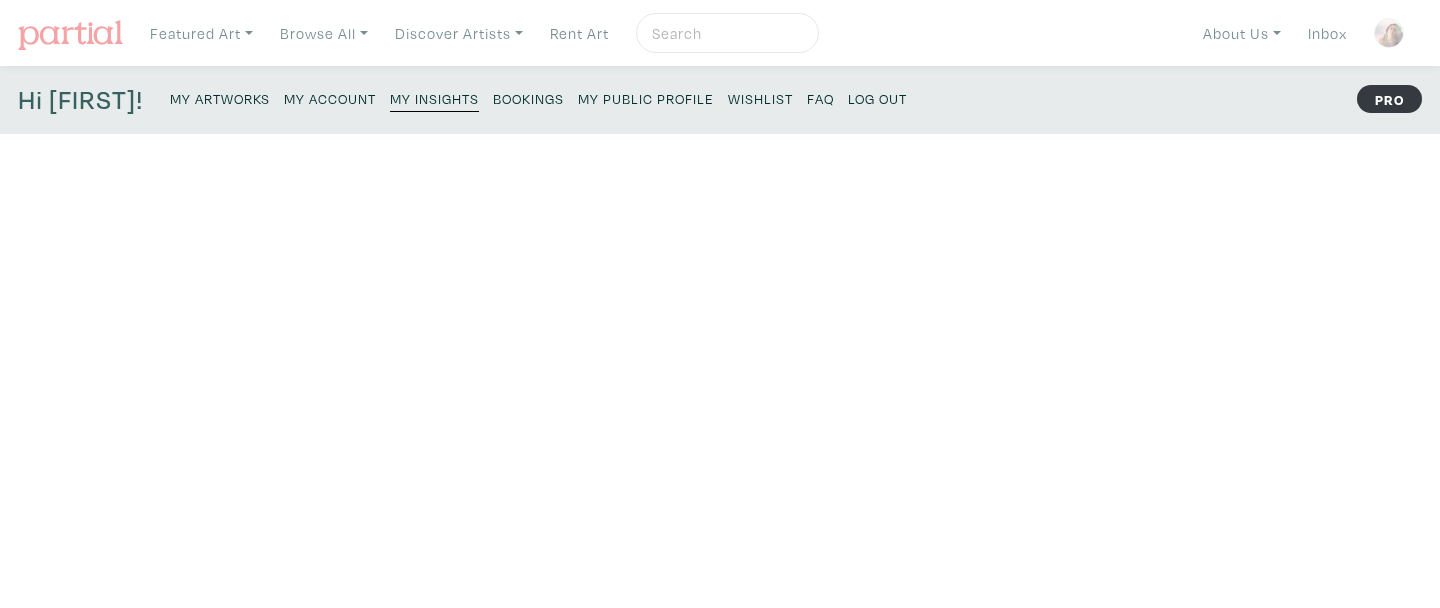 scroll, scrollTop: 0, scrollLeft: 0, axis: both 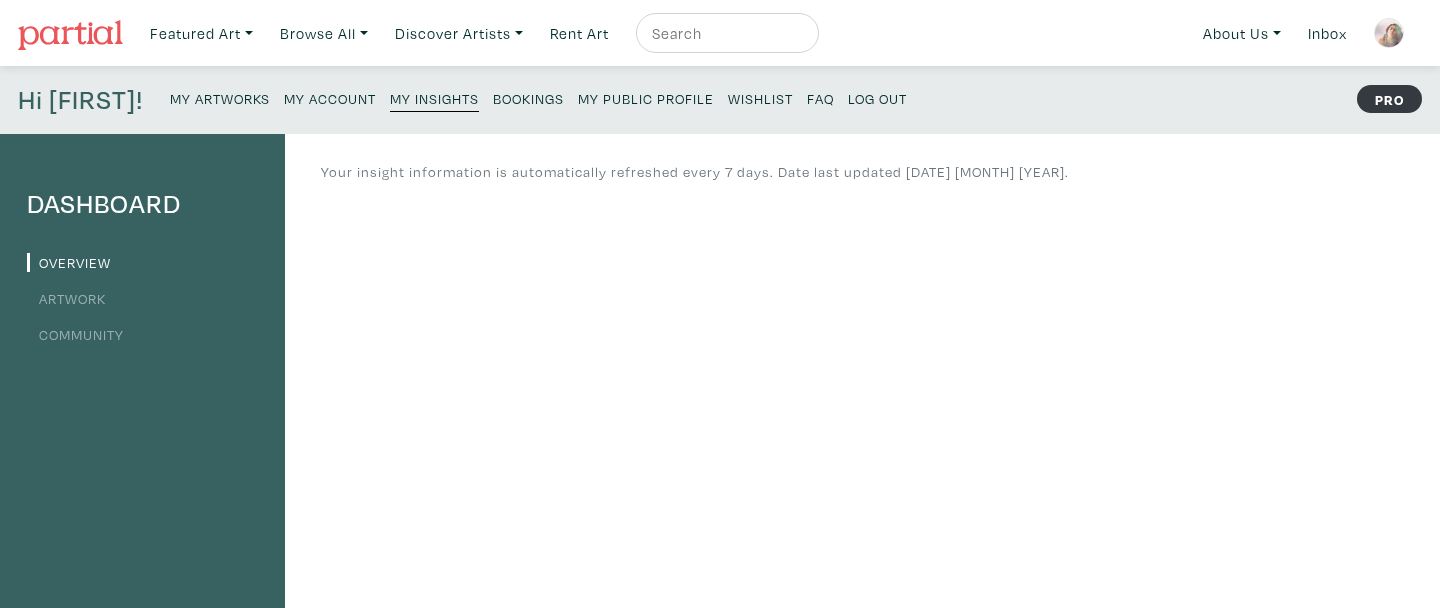 click on "Artwork" at bounding box center (66, 298) 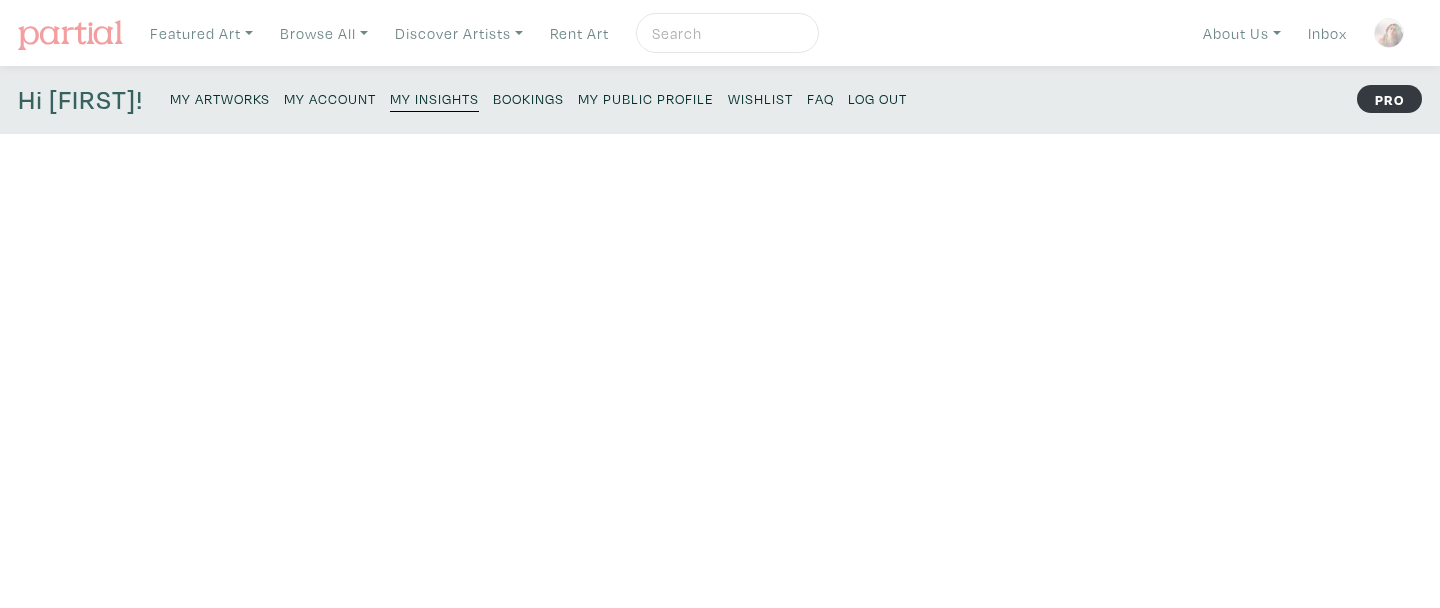 scroll, scrollTop: 0, scrollLeft: 0, axis: both 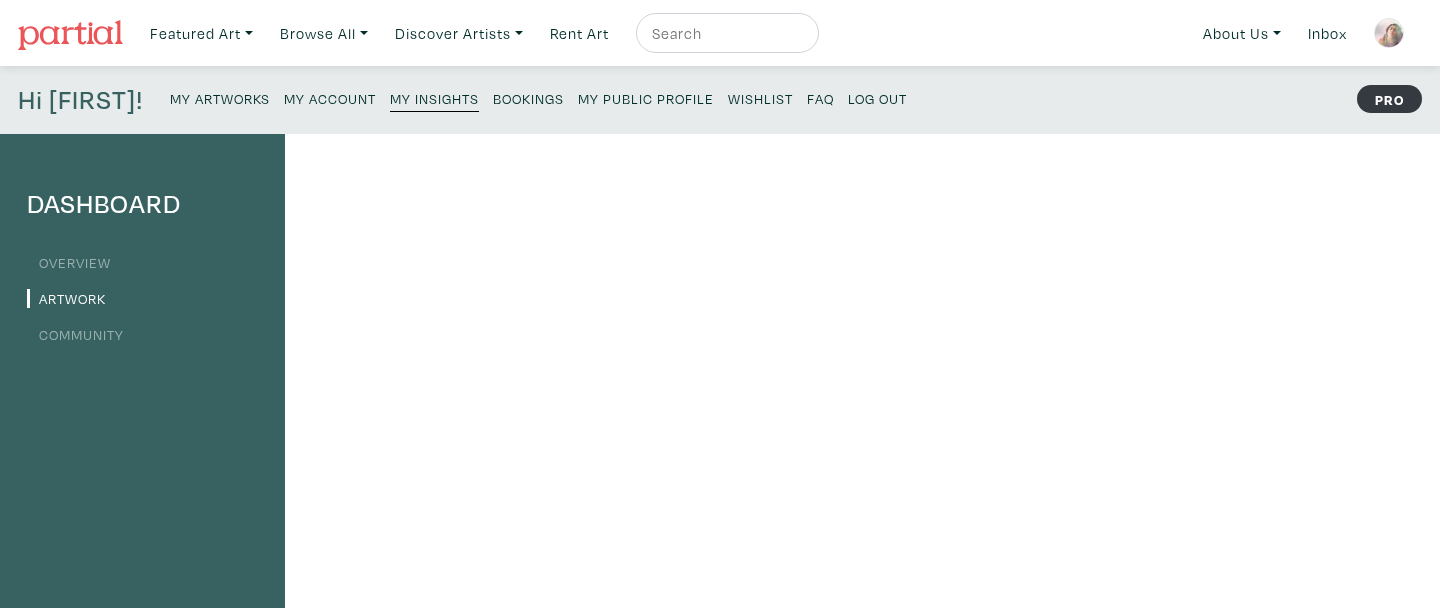 click on "My Artworks" at bounding box center [220, 98] 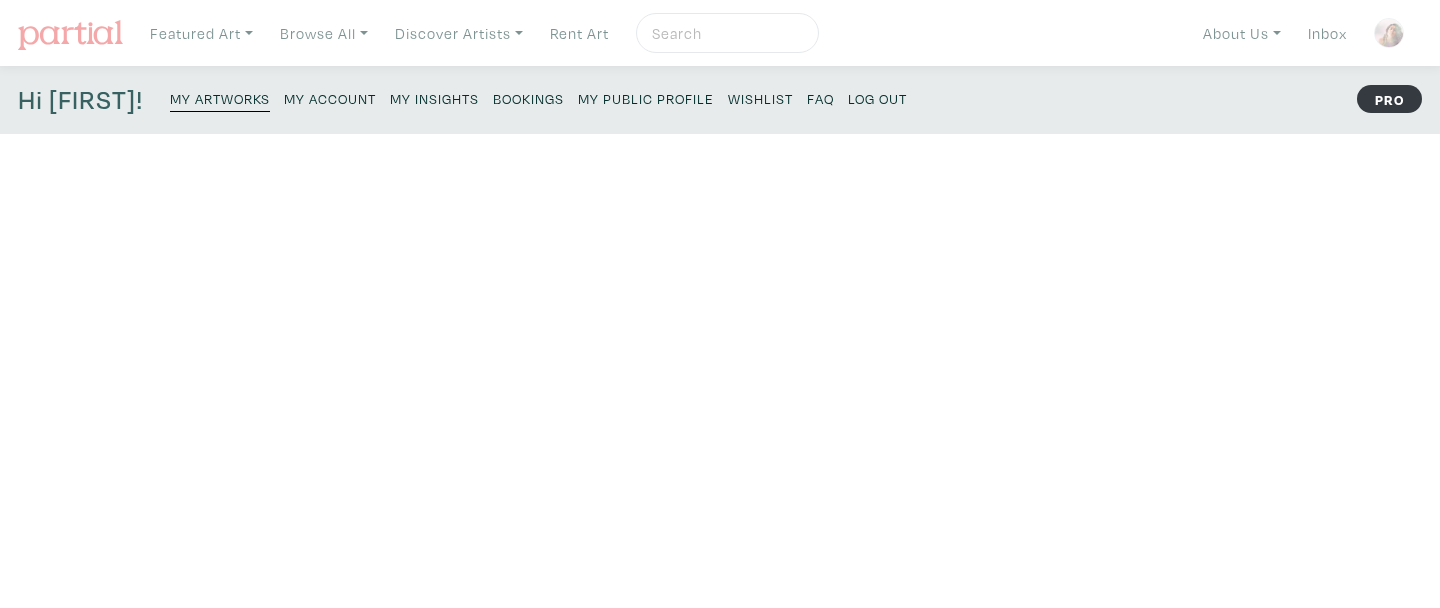 scroll, scrollTop: 0, scrollLeft: 0, axis: both 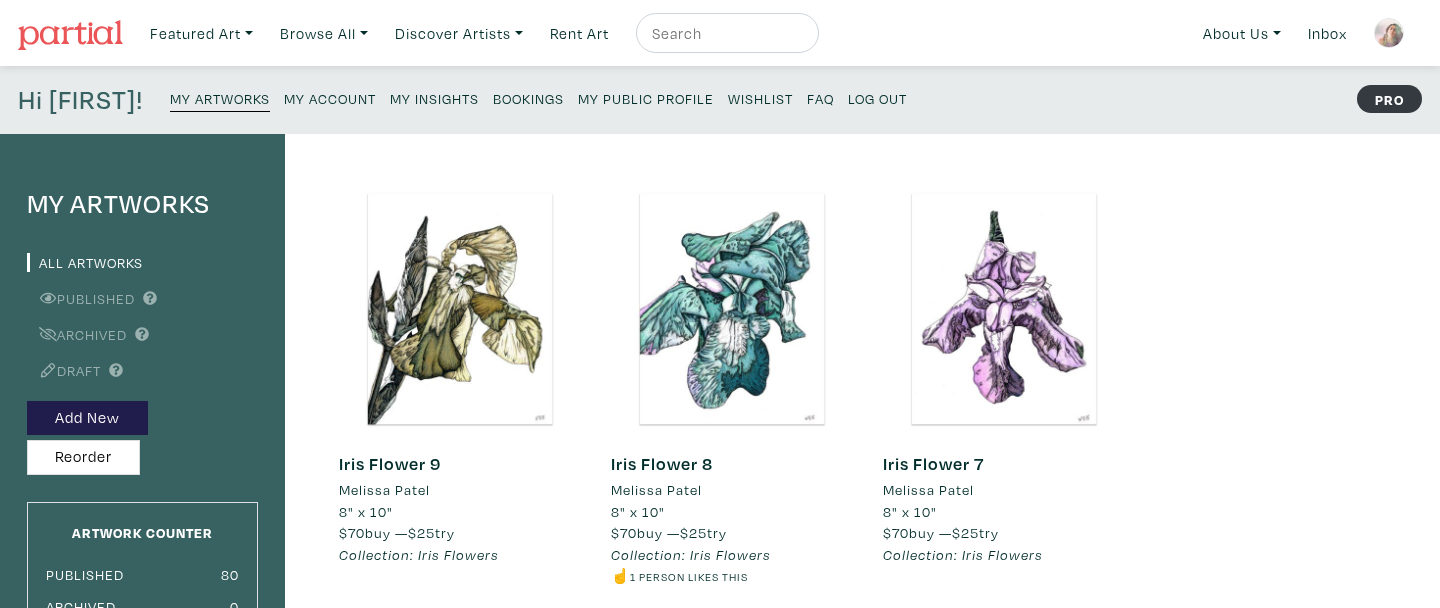 click on "My Insights" at bounding box center (434, 98) 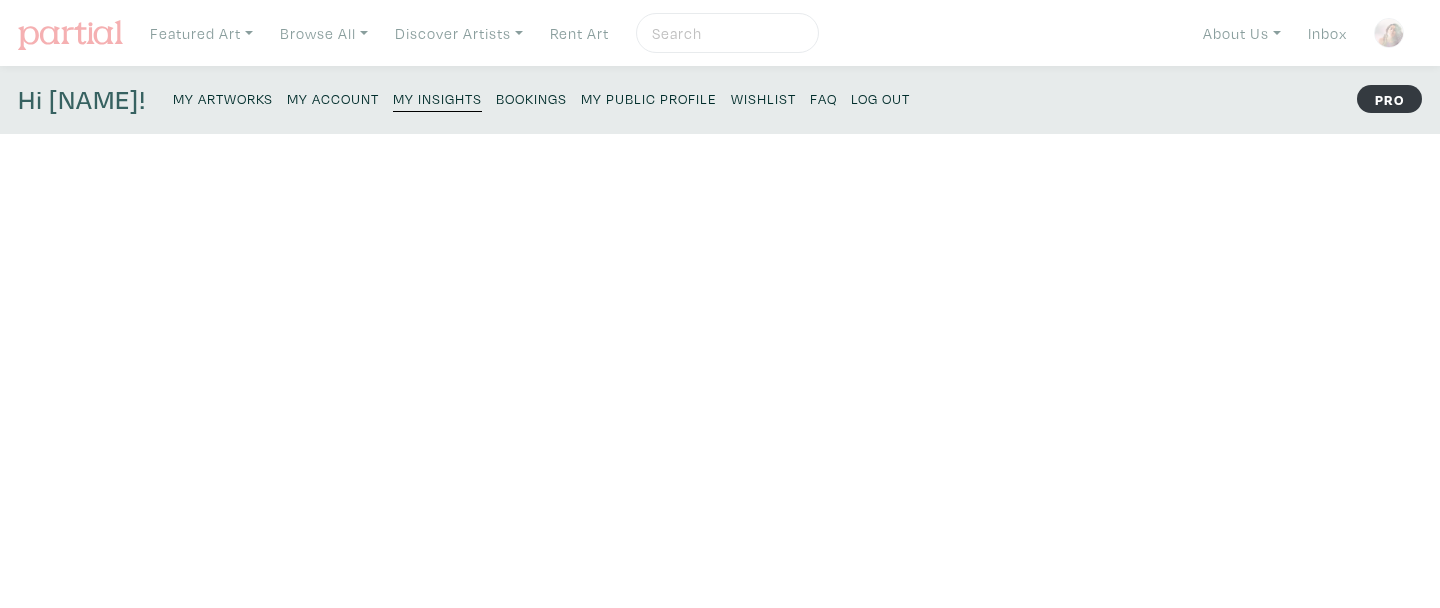 scroll, scrollTop: 0, scrollLeft: 0, axis: both 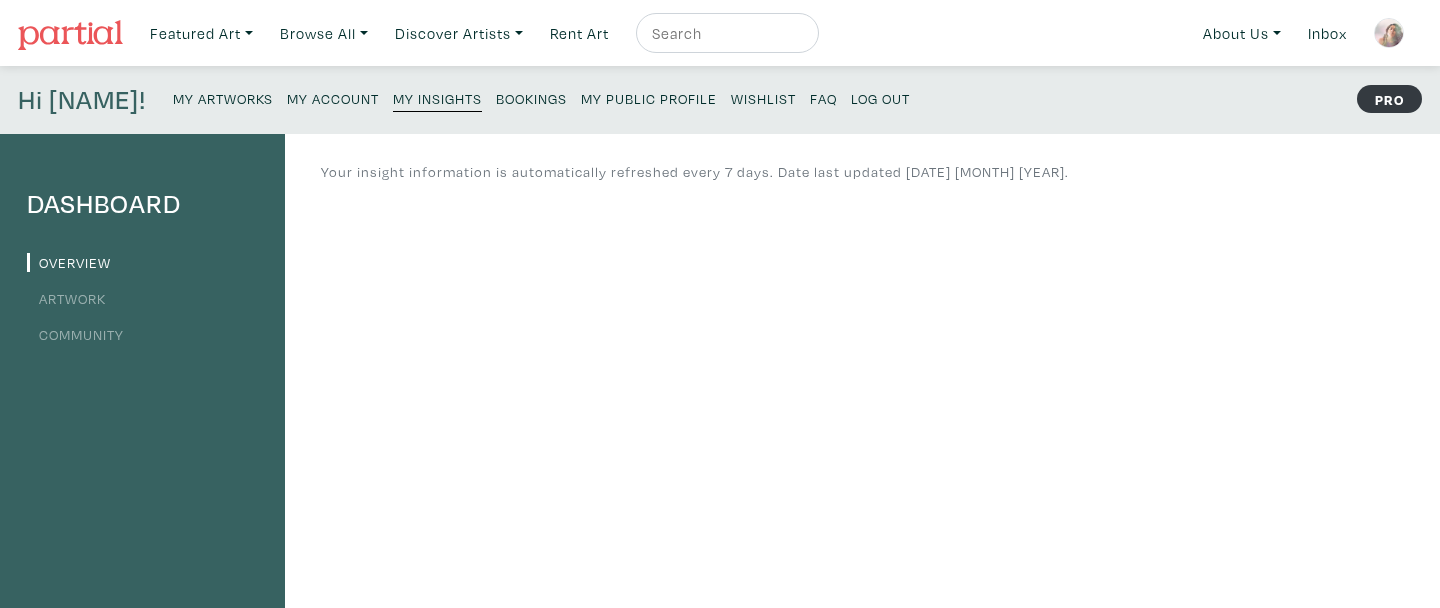 click on "Artwork" at bounding box center [66, 298] 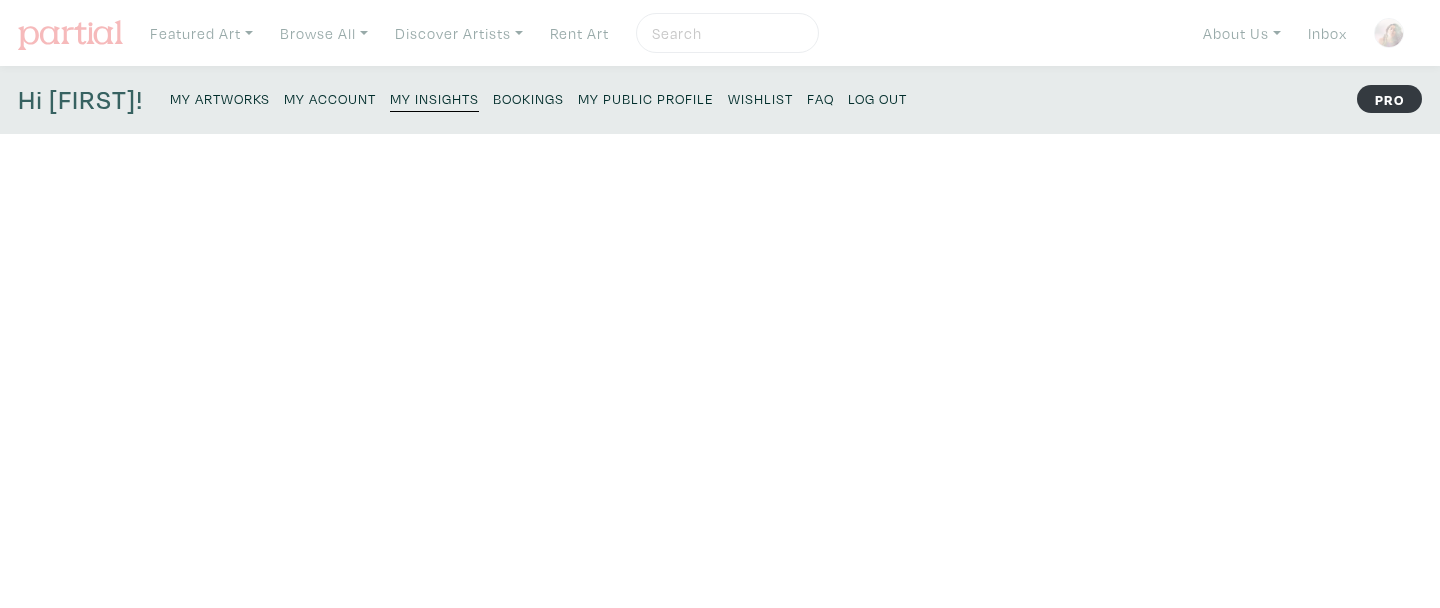 scroll, scrollTop: 0, scrollLeft: 0, axis: both 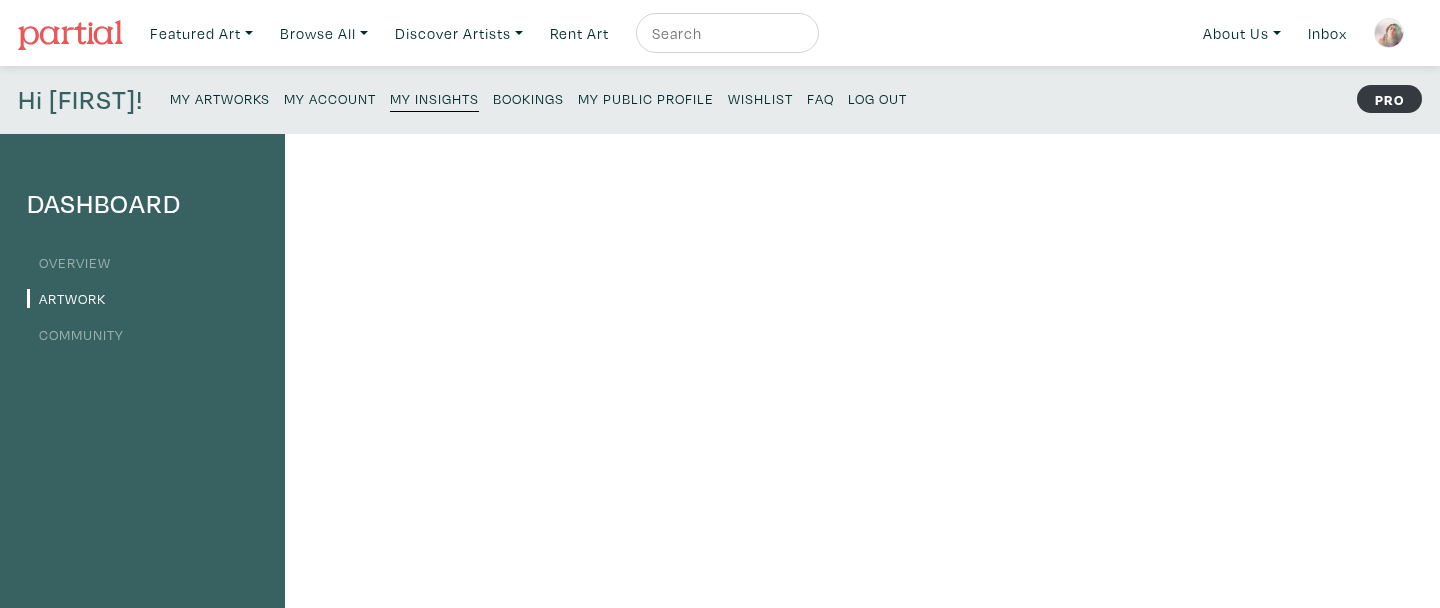click on "My Artworks" at bounding box center [220, 98] 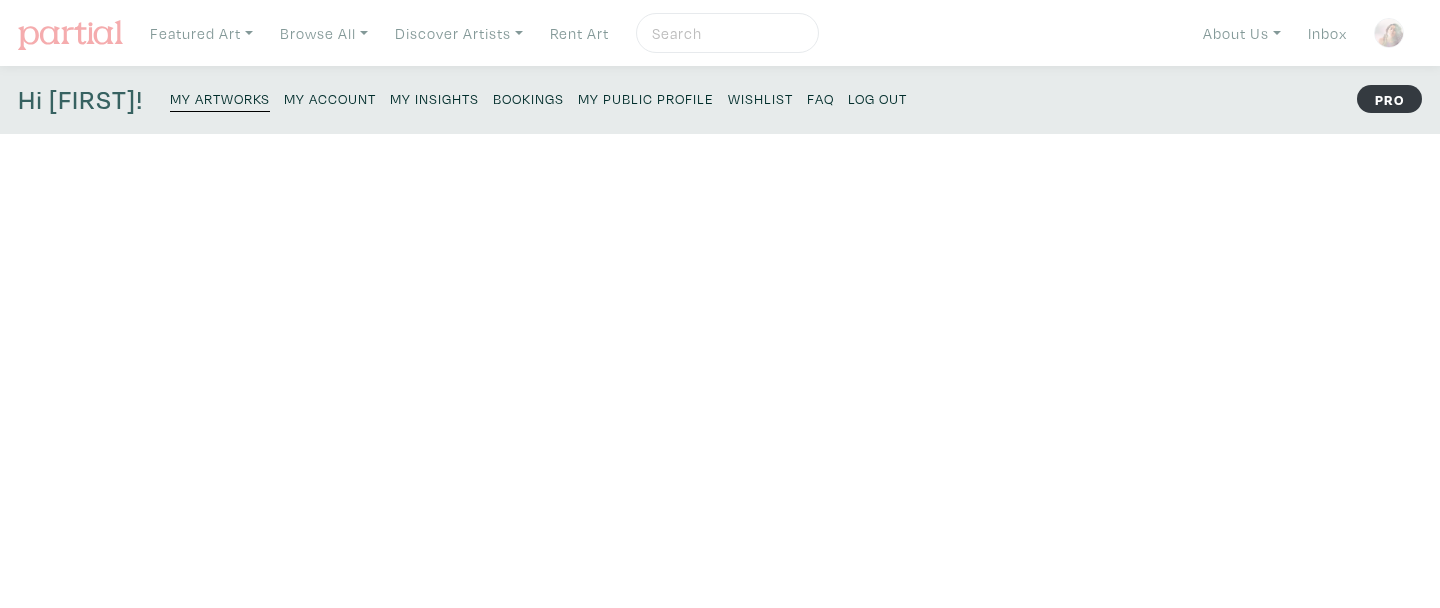 scroll, scrollTop: 0, scrollLeft: 0, axis: both 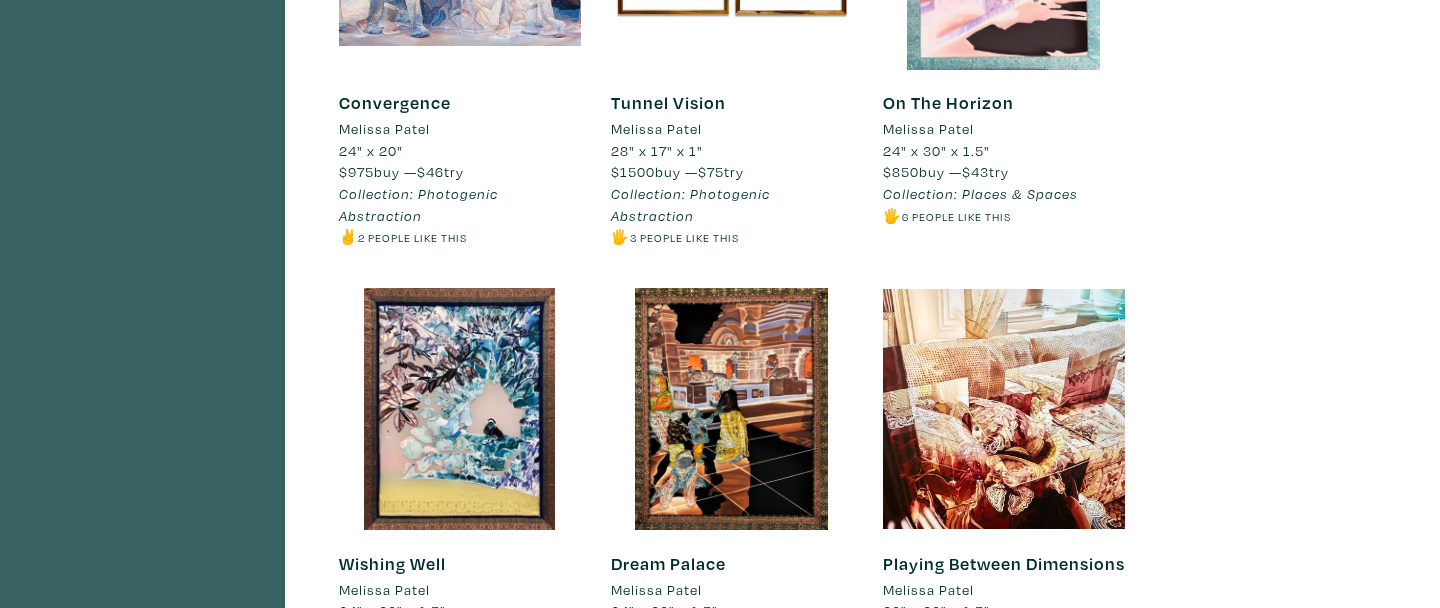 click at bounding box center [1004, 409] 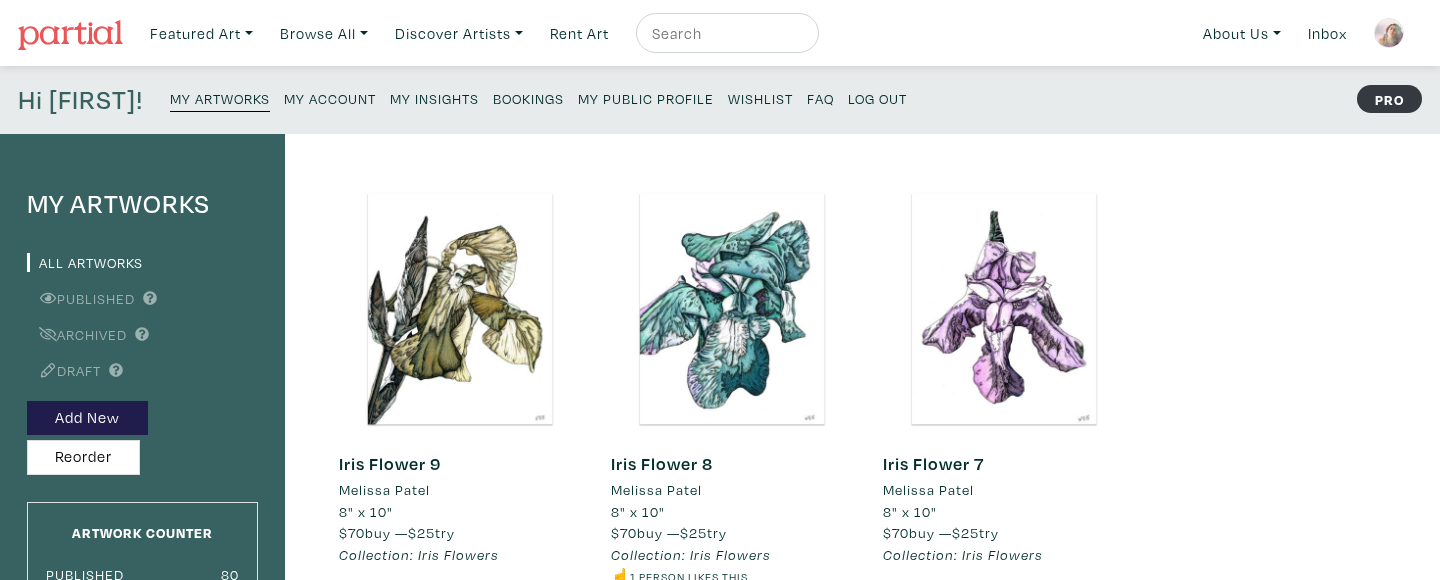scroll, scrollTop: 0, scrollLeft: 0, axis: both 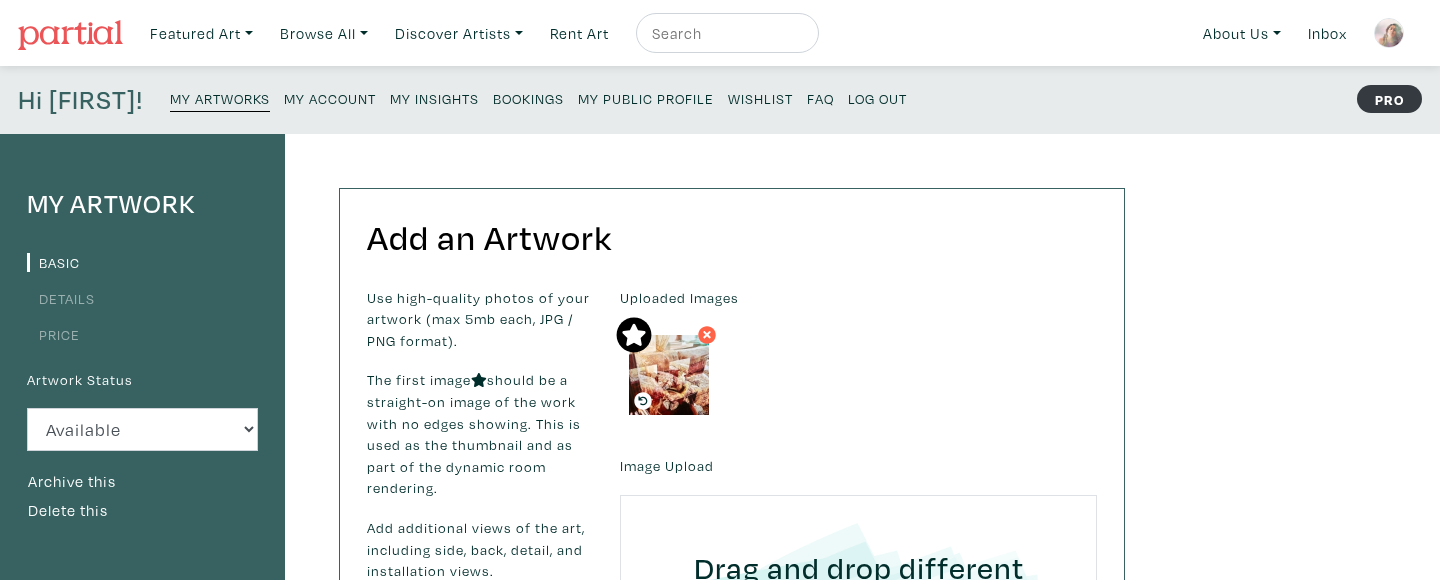 click on "Details" at bounding box center [61, 298] 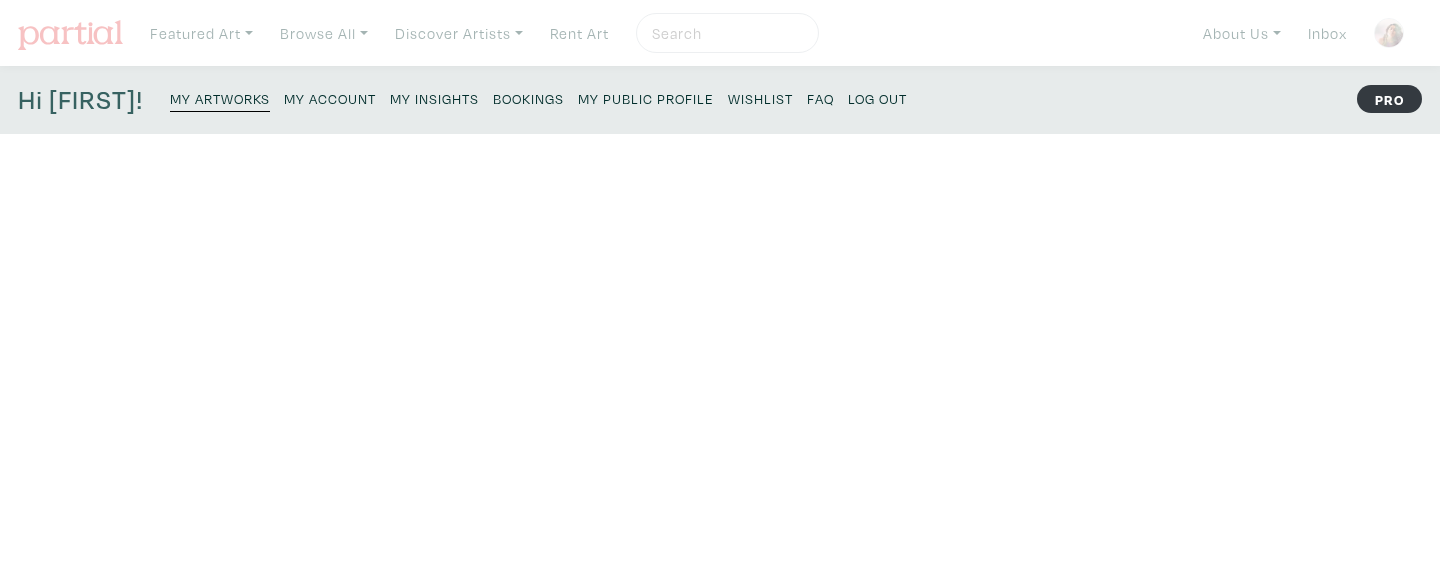 scroll, scrollTop: 0, scrollLeft: 0, axis: both 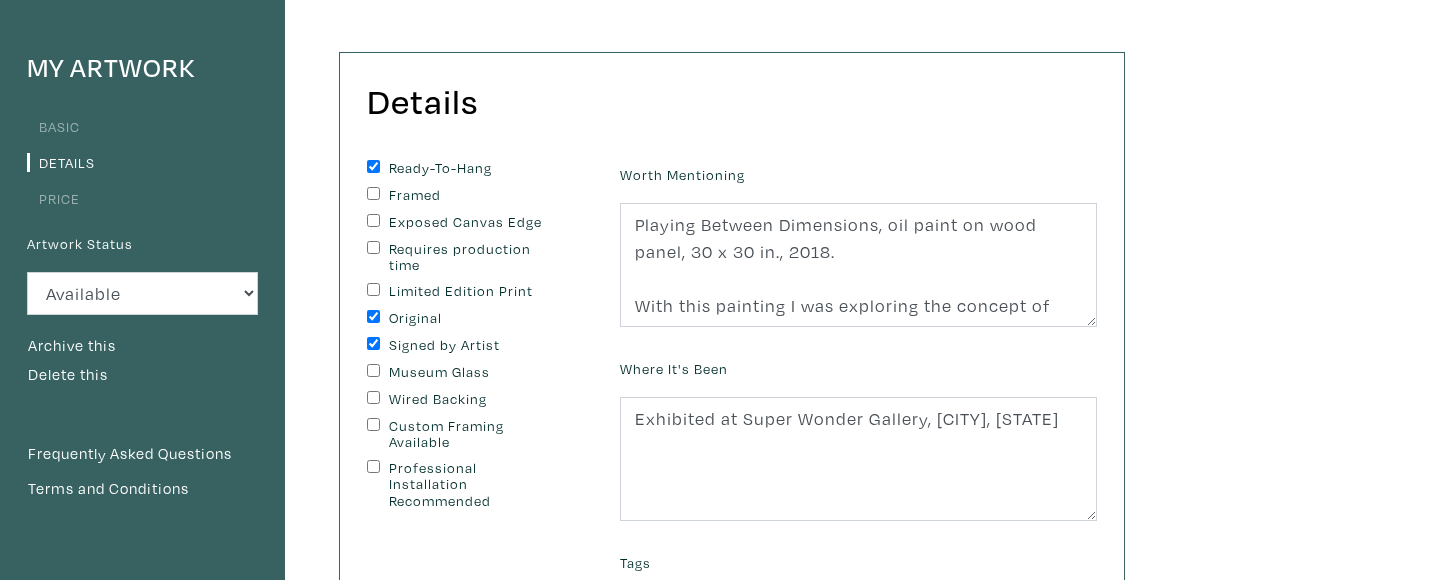 click on "Wired Backing" at bounding box center [472, 399] 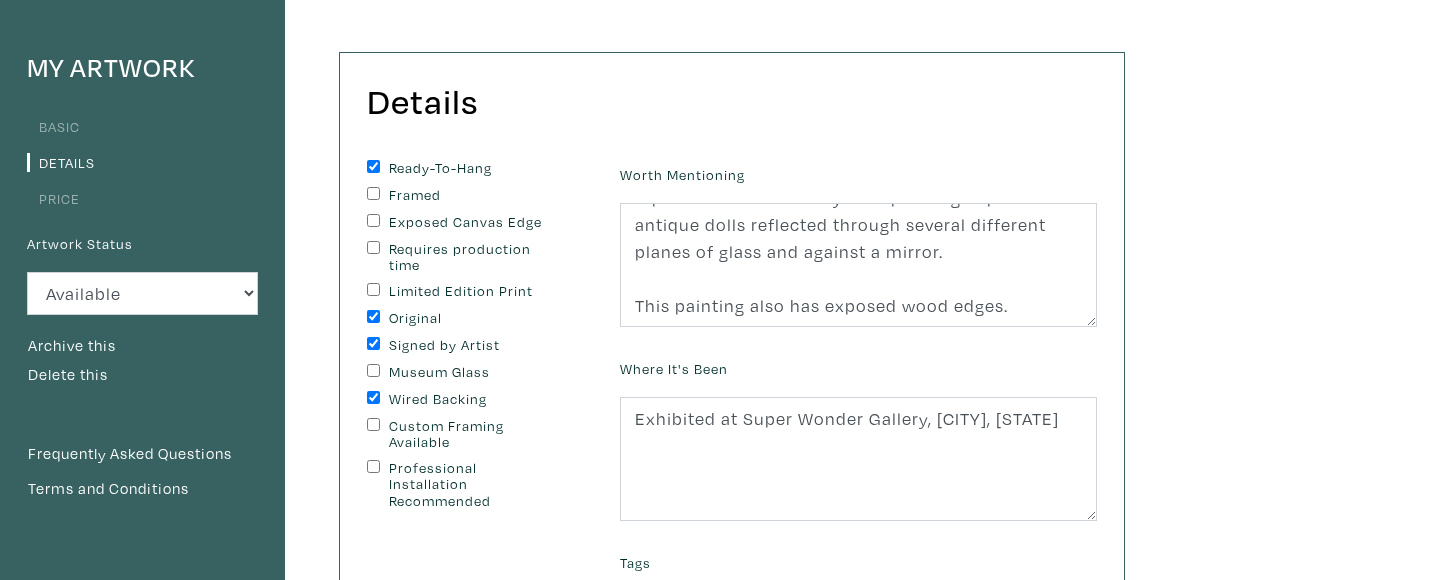 scroll, scrollTop: 405, scrollLeft: 0, axis: vertical 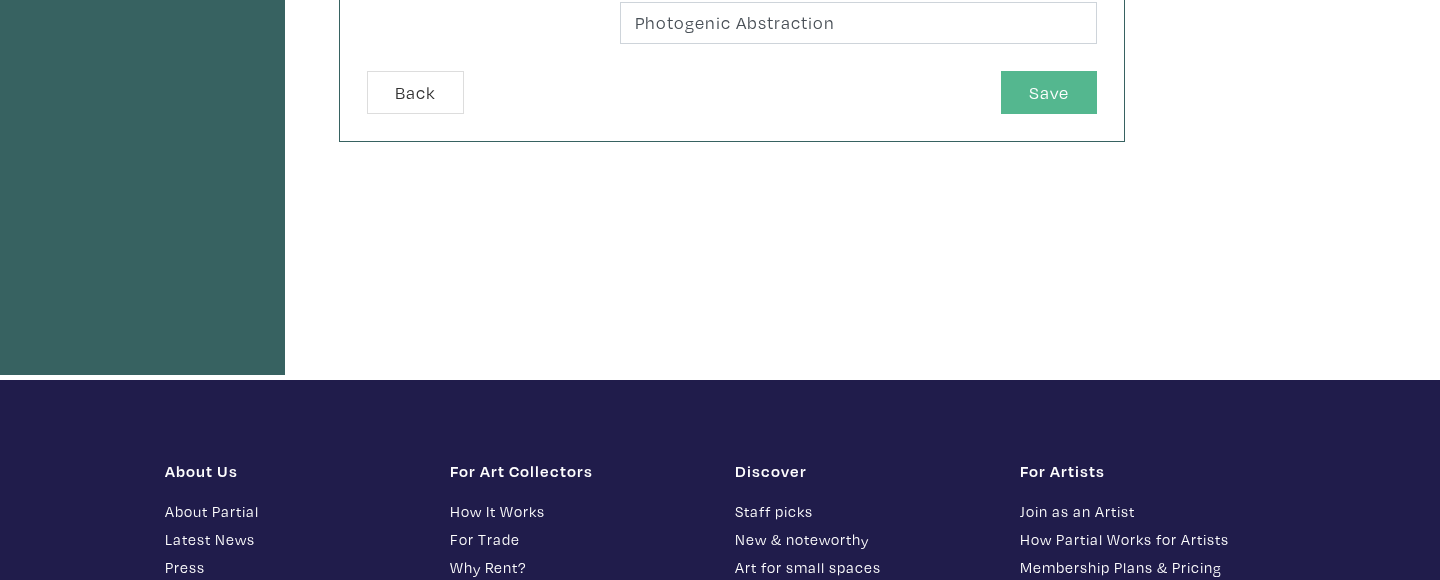 click on "Save" at bounding box center (1049, 92) 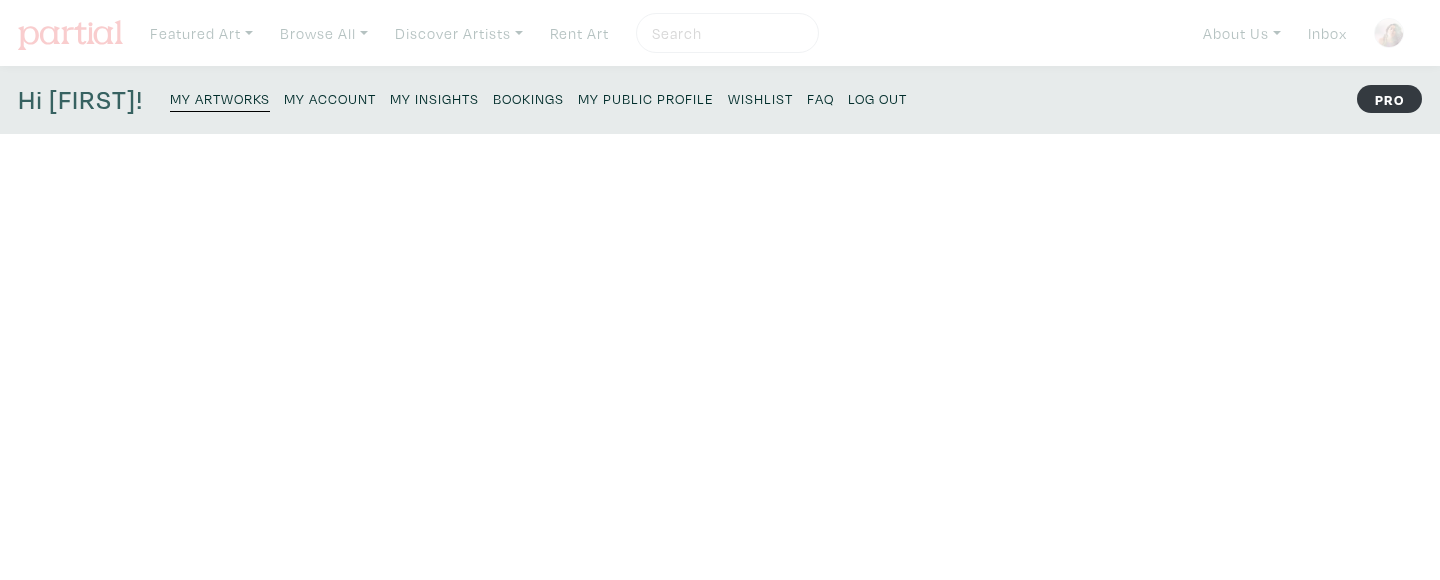 scroll, scrollTop: 0, scrollLeft: 0, axis: both 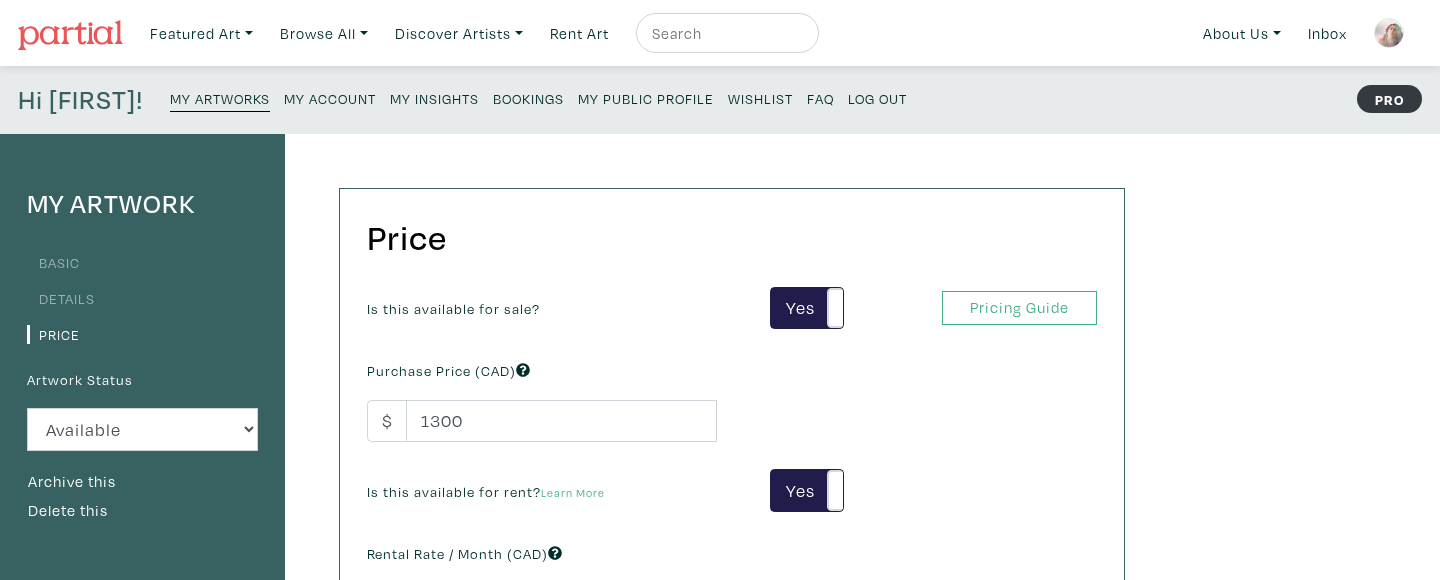 click on "My Artworks" at bounding box center (220, 98) 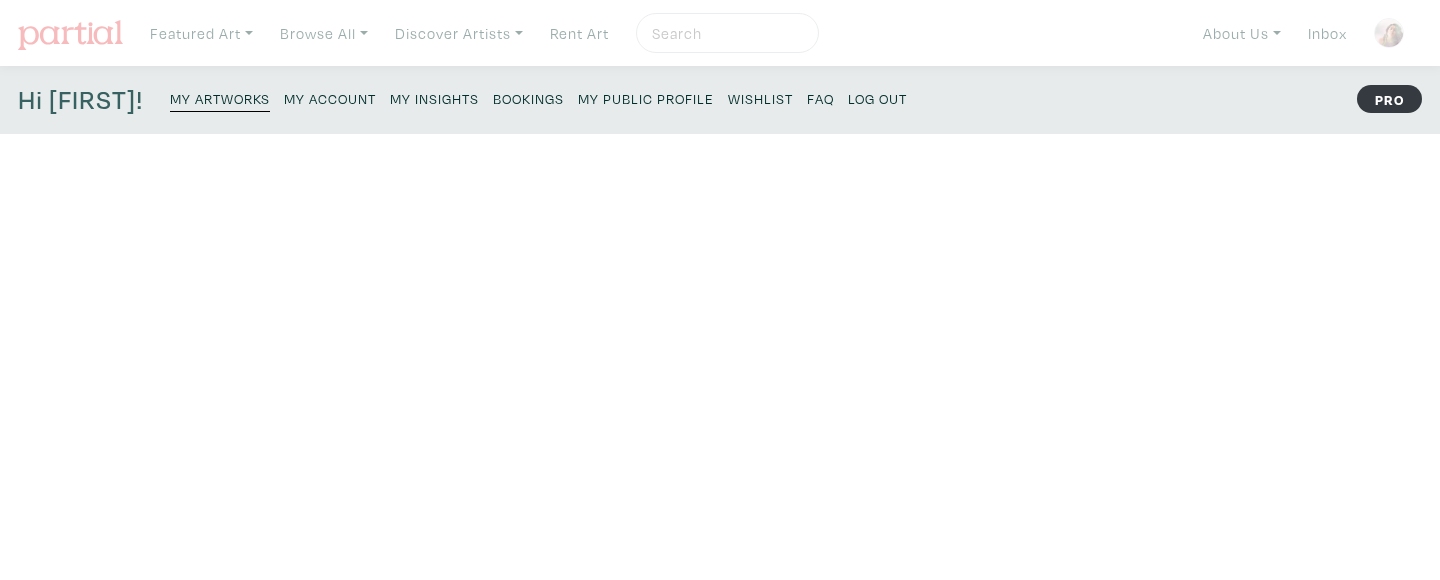 scroll, scrollTop: 0, scrollLeft: 0, axis: both 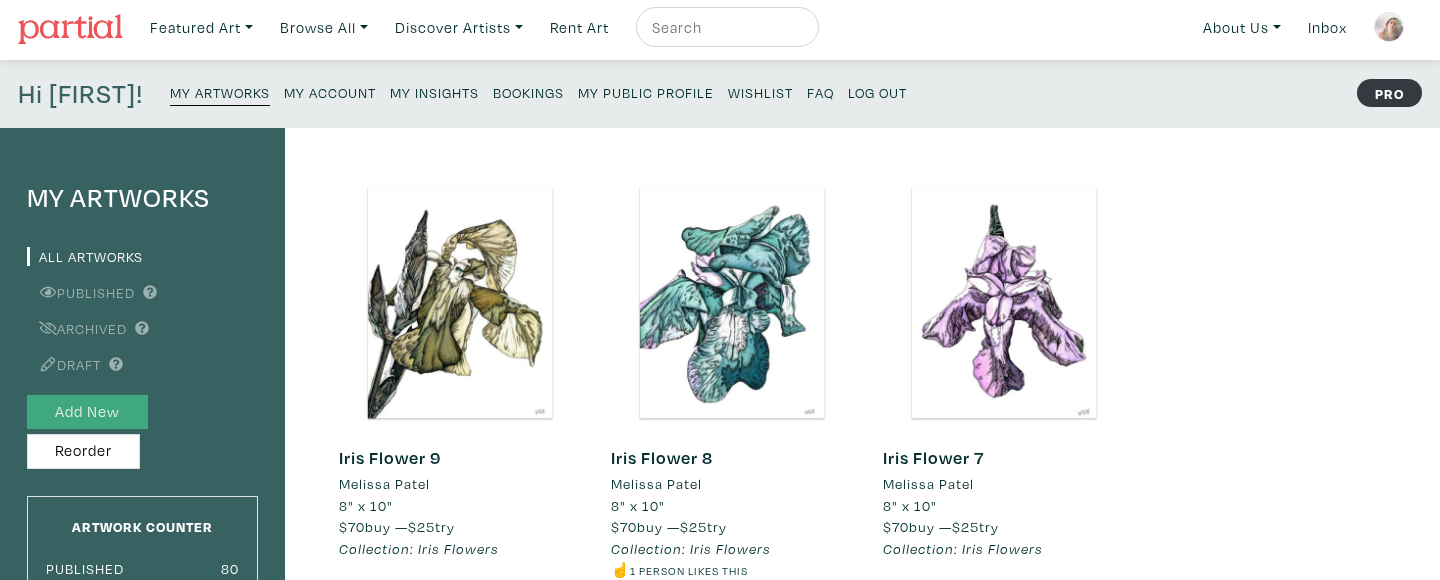 click on "Add New" at bounding box center [87, 412] 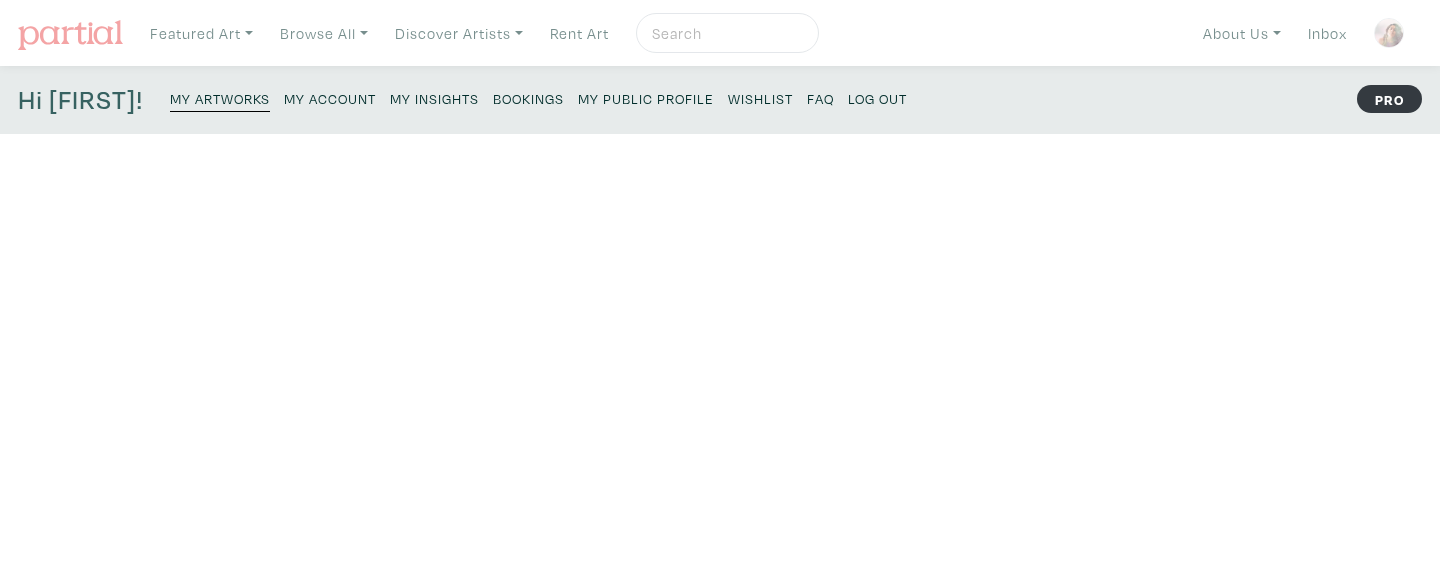 scroll, scrollTop: 0, scrollLeft: 0, axis: both 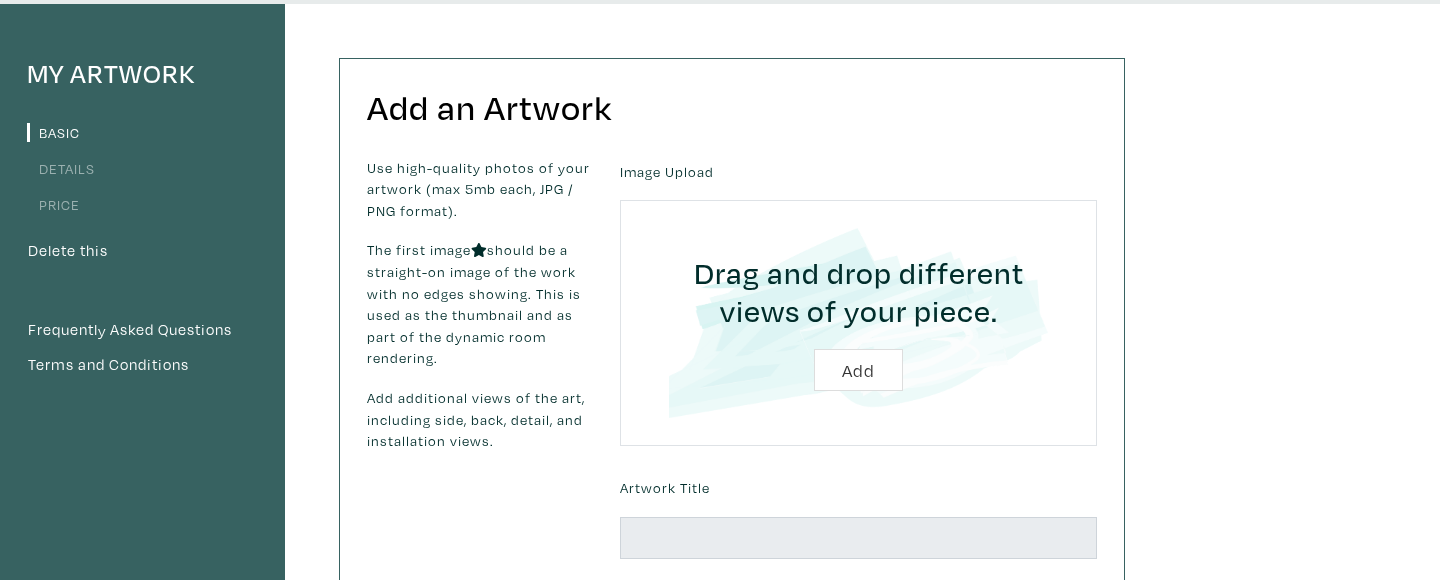click on "Drag and drop different views of your piece.
Add" at bounding box center (858, 323) 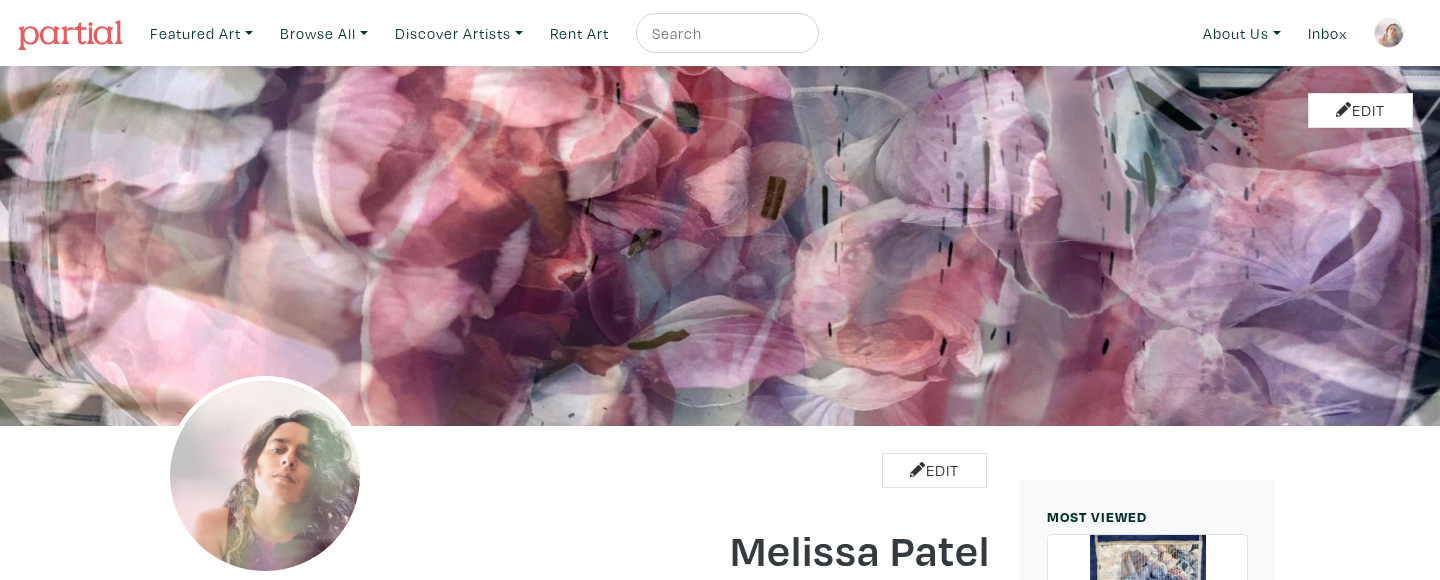 scroll, scrollTop: 0, scrollLeft: 0, axis: both 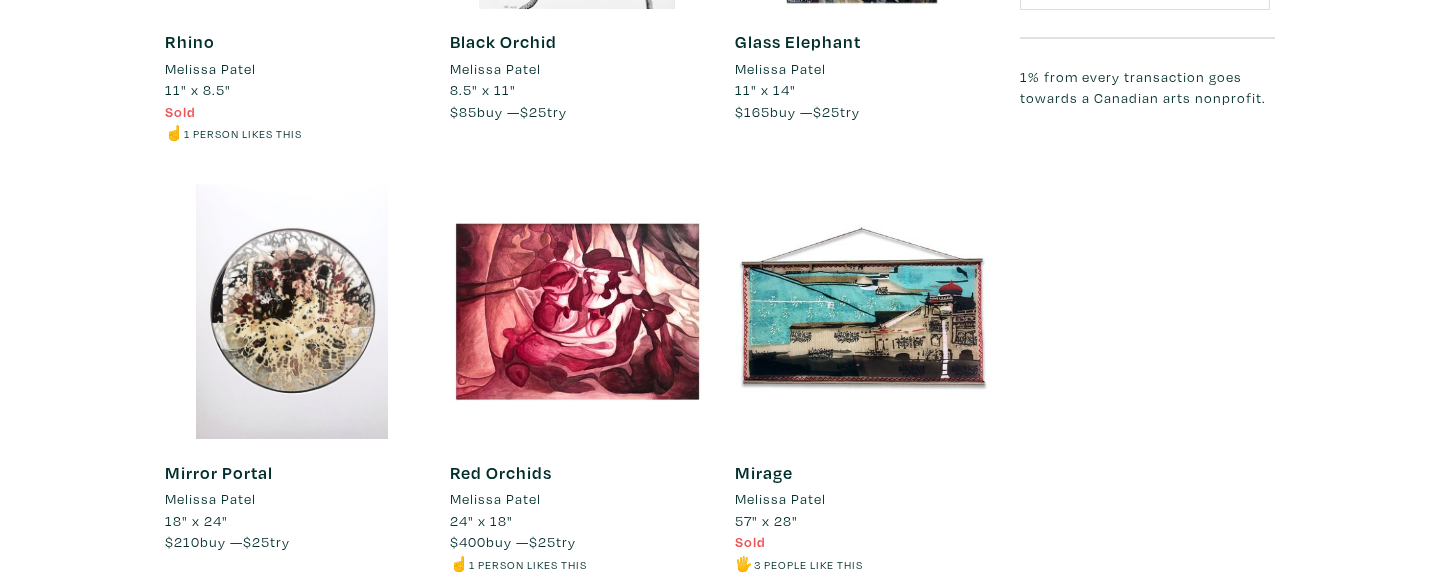 click at bounding box center [862, 311] 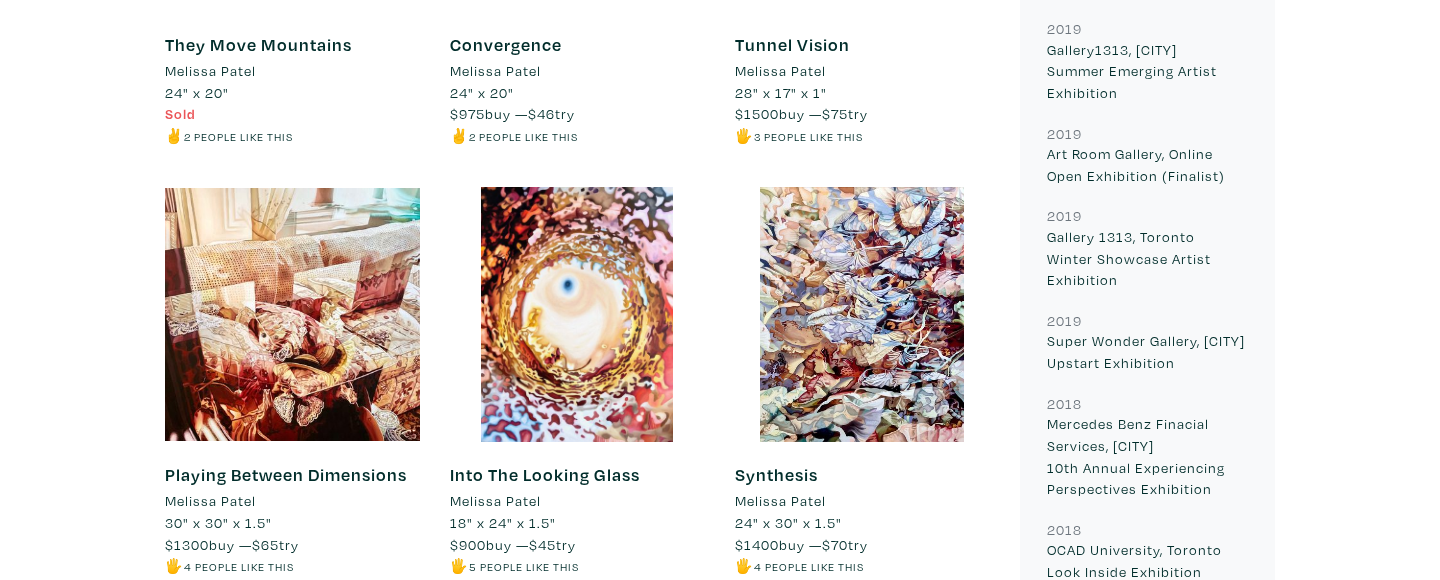 scroll, scrollTop: 1652, scrollLeft: 0, axis: vertical 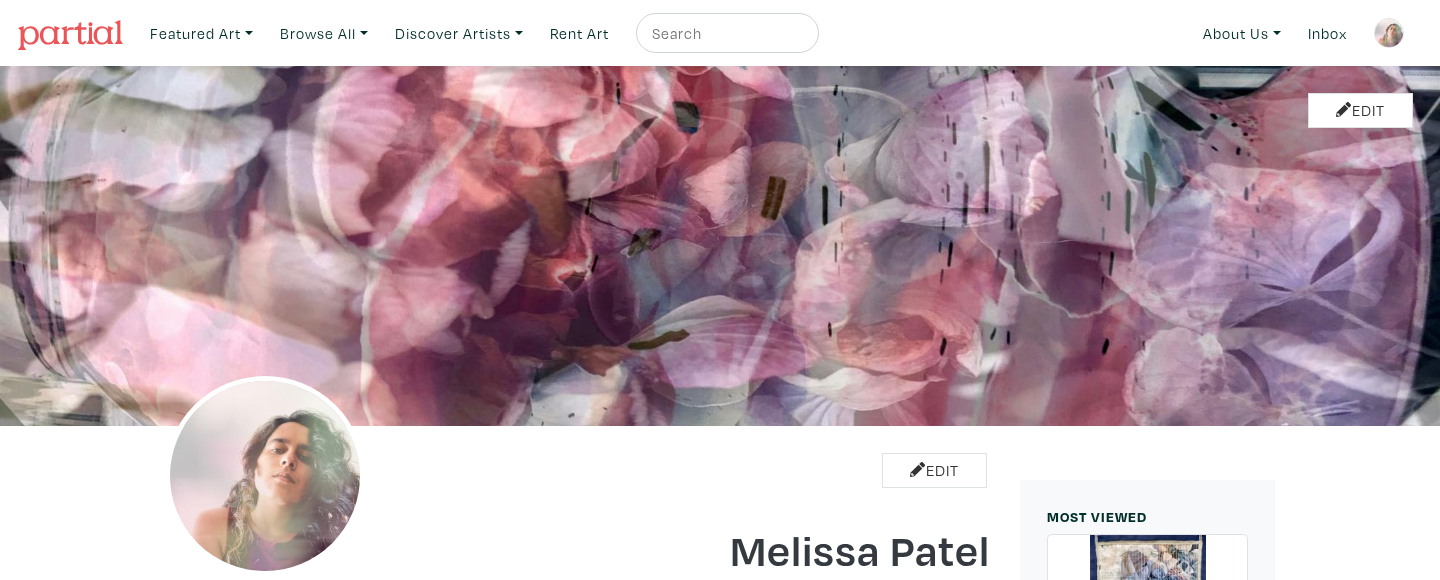 click at bounding box center [1389, 33] 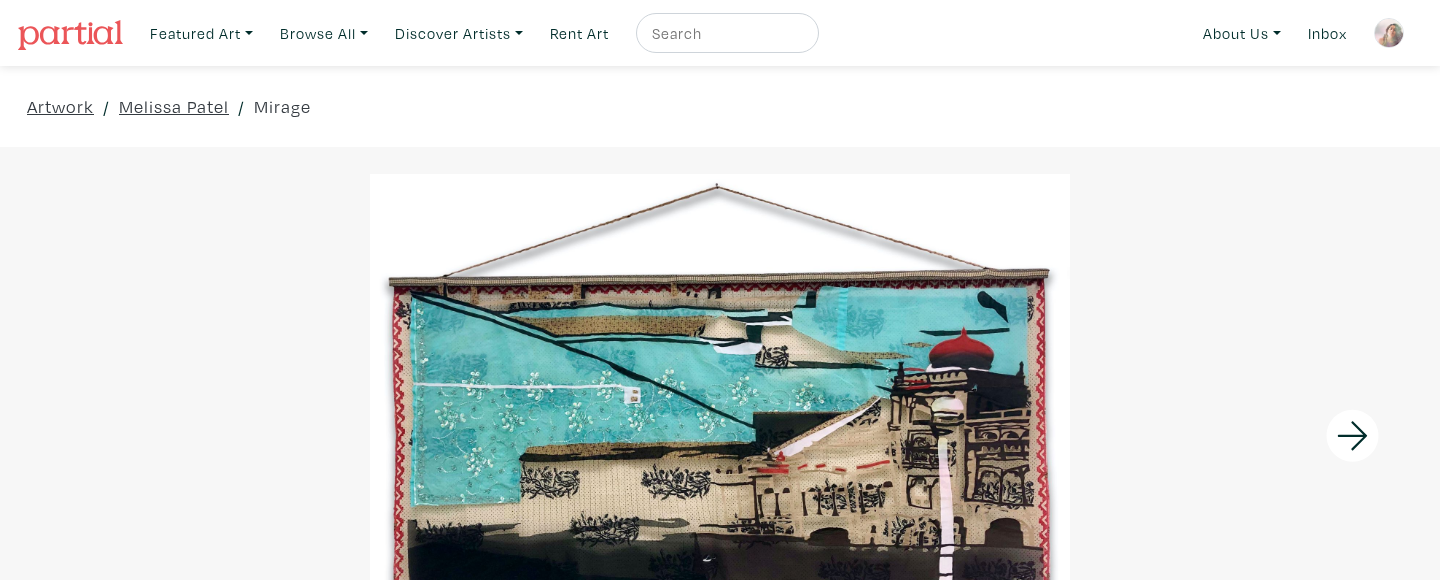 scroll, scrollTop: 0, scrollLeft: 0, axis: both 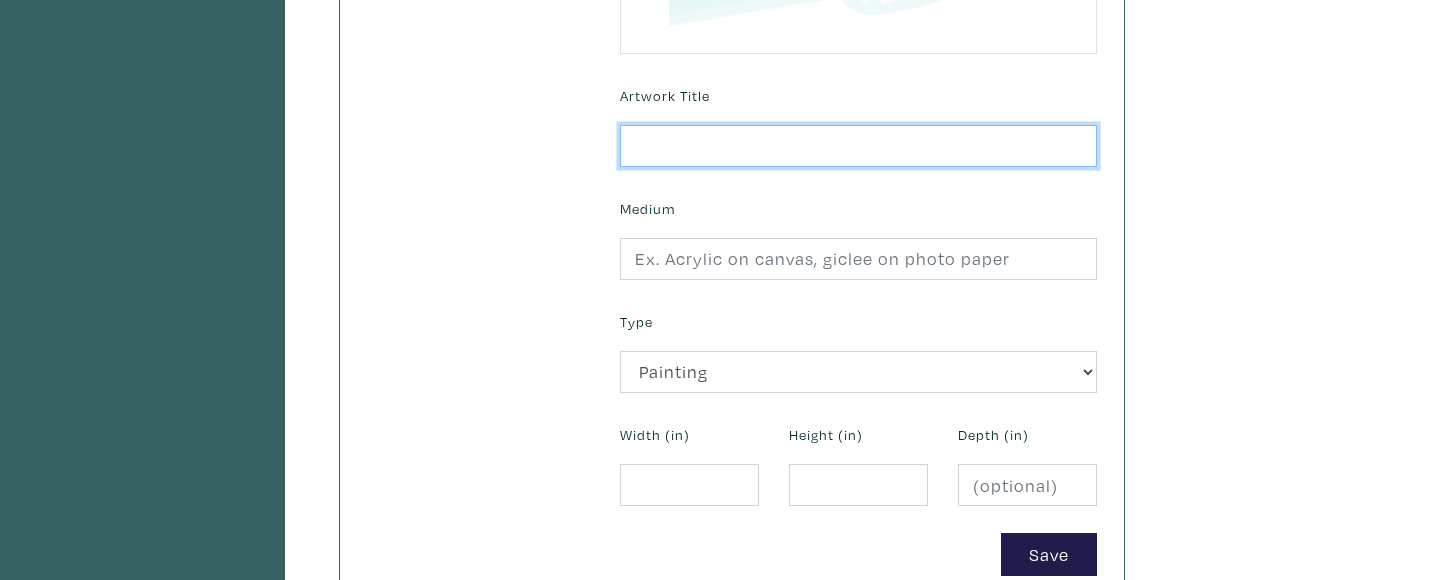 click at bounding box center (858, 146) 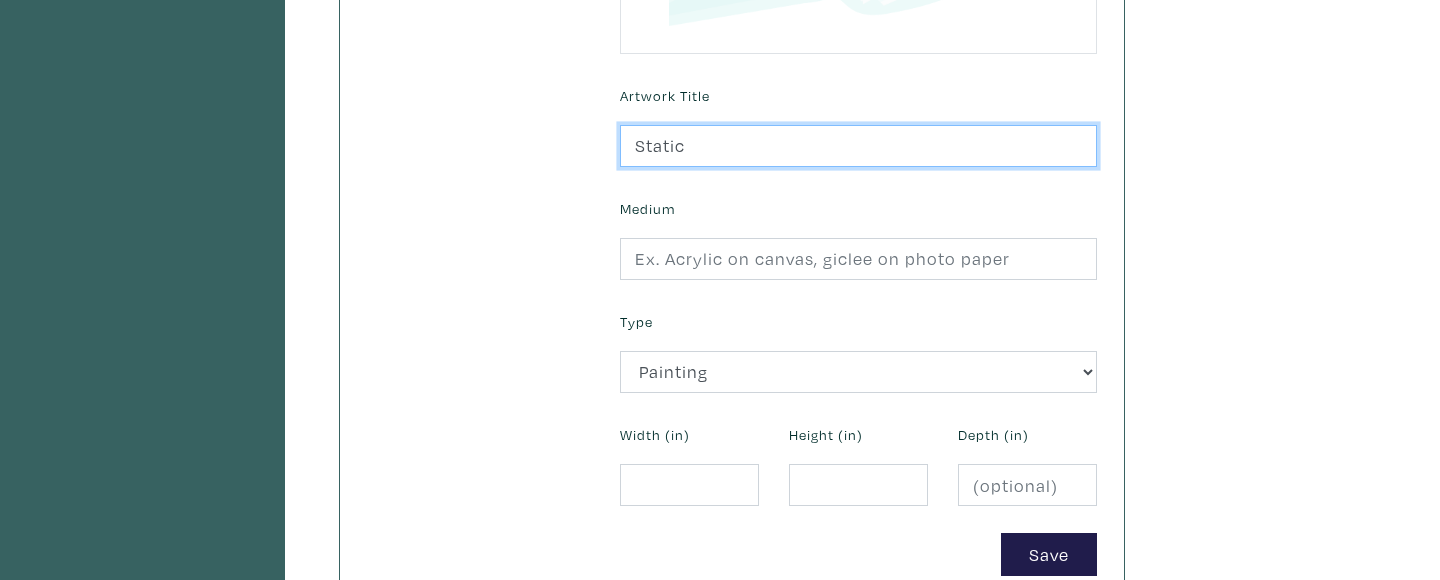 type on "Static" 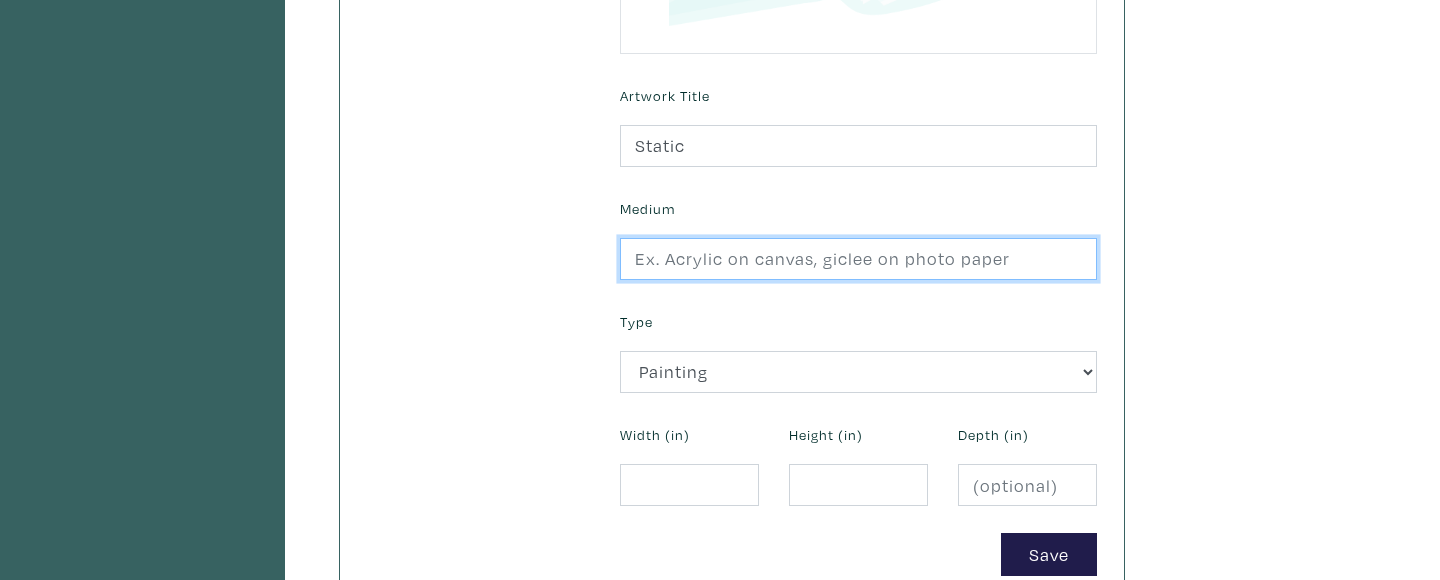 click at bounding box center (858, 259) 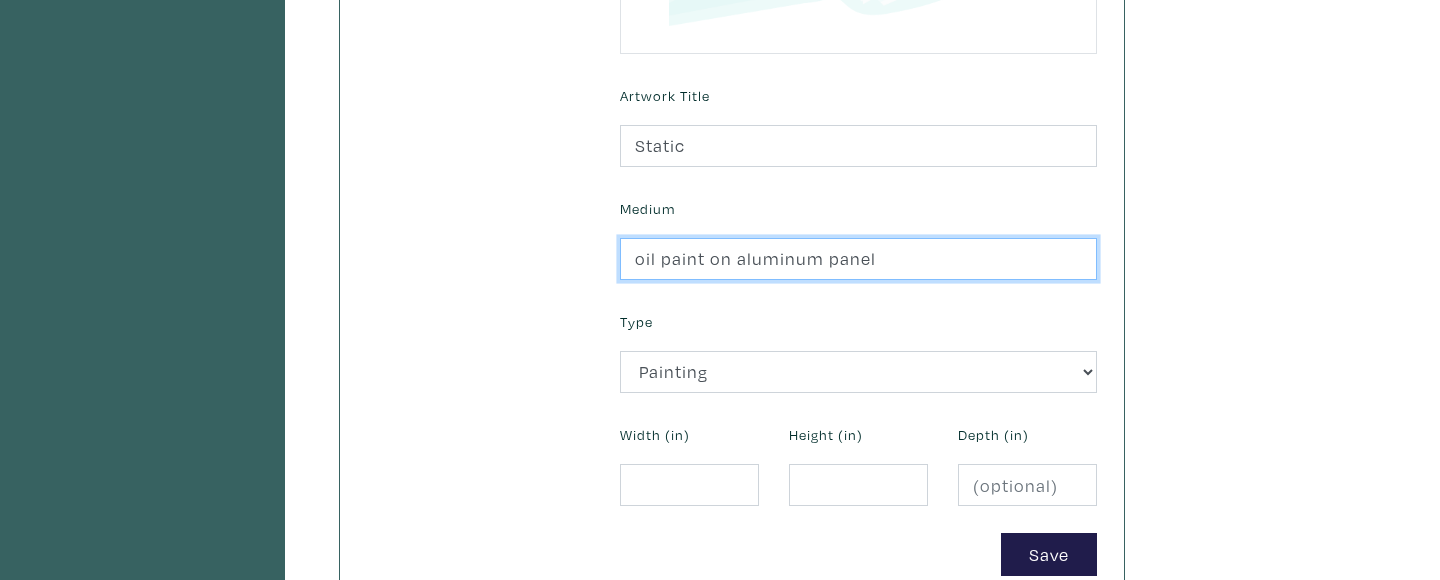 type on "oil paint on aluminum panel" 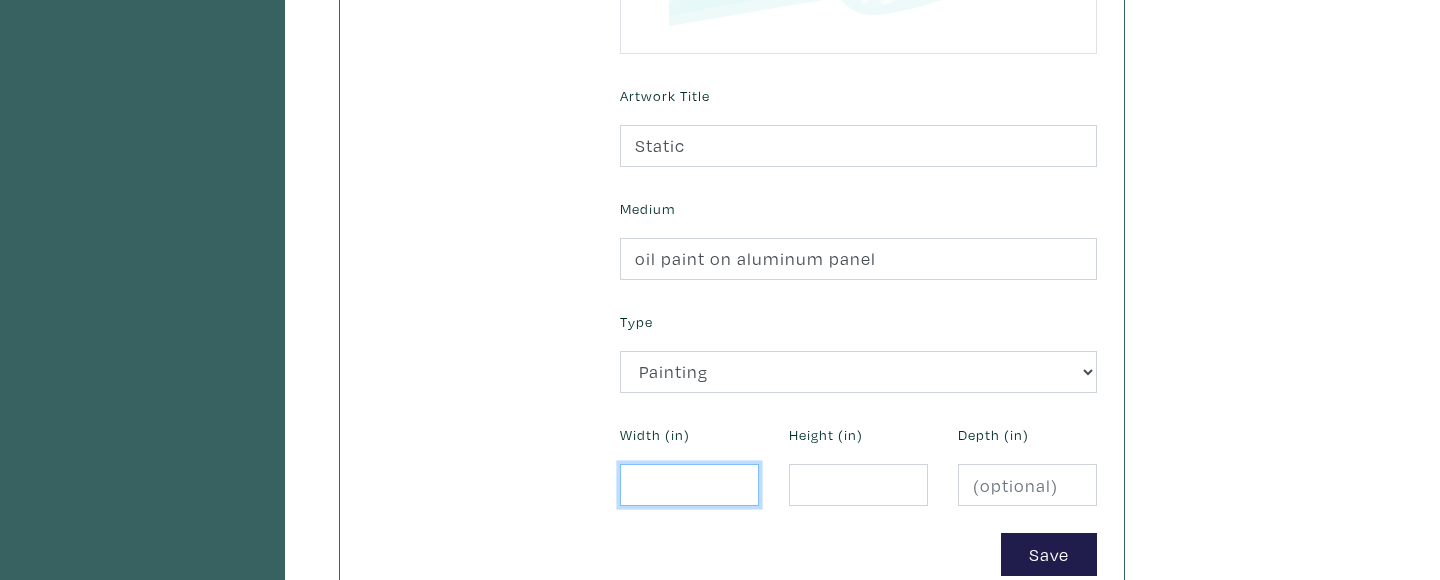 click at bounding box center [689, 485] 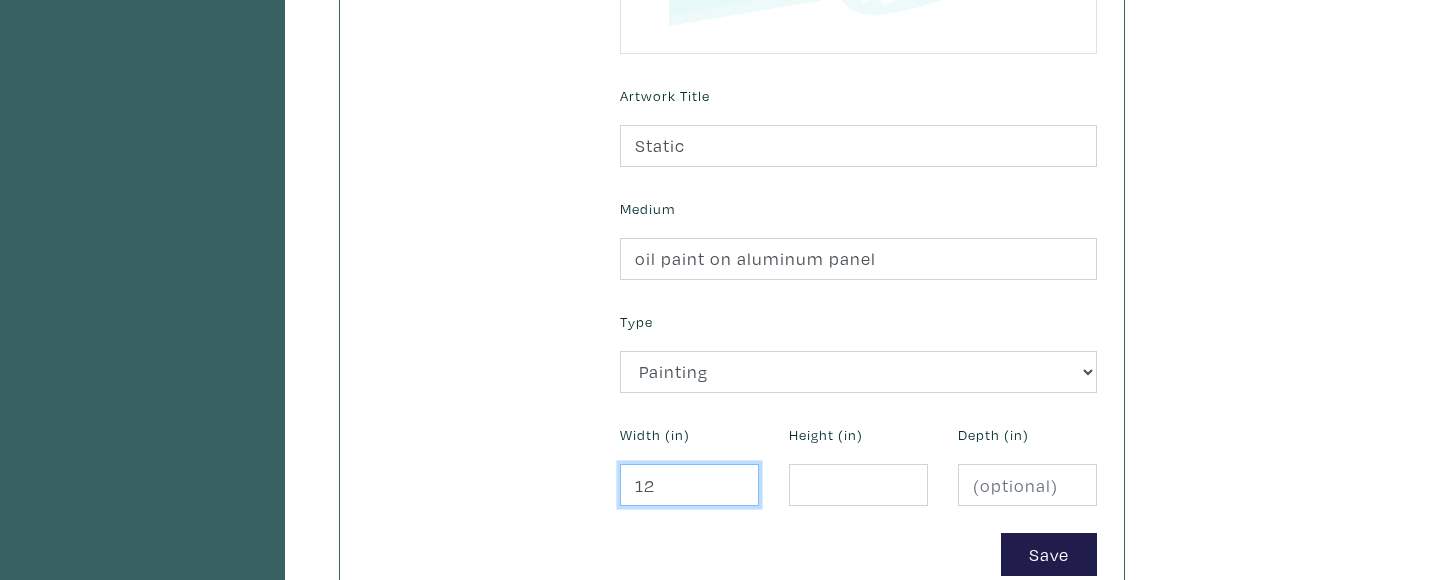 type on "12" 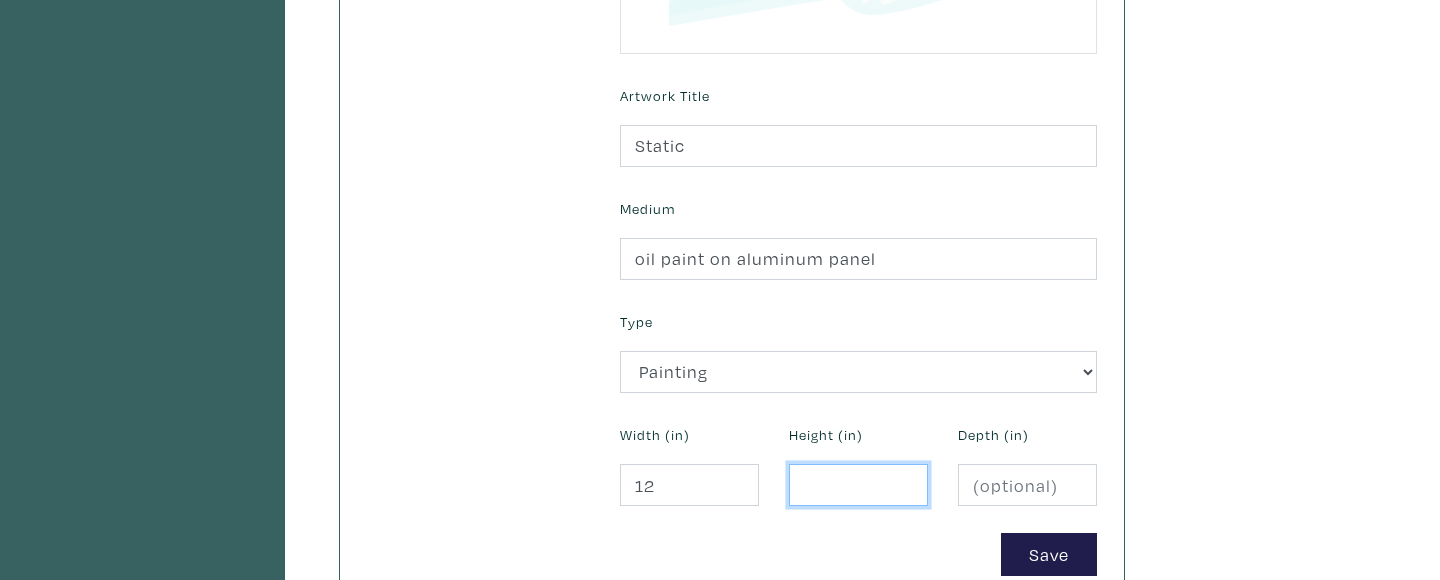 click at bounding box center (858, 485) 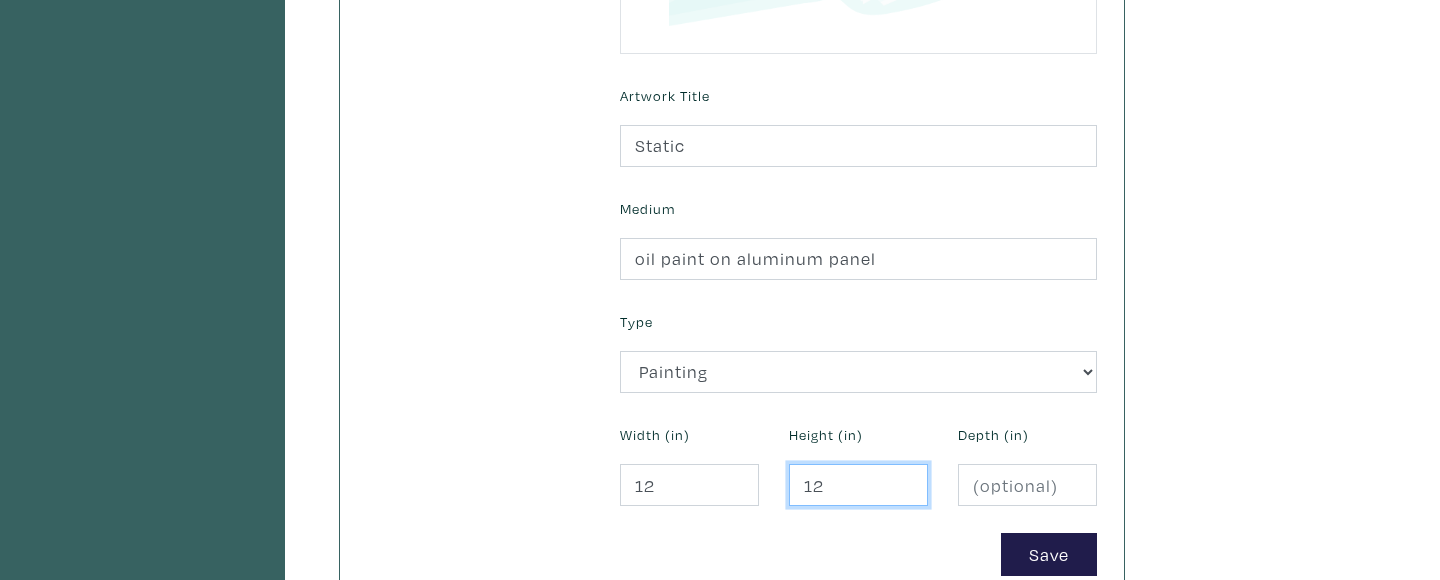 type on "12" 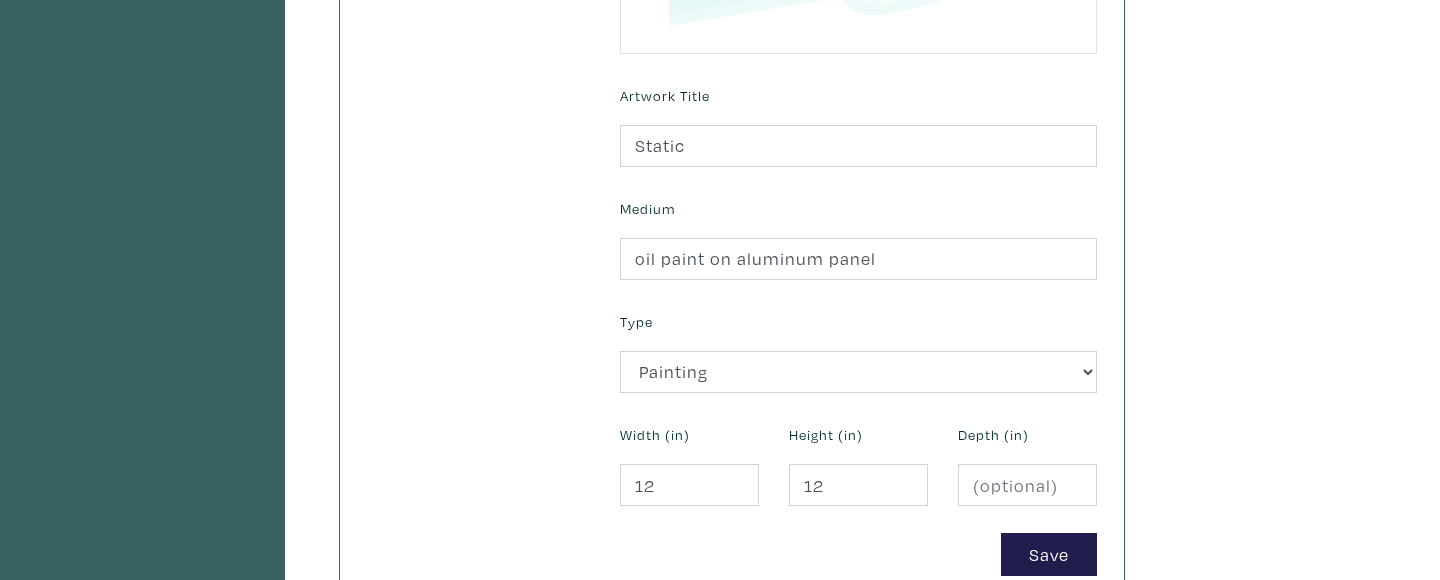 click on "My Artwork
Basic
Details
Price
Delete this
Frequently Asked Questions
Terms and Conditions
Add an Artwork
Use high-quality photos of your artwork (max 5mb each, JPG / PNG format).
The first image   should be a straight-on image of the work with no edges showing. This is used as the thumbnail and as part of the dynamic room rendering.
Add additional views of the art, including side, back, detail, and installation views.
Uploaded Images" at bounding box center (720, 38) 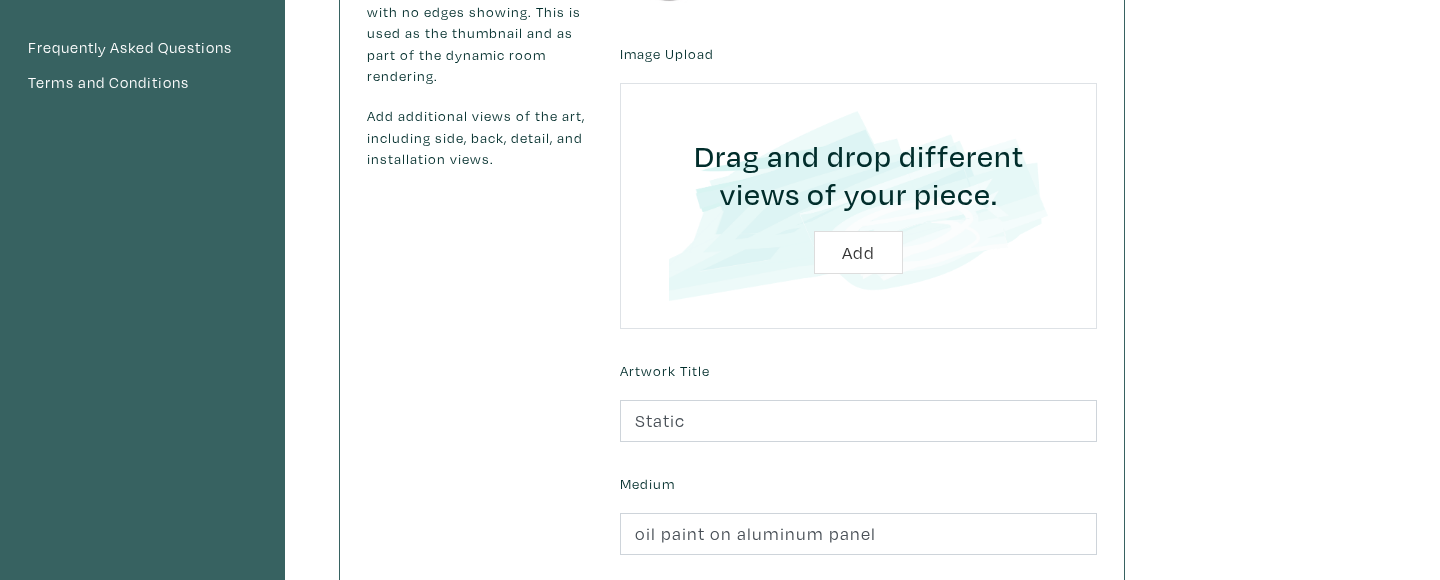 scroll, scrollTop: 828, scrollLeft: 0, axis: vertical 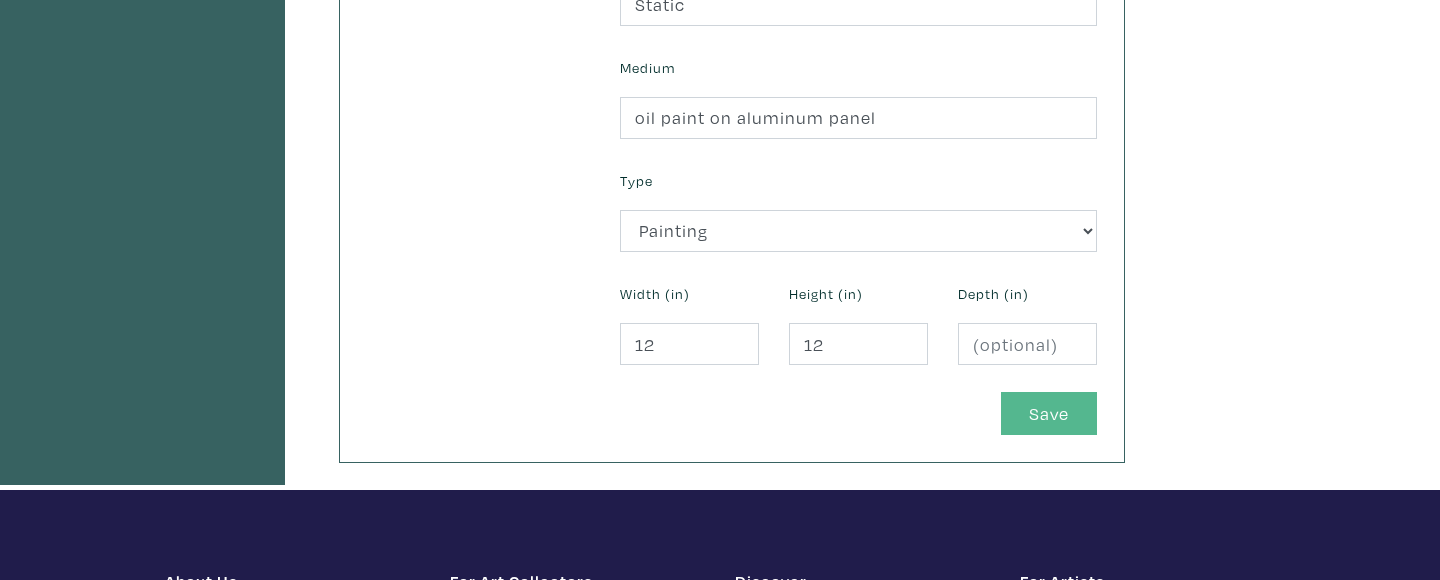 click on "Save" at bounding box center [1049, 413] 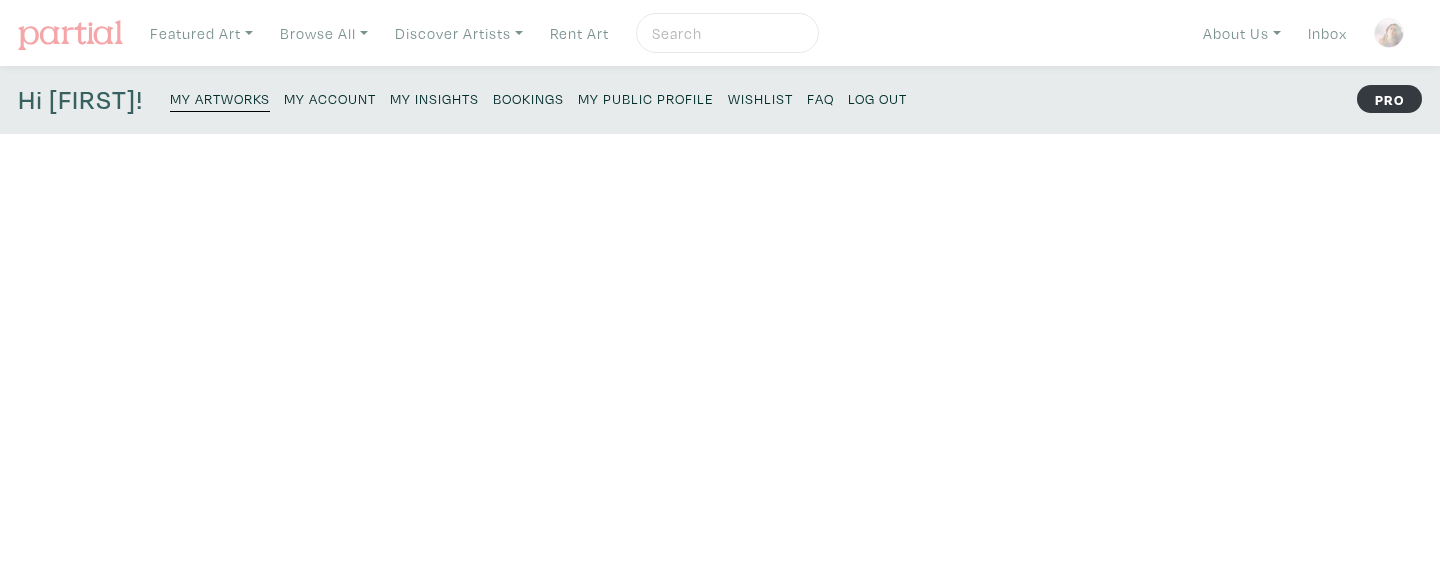 scroll, scrollTop: 0, scrollLeft: 0, axis: both 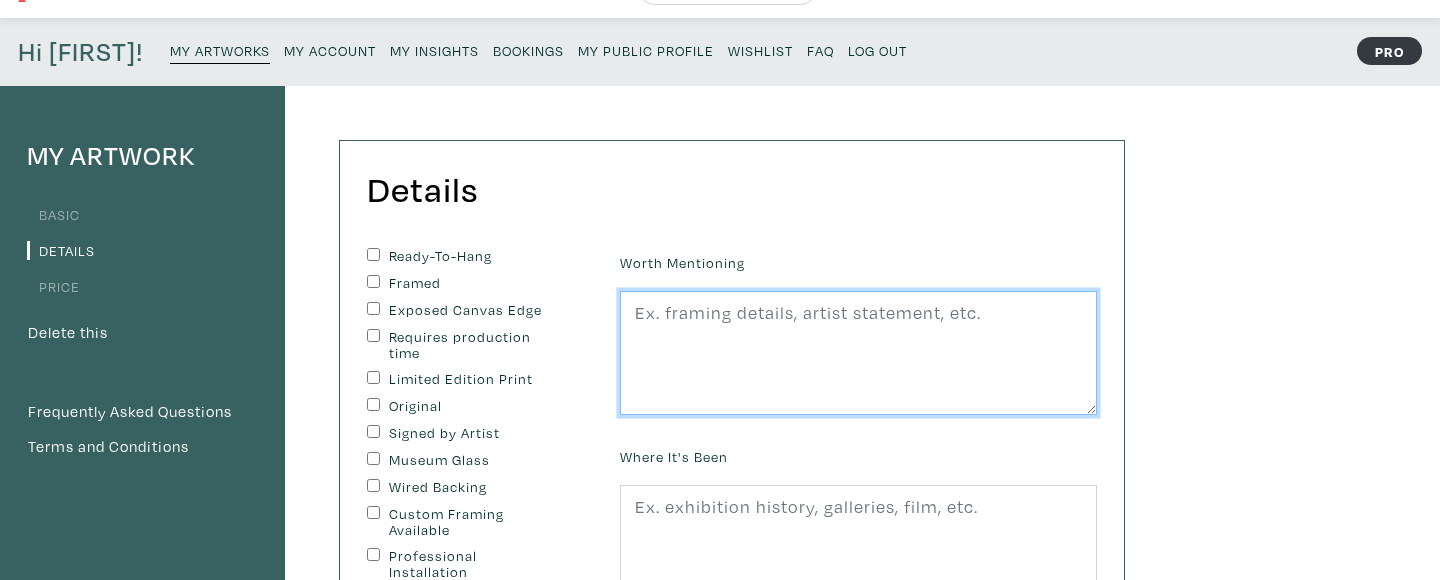 click at bounding box center [858, 353] 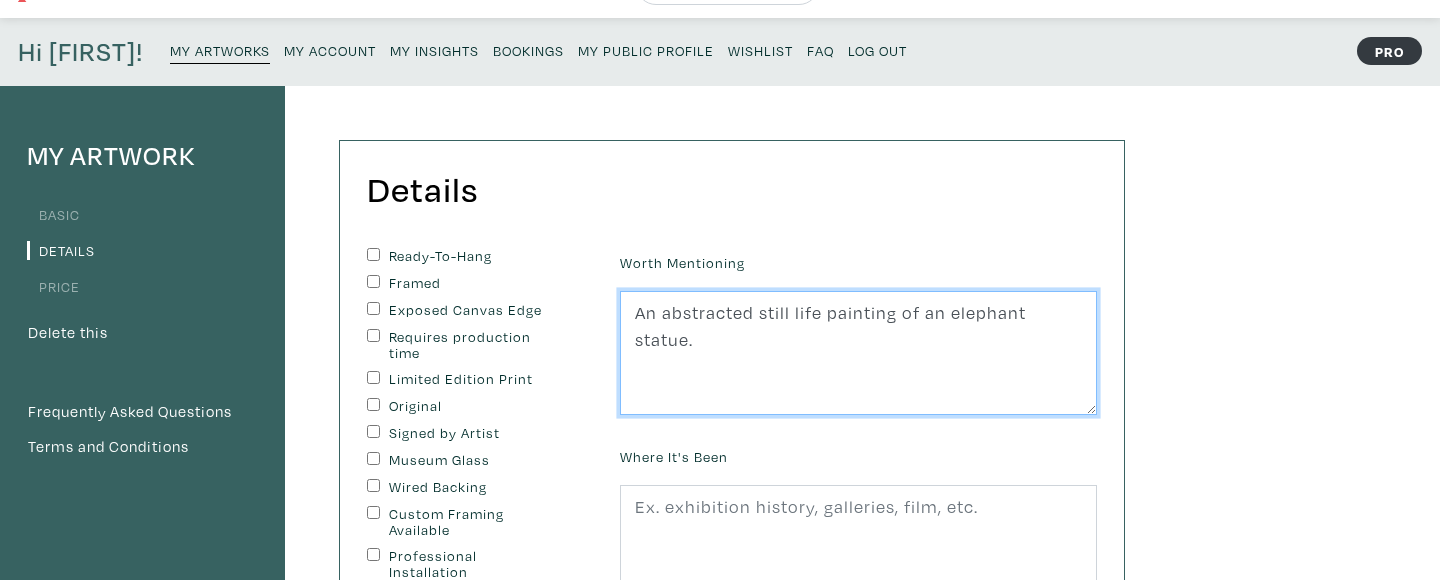 click on "An abstracted still life painting of an elephant statue." at bounding box center (858, 353) 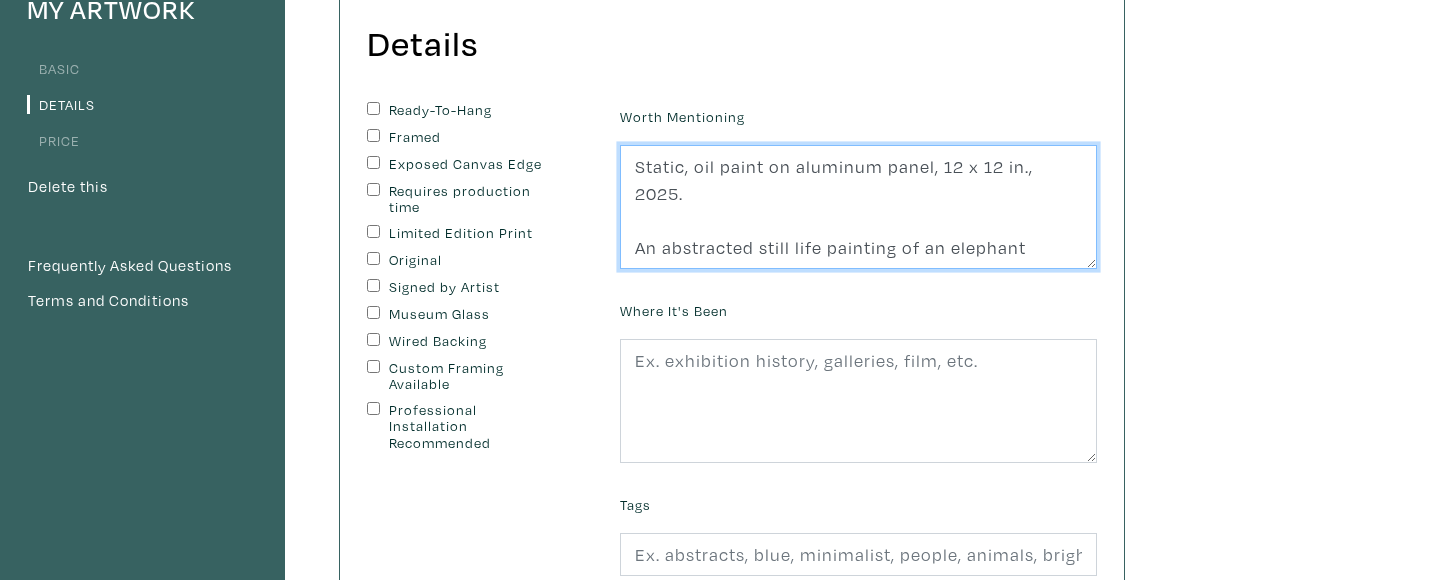 scroll, scrollTop: 187, scrollLeft: 0, axis: vertical 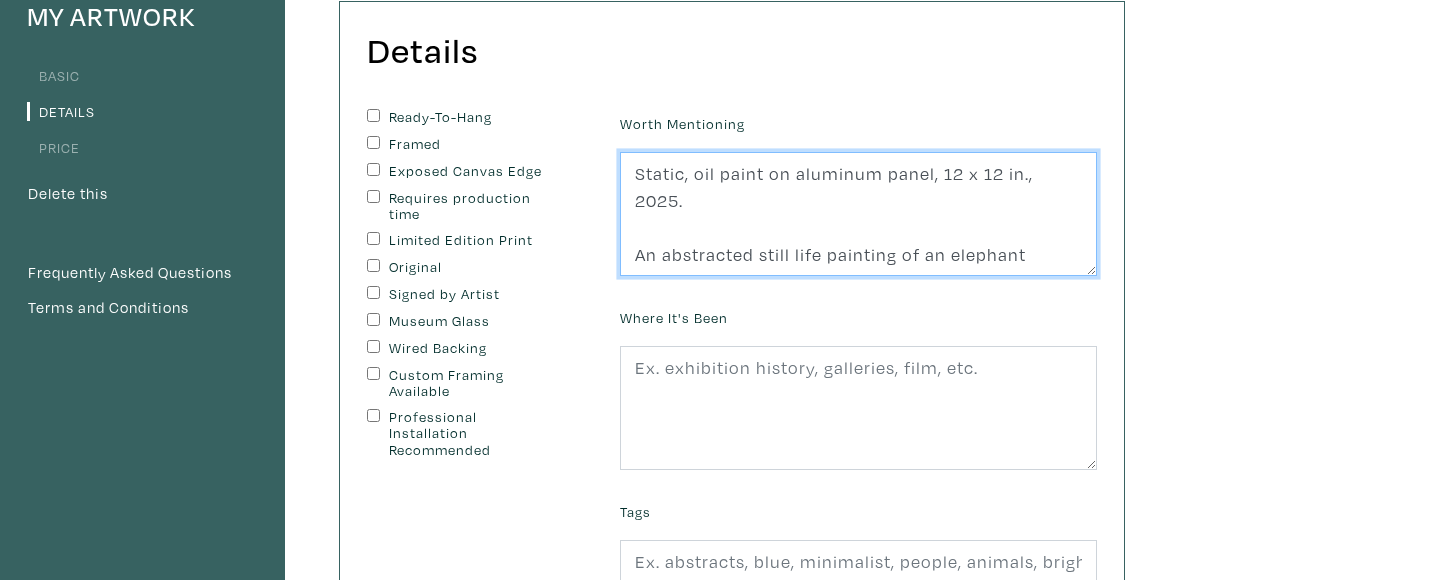type on "Static, oil paint on aluminum panel, 12 x 12 in., 2025.
An abstracted still life painting of an elephant statue." 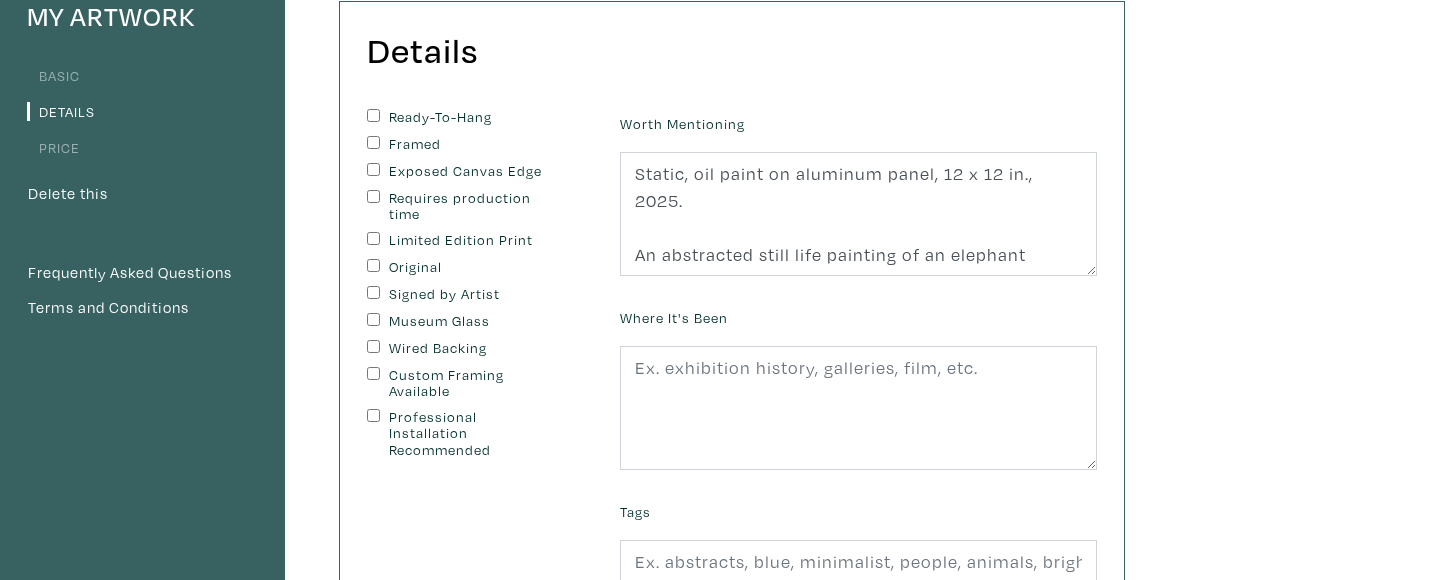 click on "Signed by Artist" at bounding box center (373, 292) 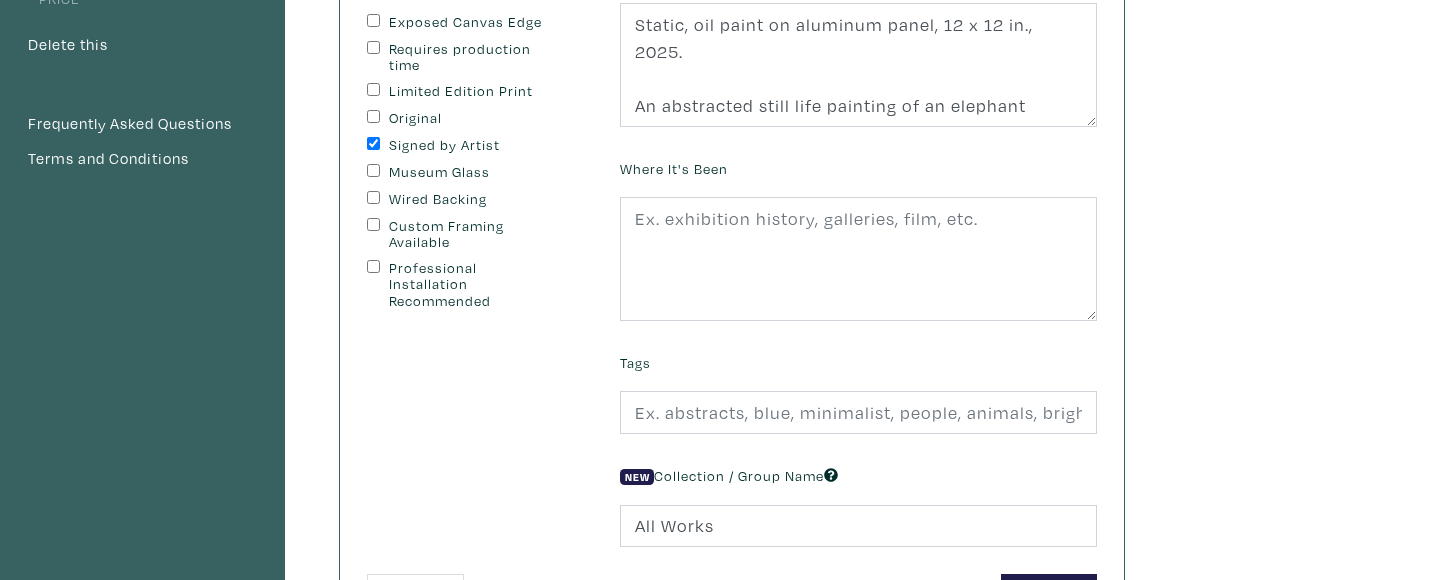 scroll, scrollTop: 385, scrollLeft: 0, axis: vertical 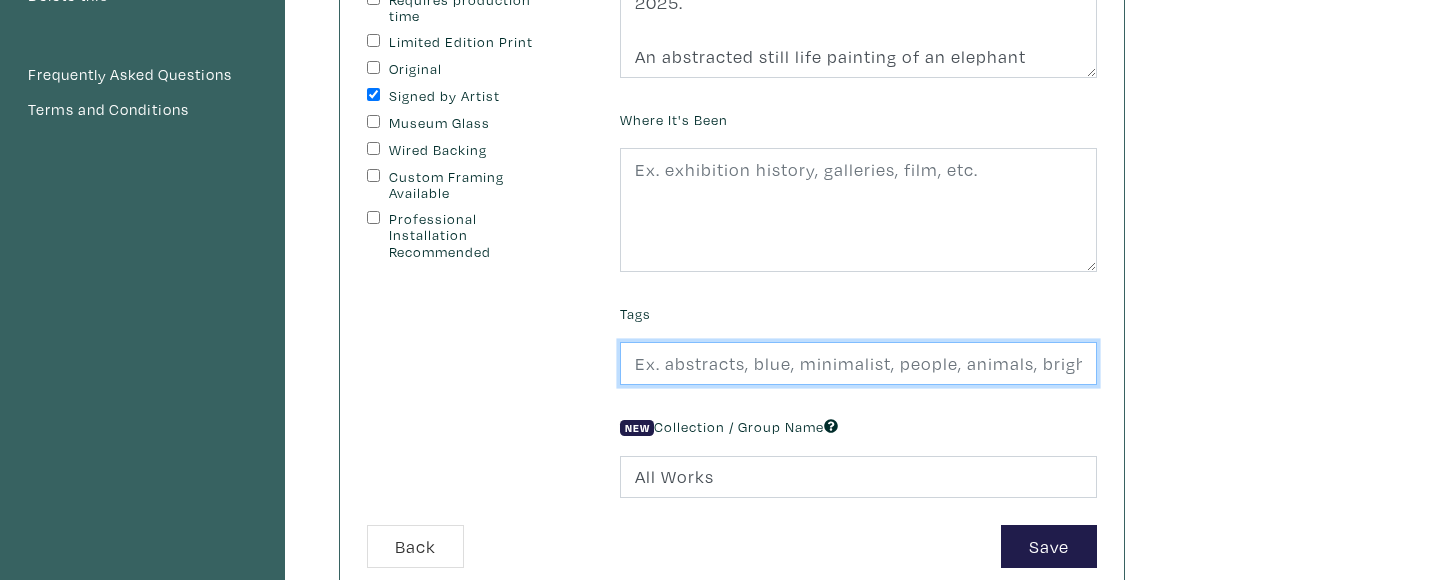 click at bounding box center (858, 363) 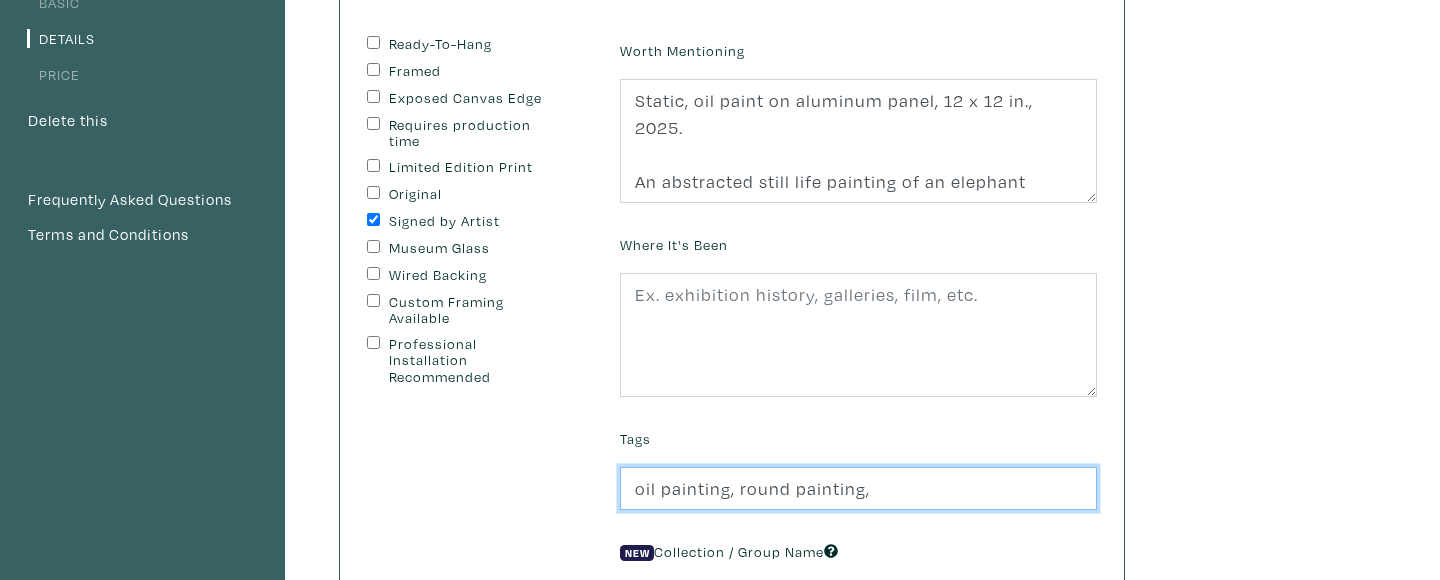 scroll, scrollTop: 263, scrollLeft: 0, axis: vertical 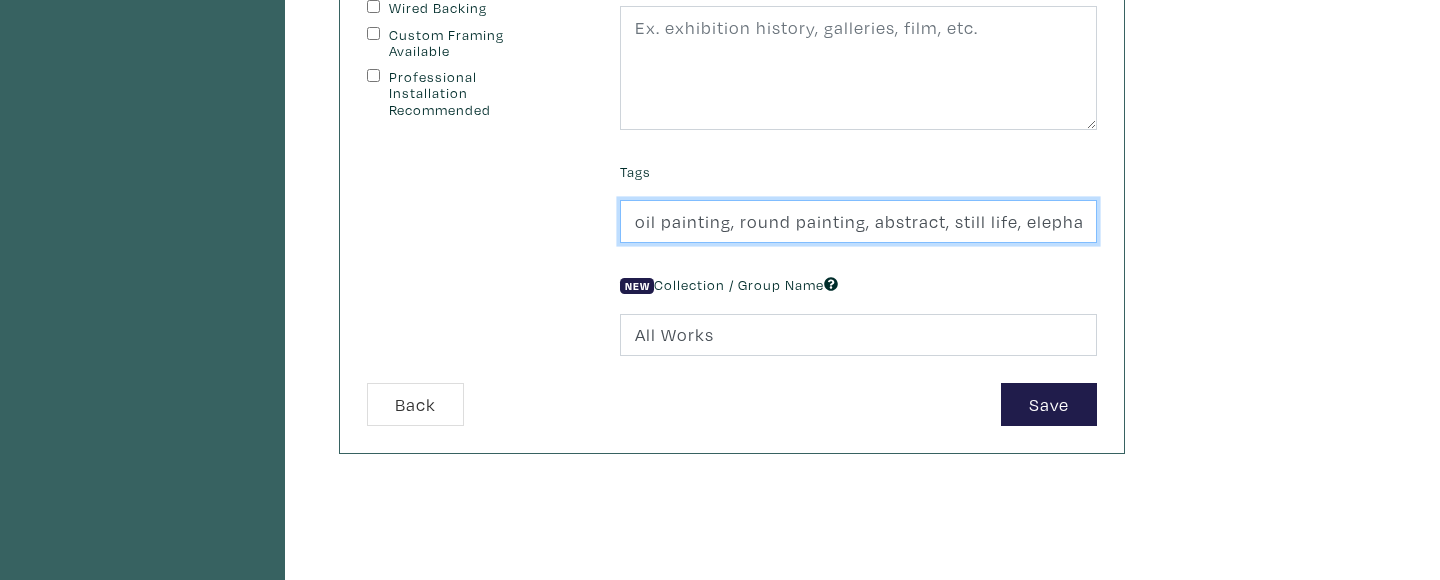 type on "oil painting, round painting, abstract, still life, elephant, dreamlike, colourful" 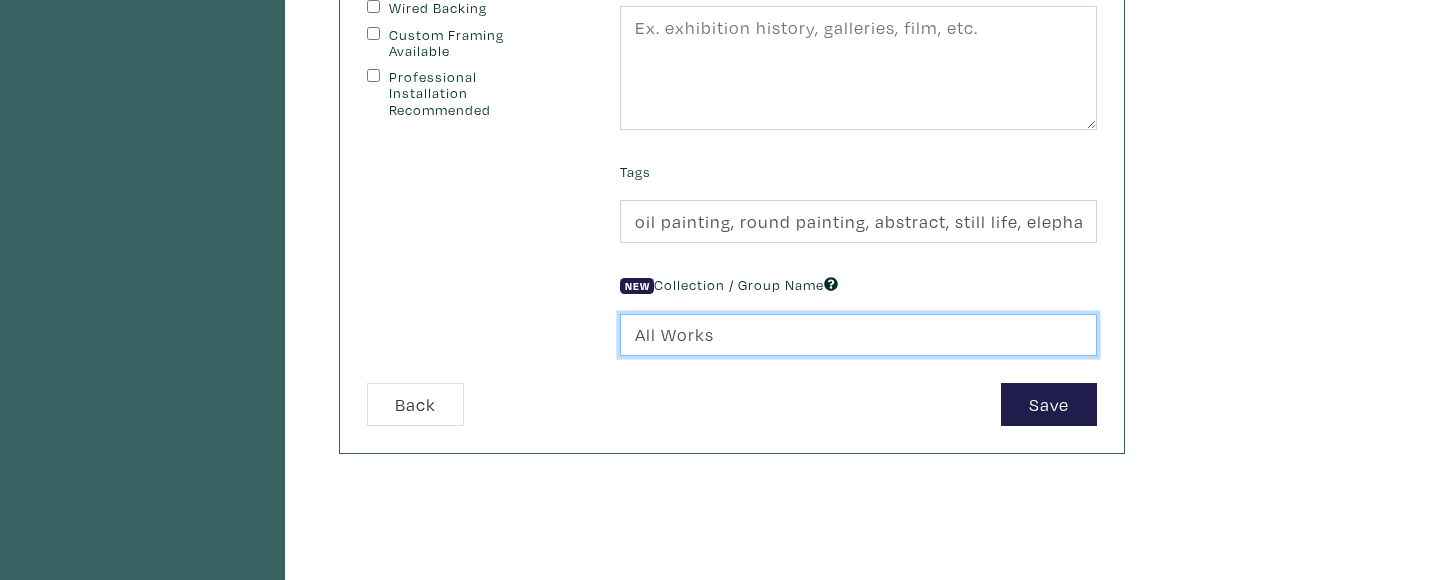 click on "All Works" at bounding box center (858, 335) 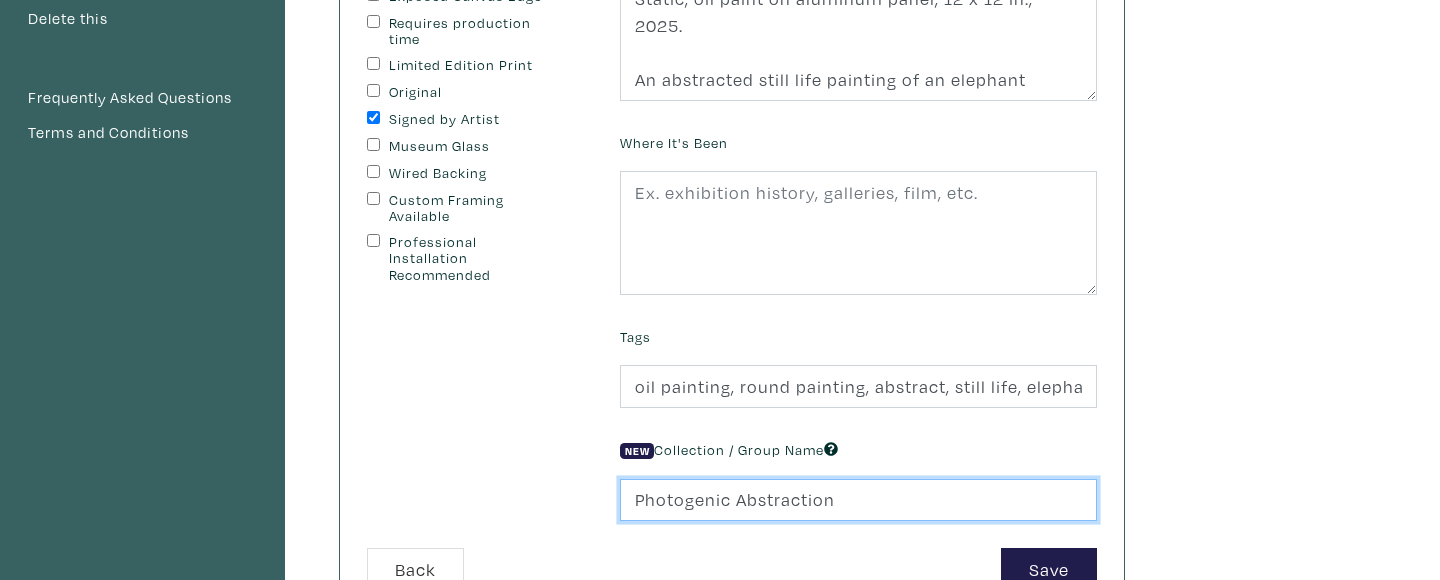 scroll, scrollTop: 362, scrollLeft: 0, axis: vertical 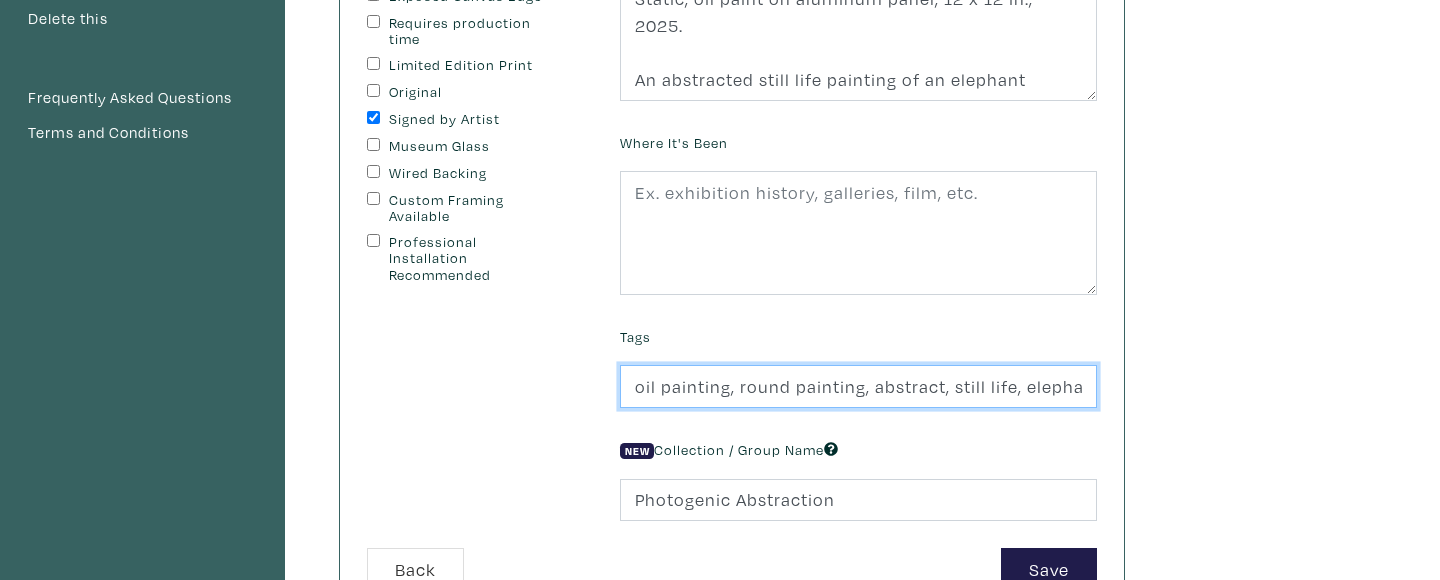 click on "oil painting, round painting, abstract, still life, elephant, dreamlike, colourful" at bounding box center (858, 386) 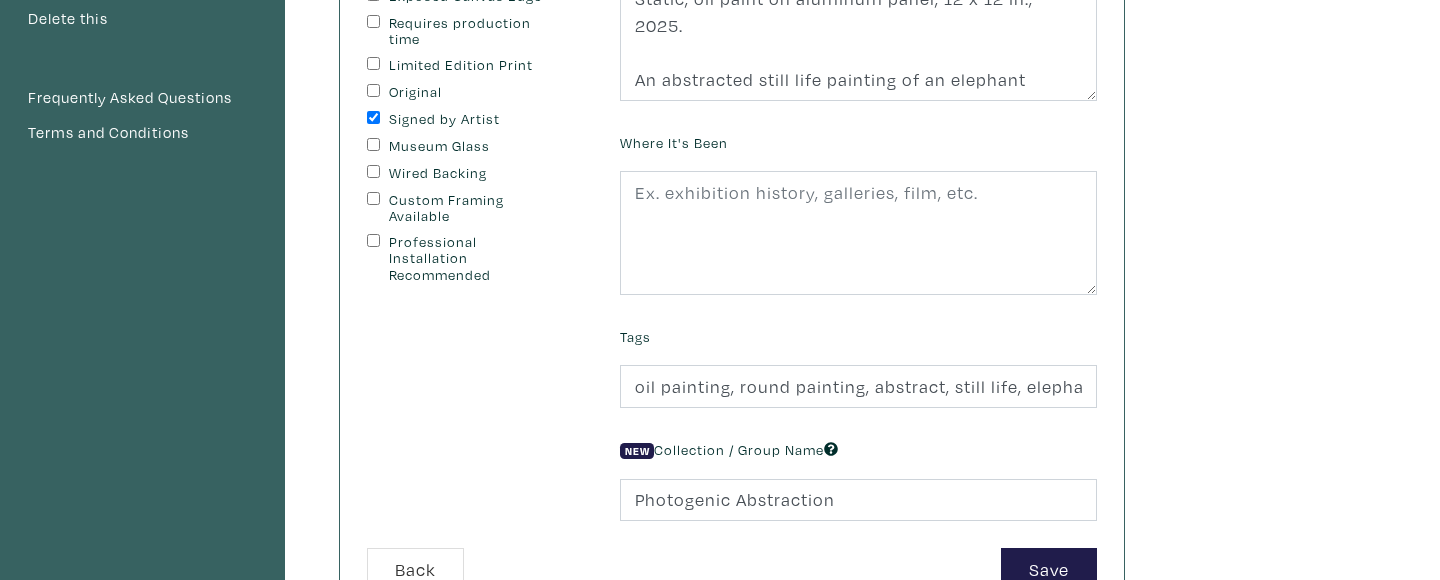 click on "My Artwork
Basic
Details
Price
Delete this
Frequently Asked Questions
Terms and Conditions
Details You can change this at anytime.
Ready-To-Hang
Framed
Exposed Canvas Edge
Requires production time
Limited Edition Print
Original
Signed by Artist
Museum Glass" at bounding box center (720, 314) 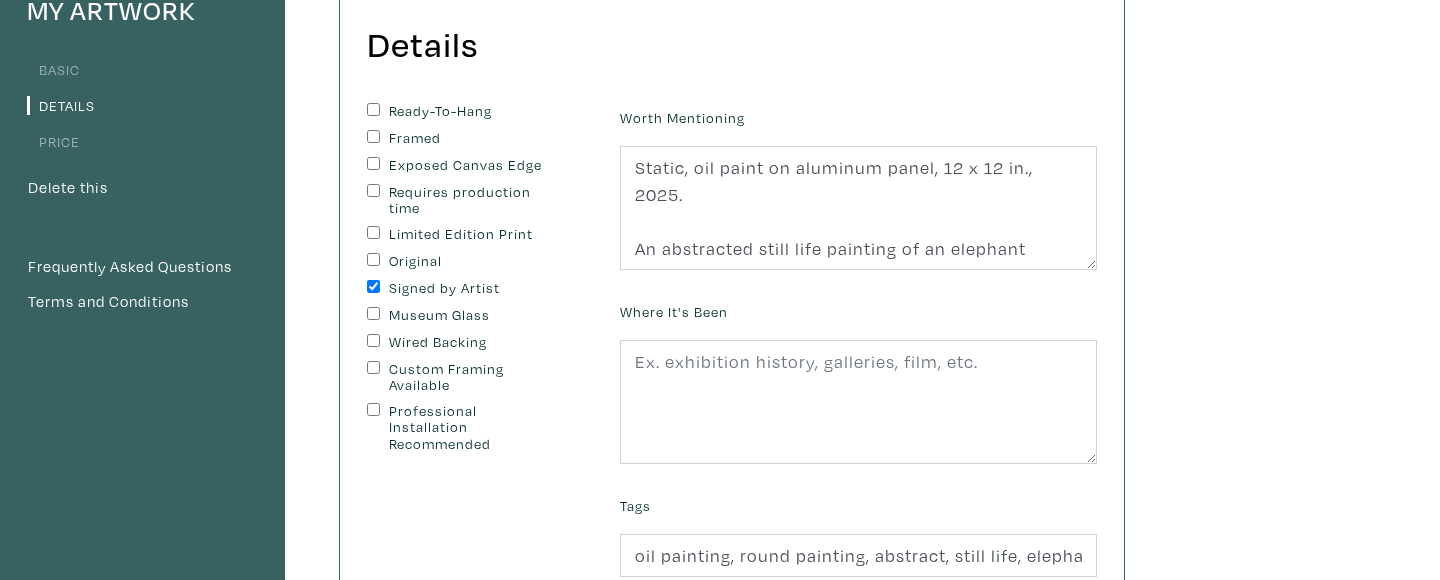 scroll, scrollTop: 184, scrollLeft: 0, axis: vertical 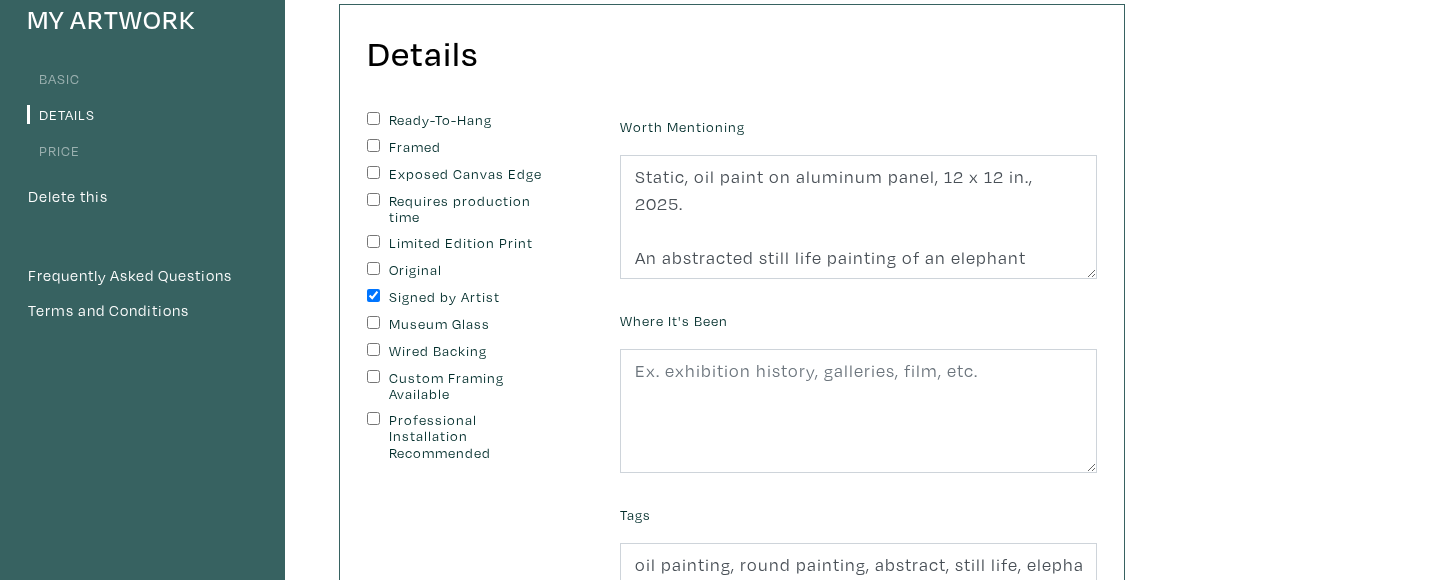click on "Ready-To-Hang
Framed
Exposed Canvas Edge
Requires production time
Limited Edition Print
Original
Signed by Artist
Museum Glass
Wired Backing
Custom Framing Available
Professional Installation Recommended" at bounding box center [478, 287] 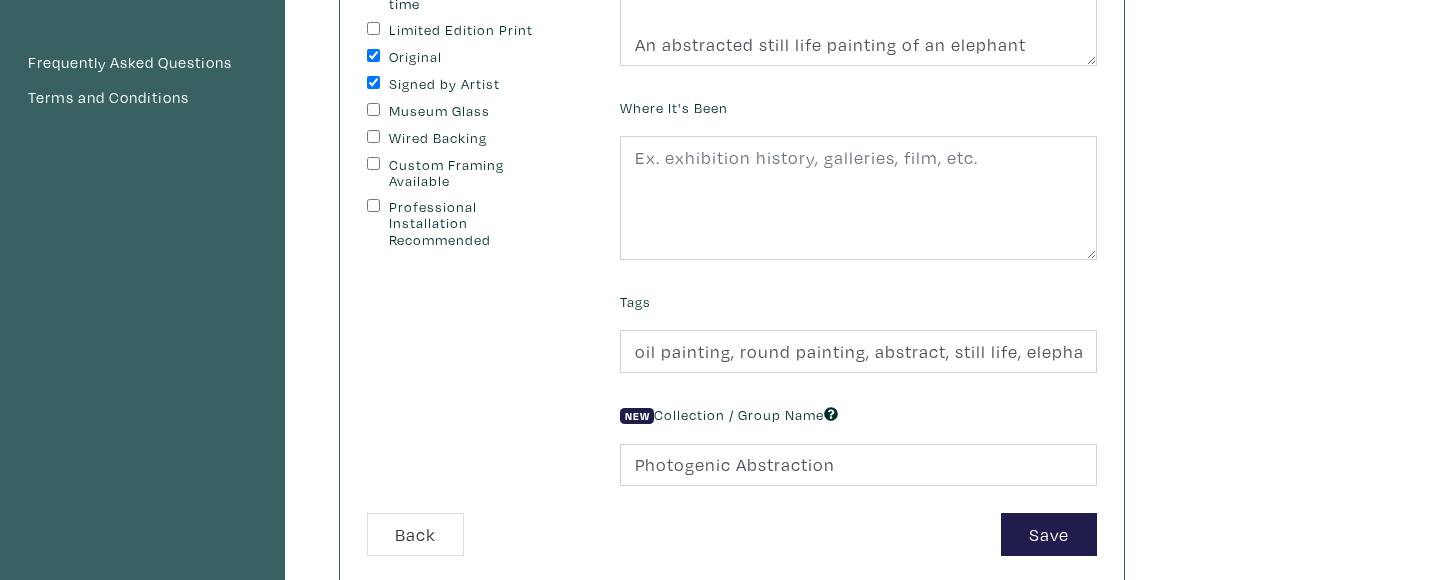 scroll, scrollTop: 416, scrollLeft: 0, axis: vertical 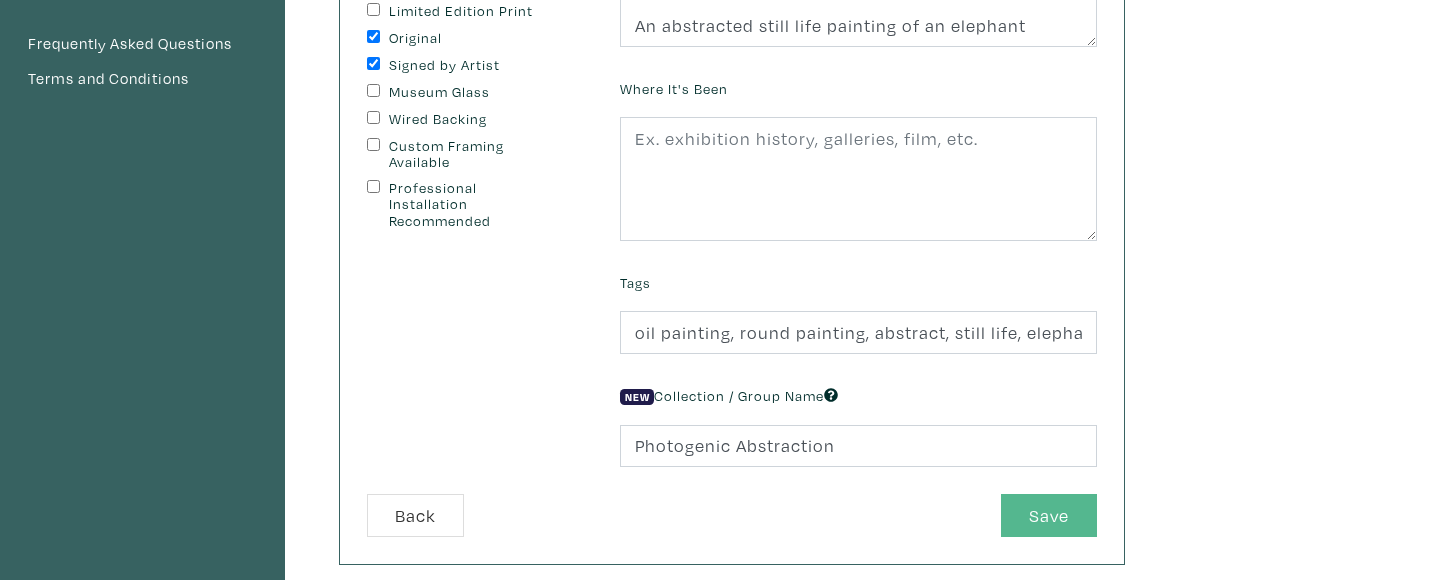 click on "Save" at bounding box center (1049, 515) 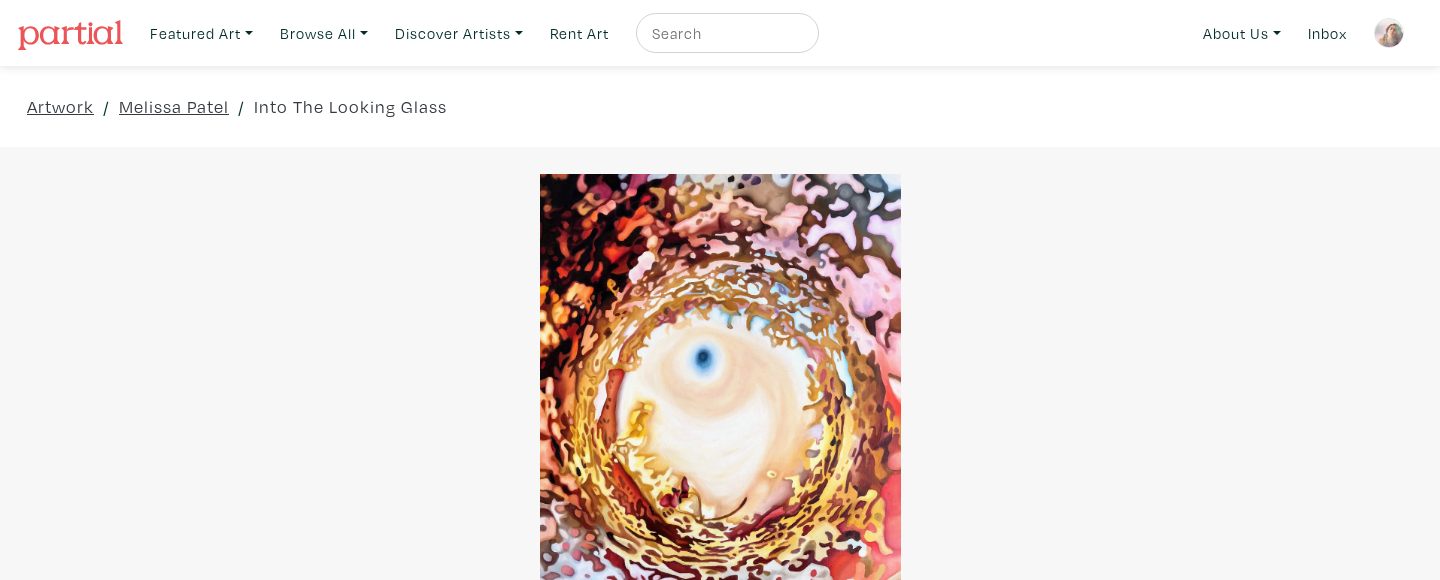 scroll, scrollTop: 0, scrollLeft: 0, axis: both 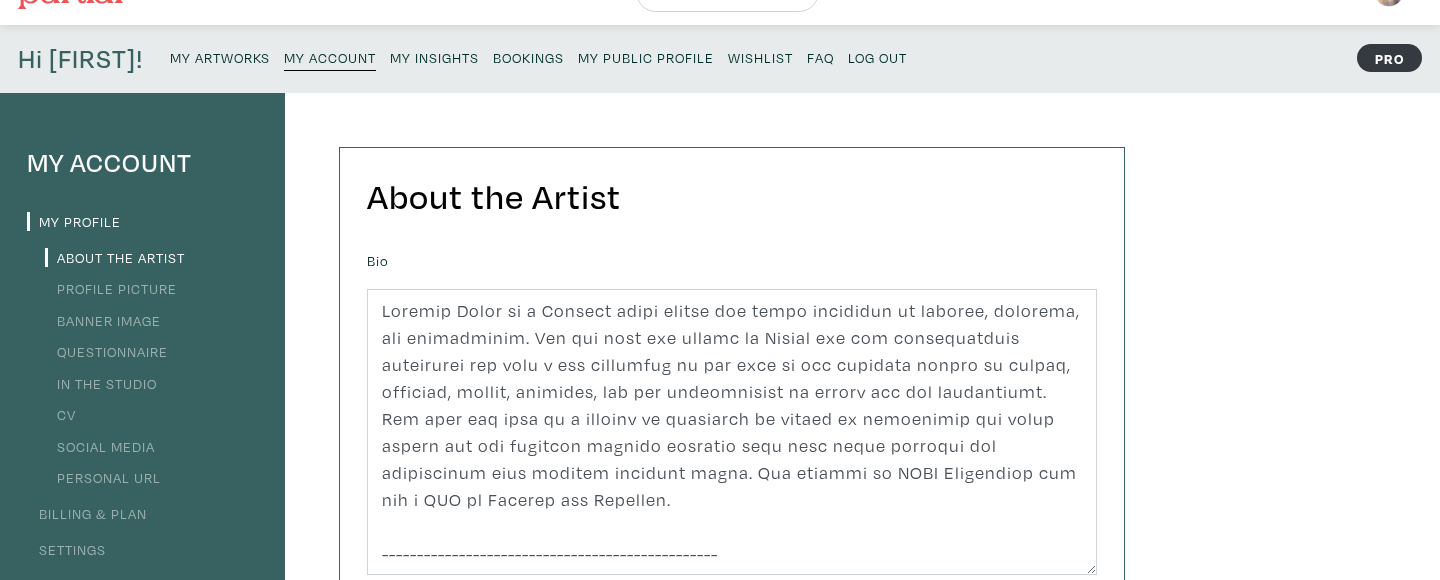 click on "My Artworks" at bounding box center (220, 57) 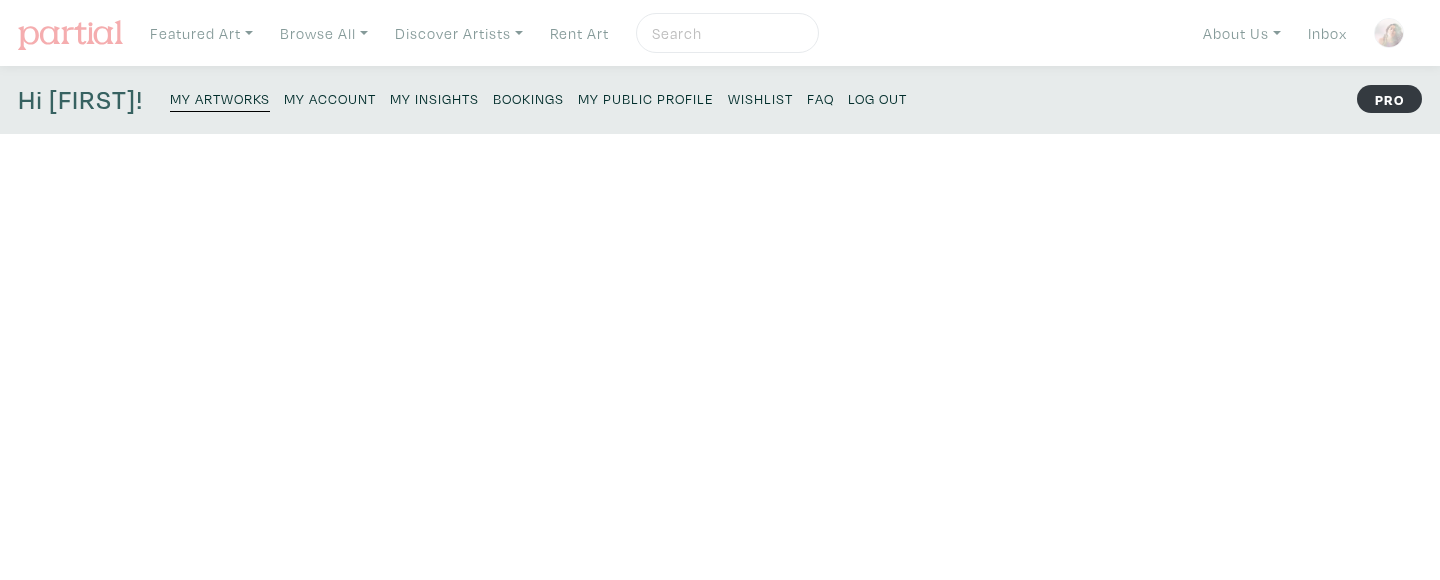 scroll, scrollTop: 0, scrollLeft: 0, axis: both 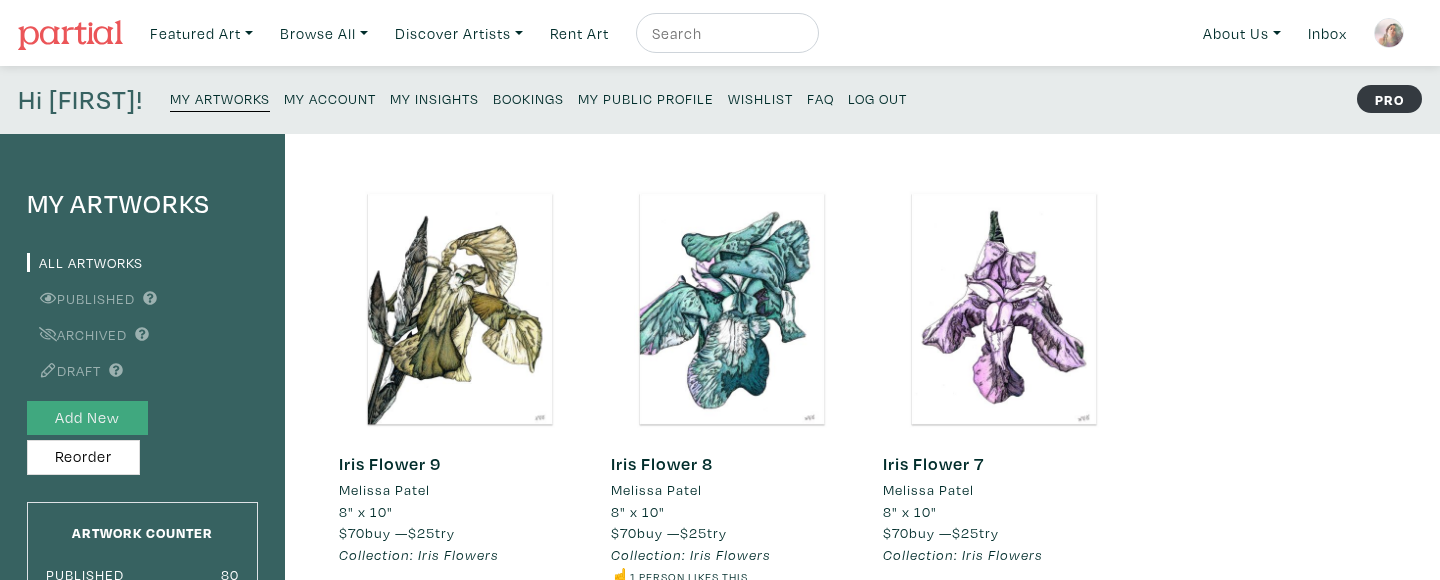 click on "Add New" at bounding box center [87, 418] 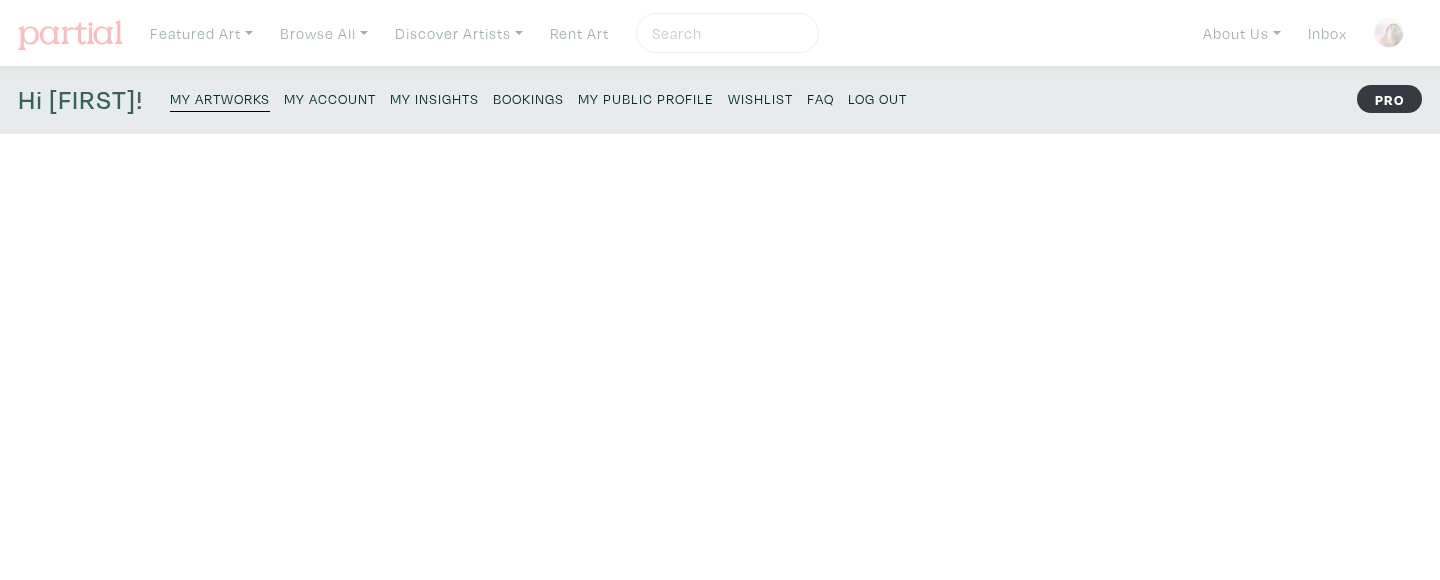 scroll, scrollTop: 0, scrollLeft: 0, axis: both 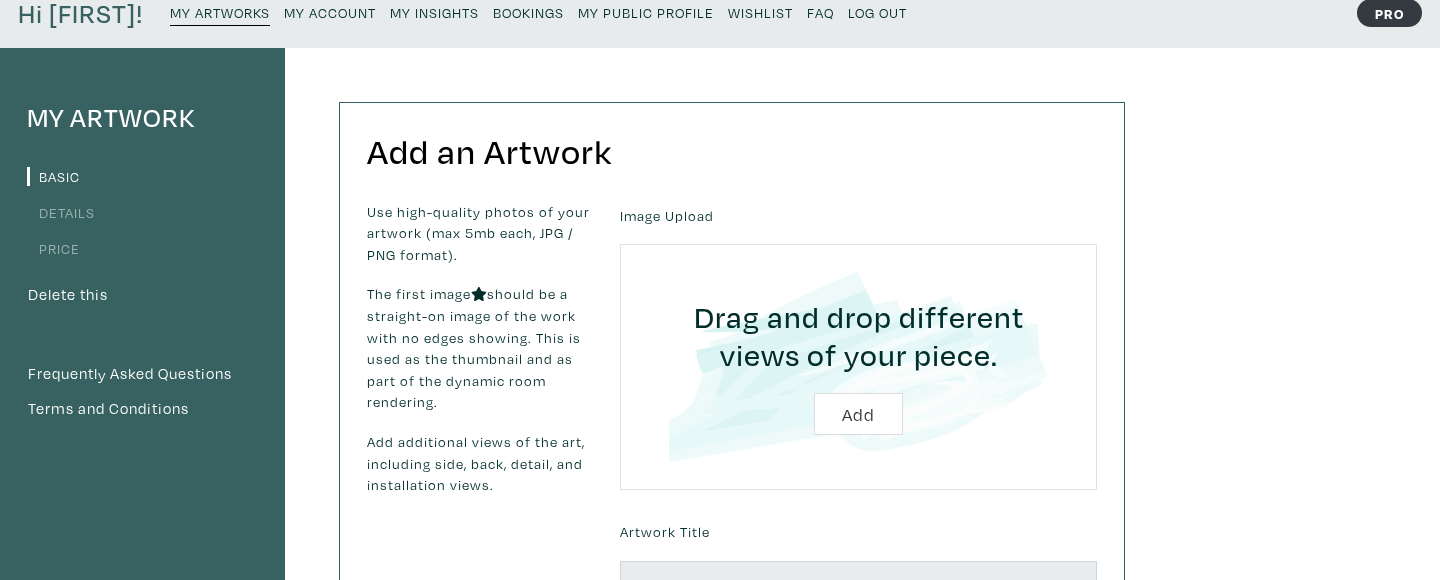 click at bounding box center (858, 367) 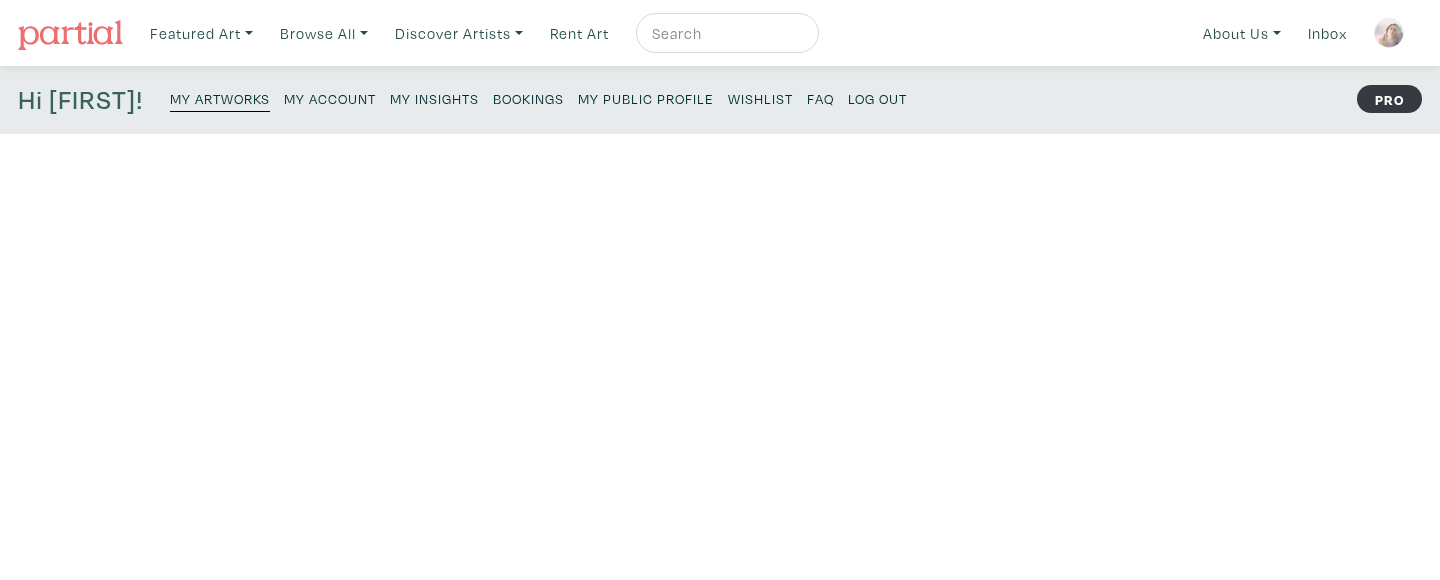 scroll, scrollTop: 0, scrollLeft: 0, axis: both 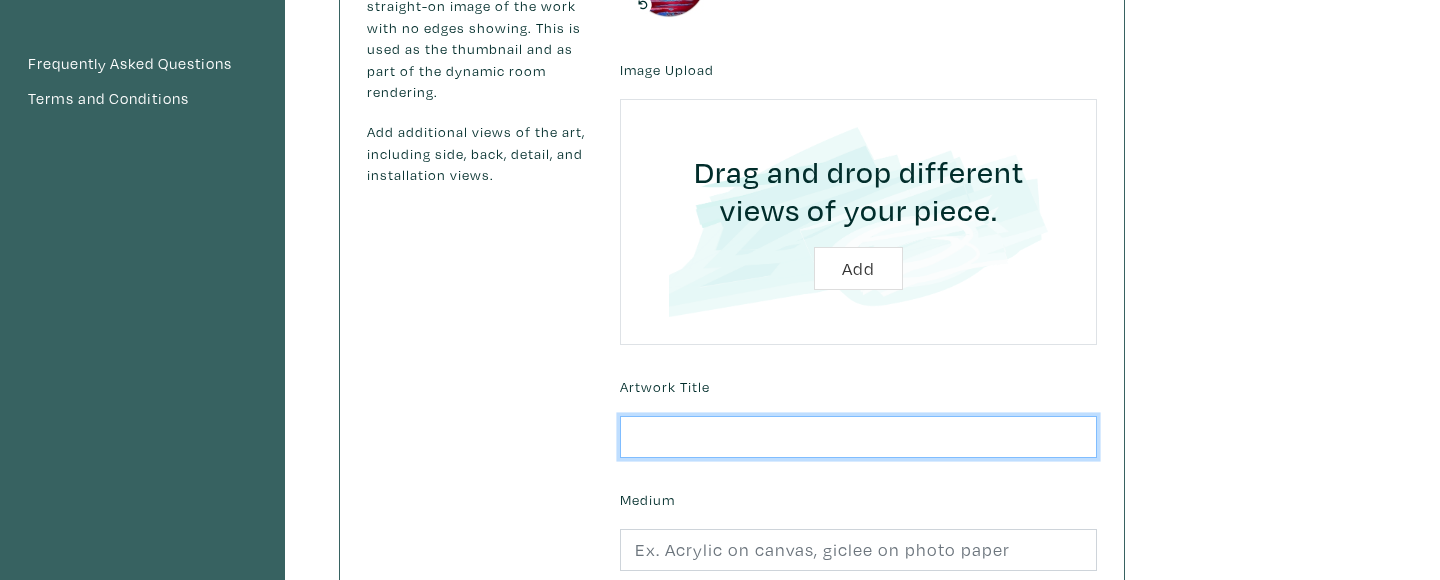 click at bounding box center [858, 437] 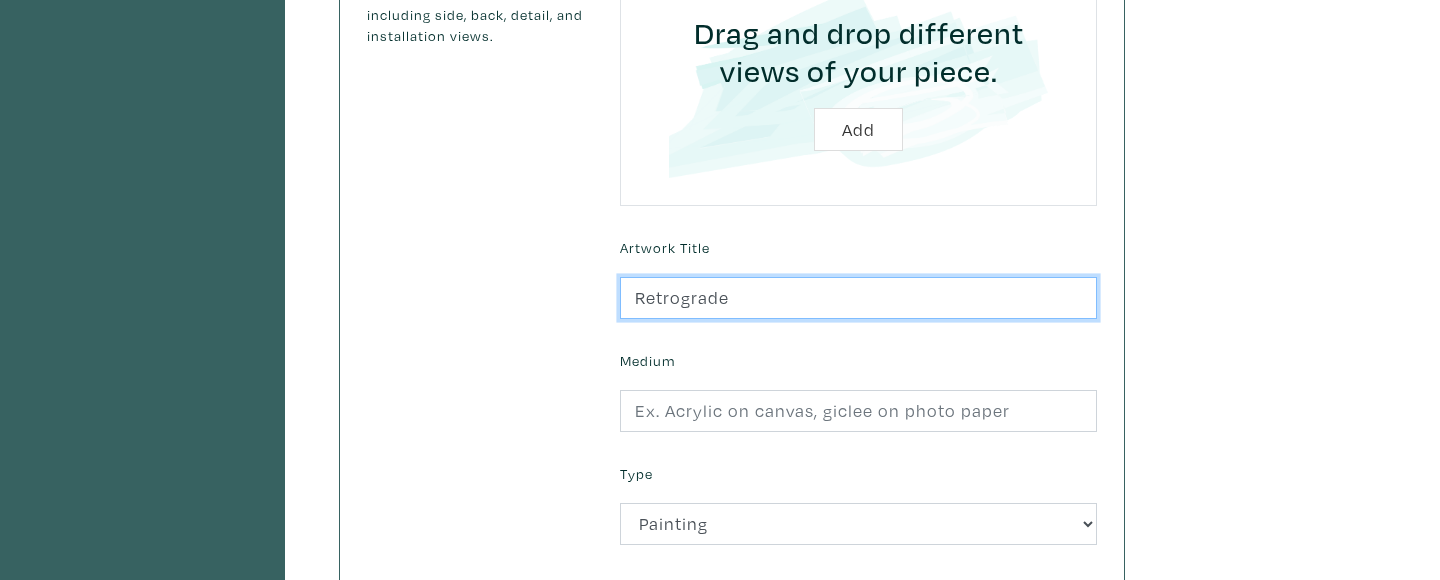 scroll, scrollTop: 594, scrollLeft: 0, axis: vertical 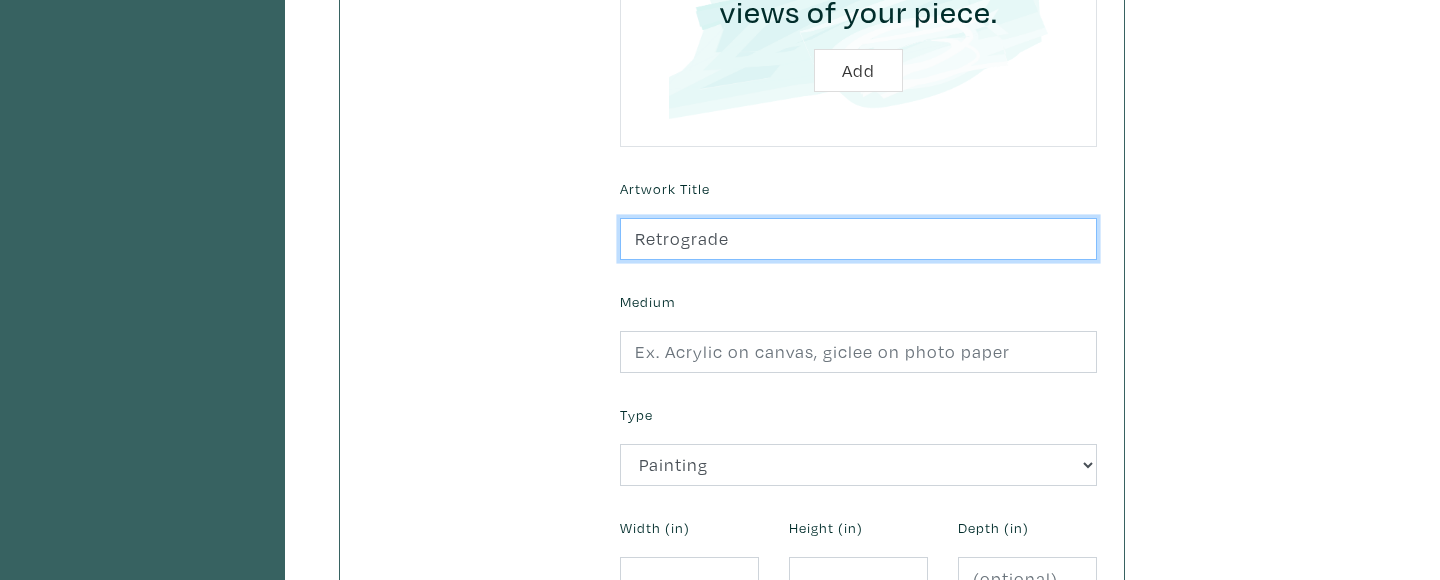 type on "Retrograde" 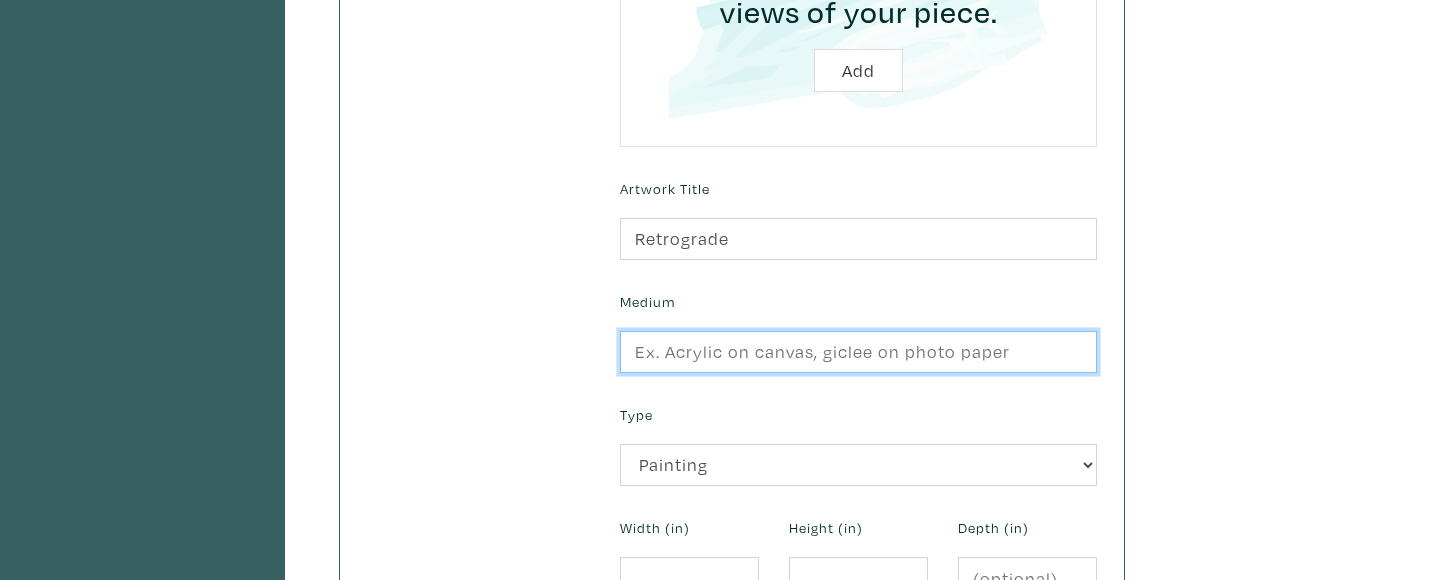 click at bounding box center (858, 352) 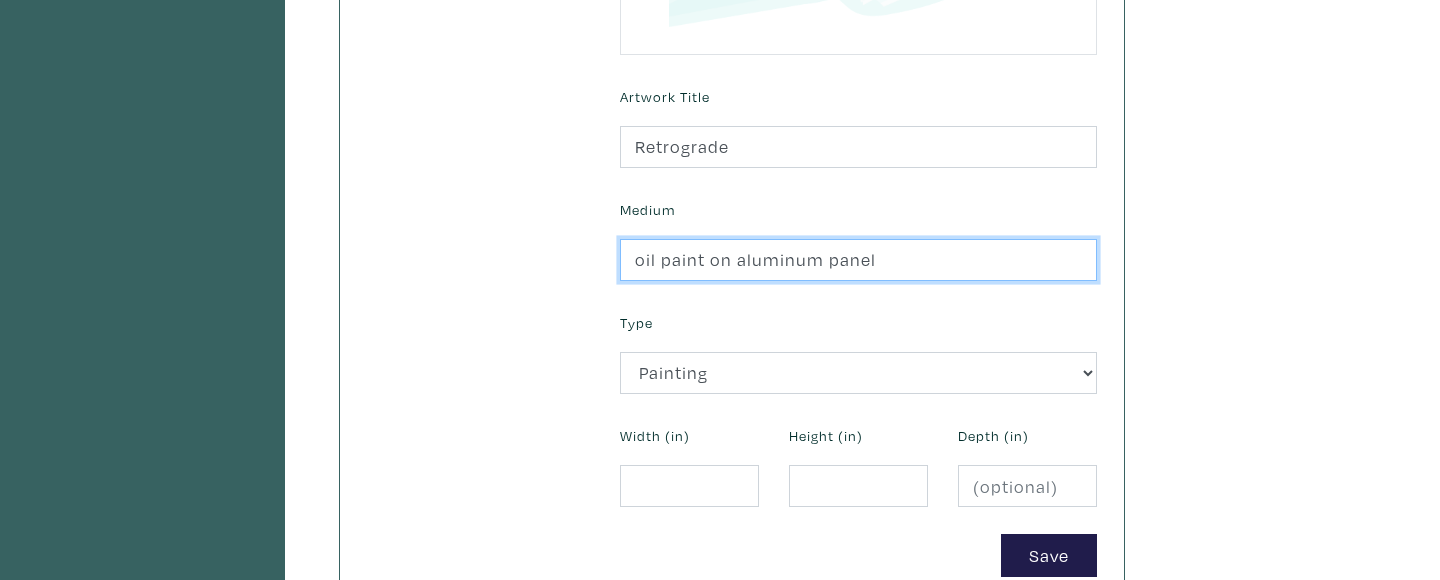 scroll, scrollTop: 708, scrollLeft: 0, axis: vertical 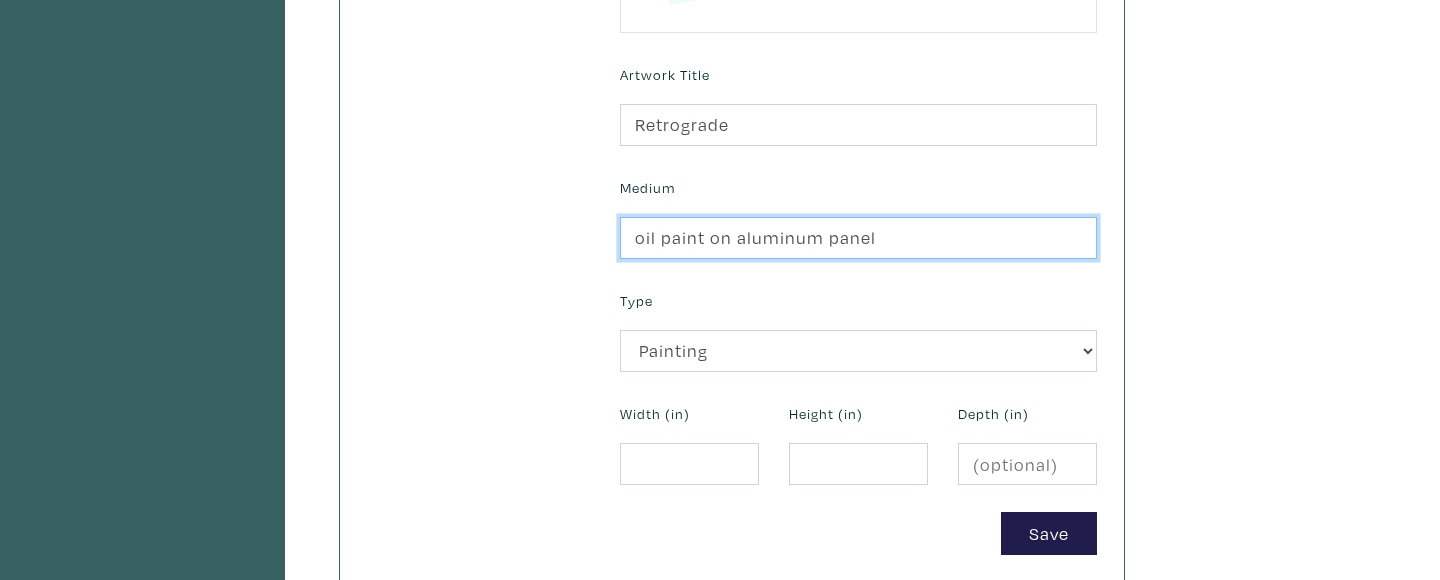 type on "oil paint on aluminum panel" 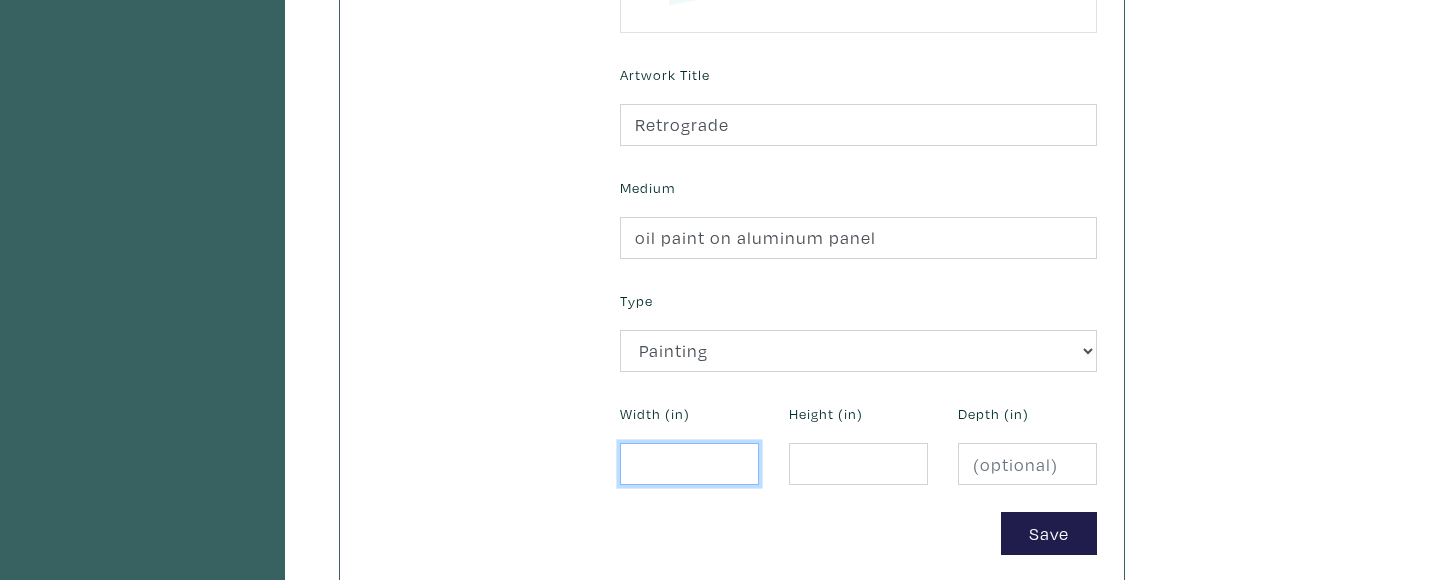 click at bounding box center (689, 464) 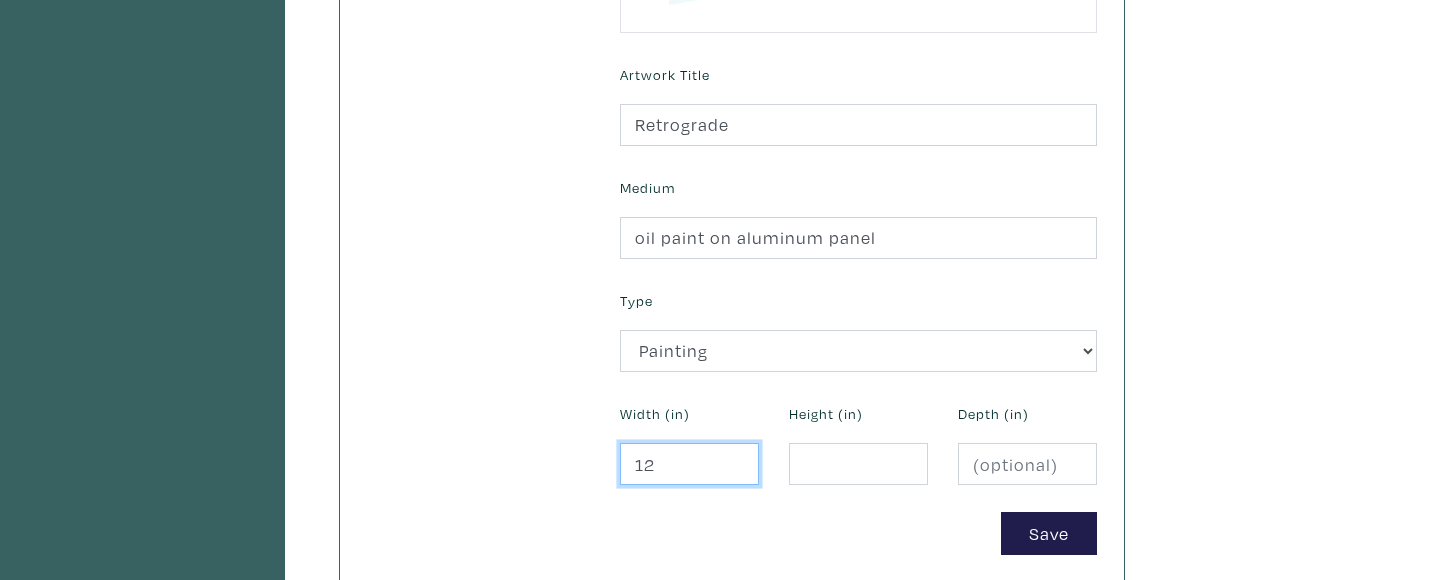 type on "12" 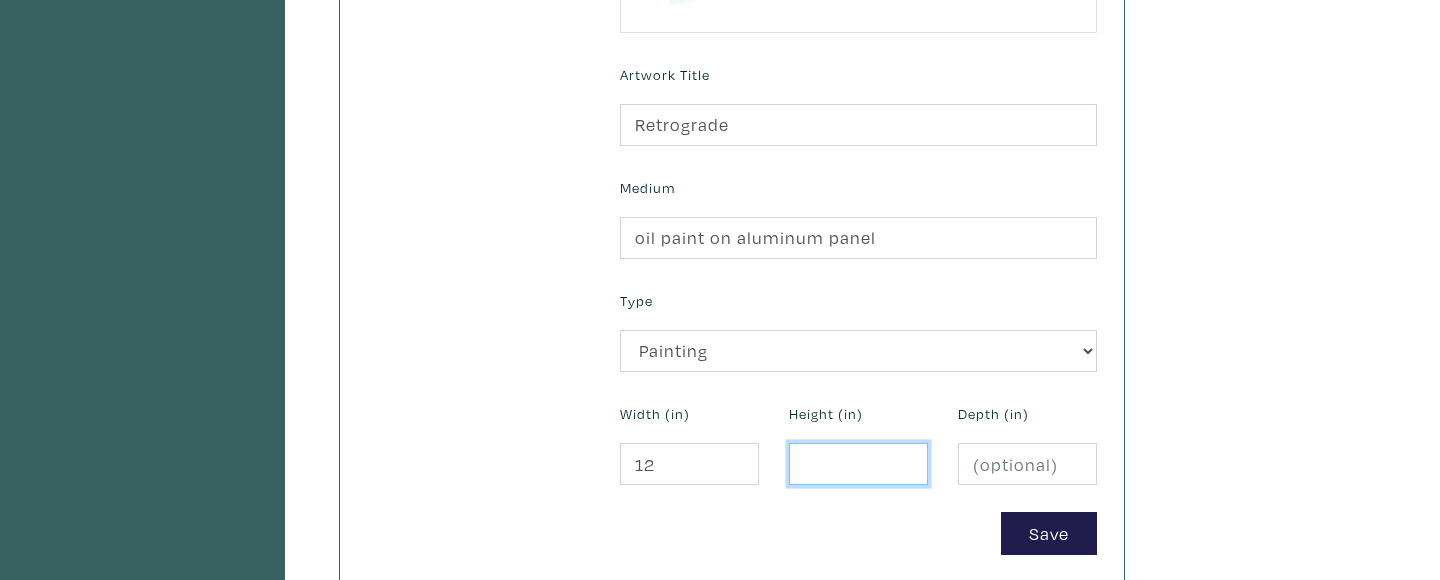 click at bounding box center (858, 464) 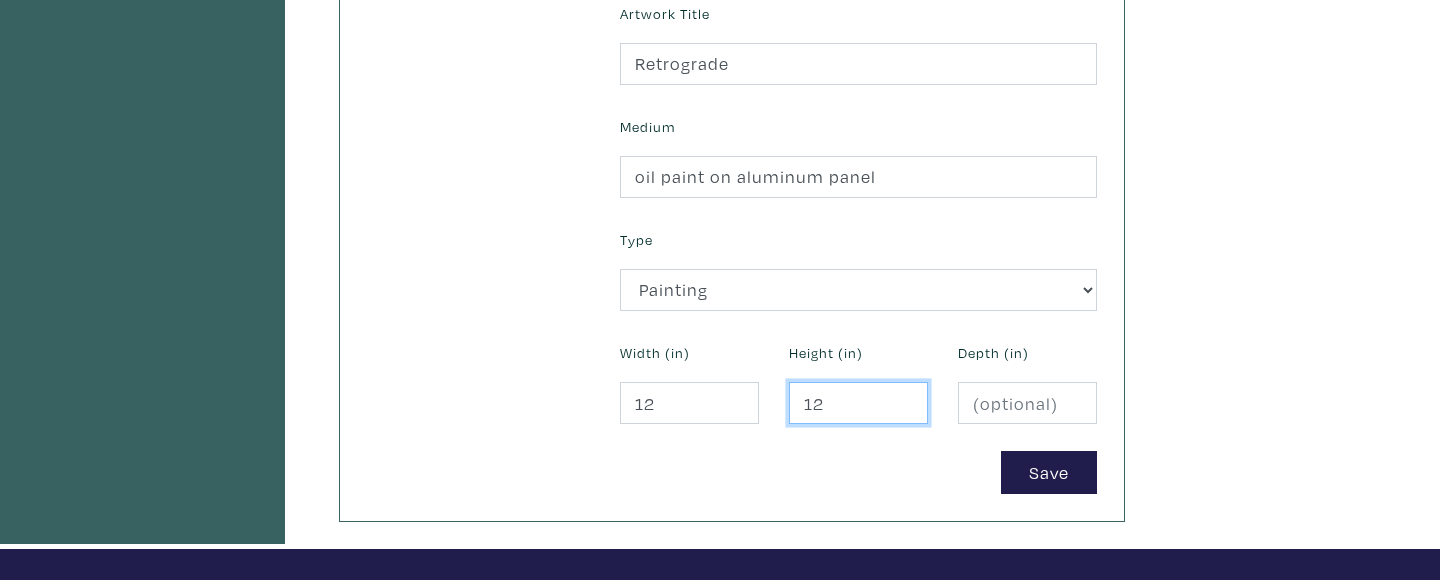 scroll, scrollTop: 775, scrollLeft: 0, axis: vertical 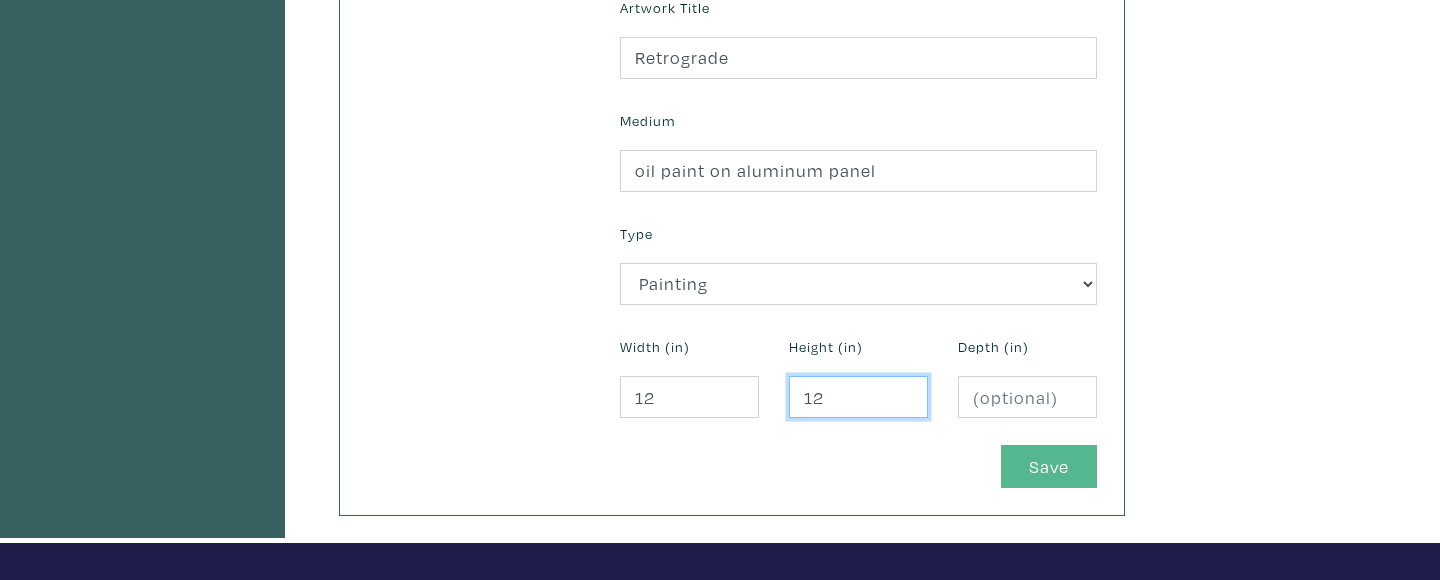type on "12" 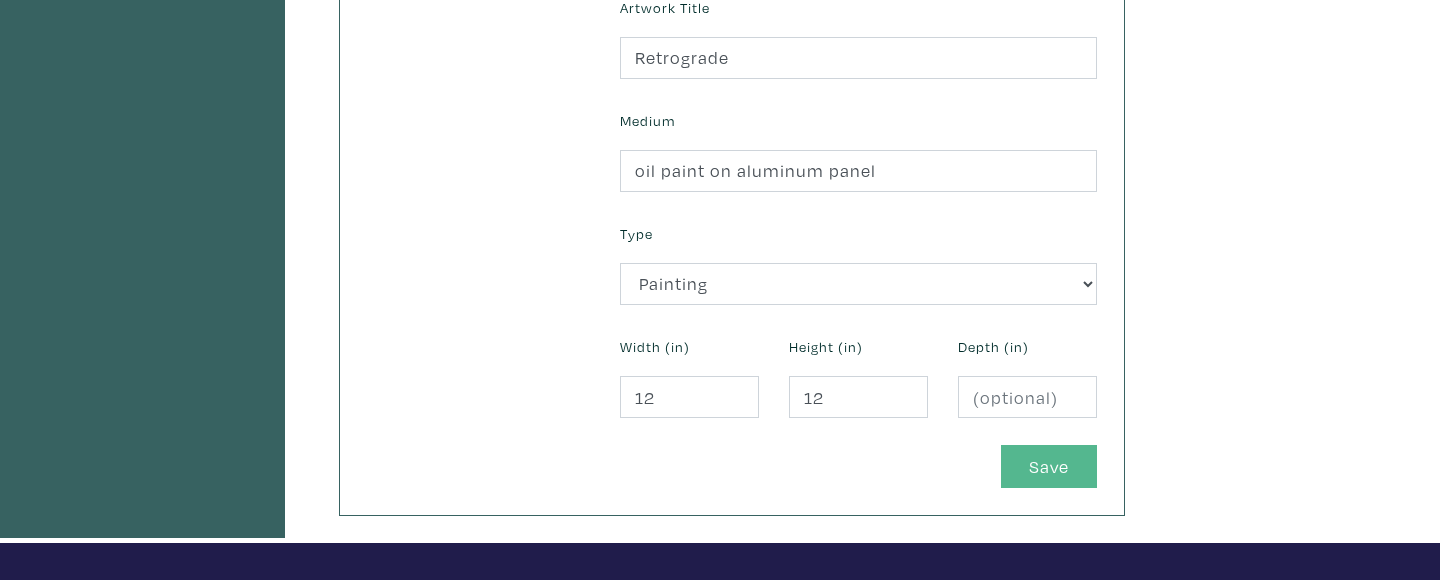 click on "Save" at bounding box center [1049, 466] 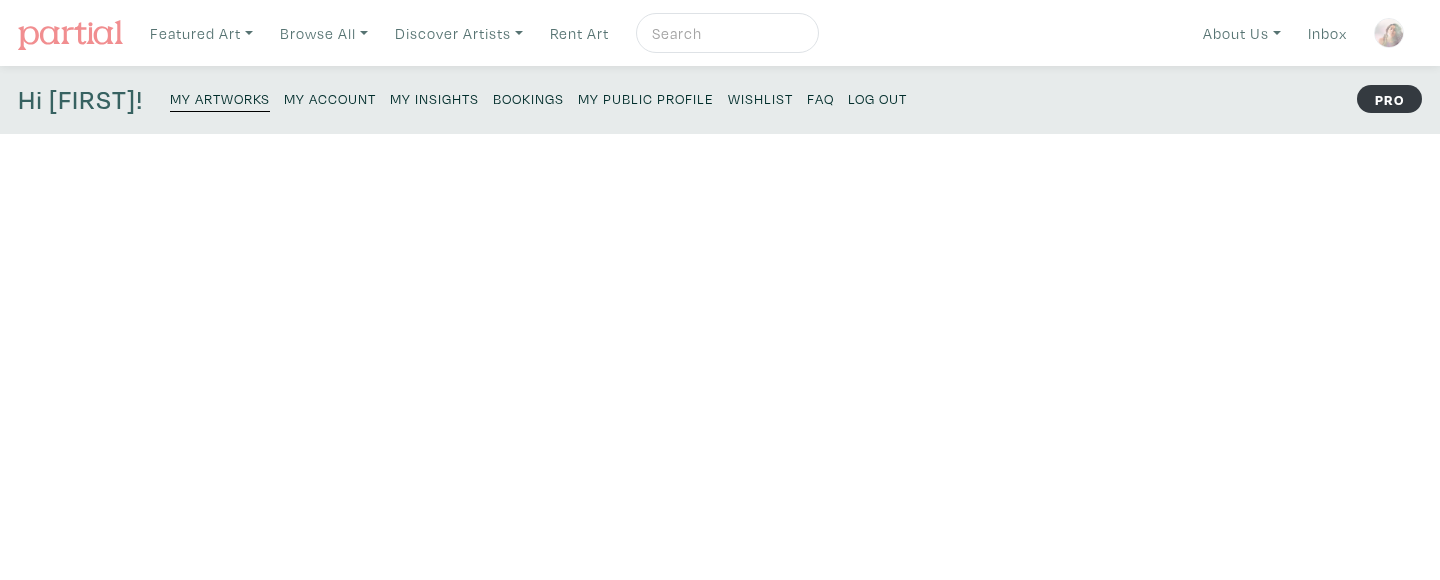 scroll, scrollTop: 0, scrollLeft: 0, axis: both 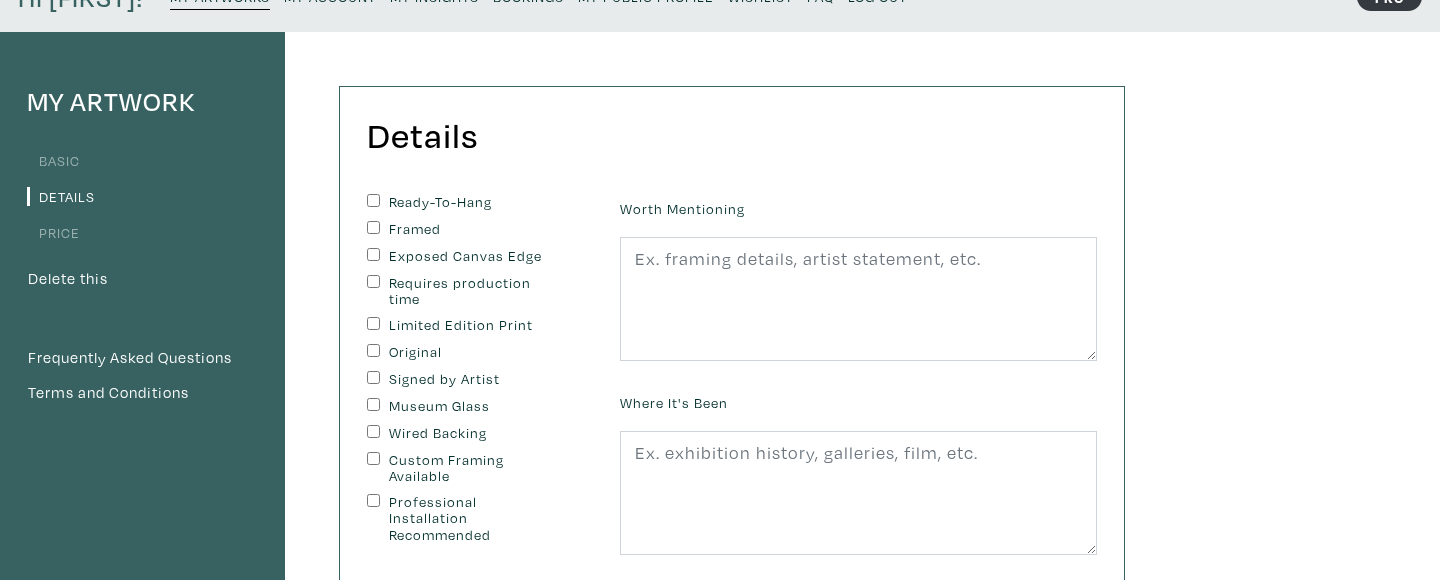 click on "Signed by Artist" at bounding box center [478, 380] 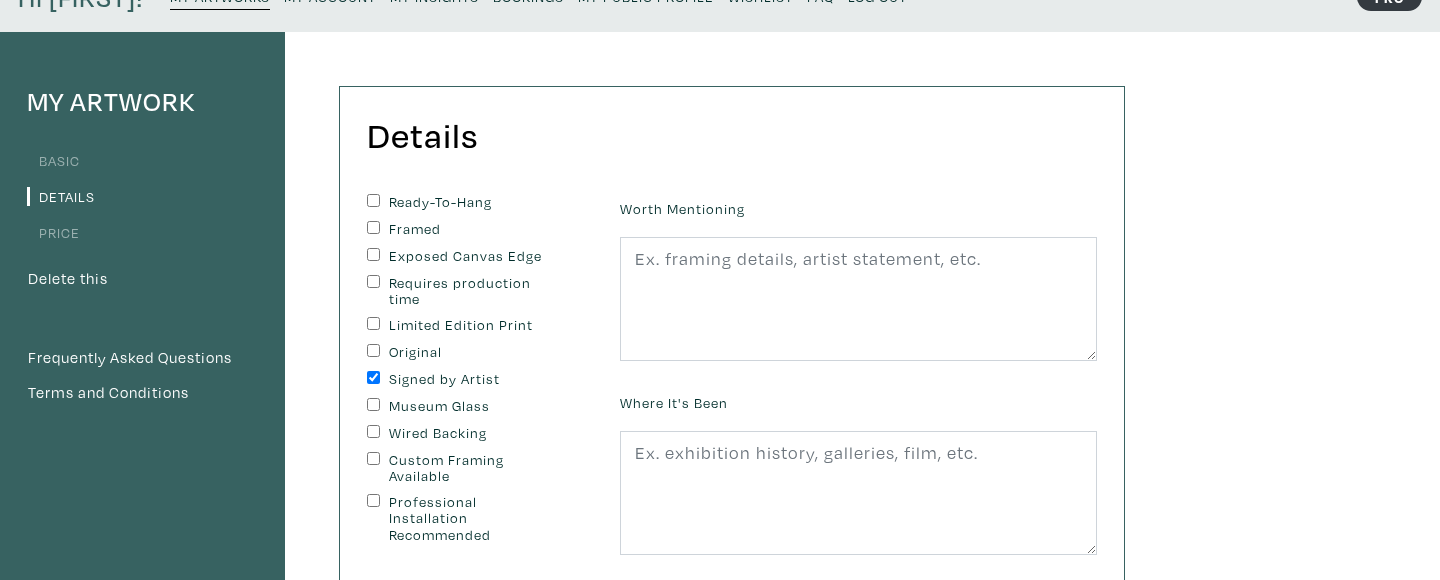 click on "Original" at bounding box center (478, 353) 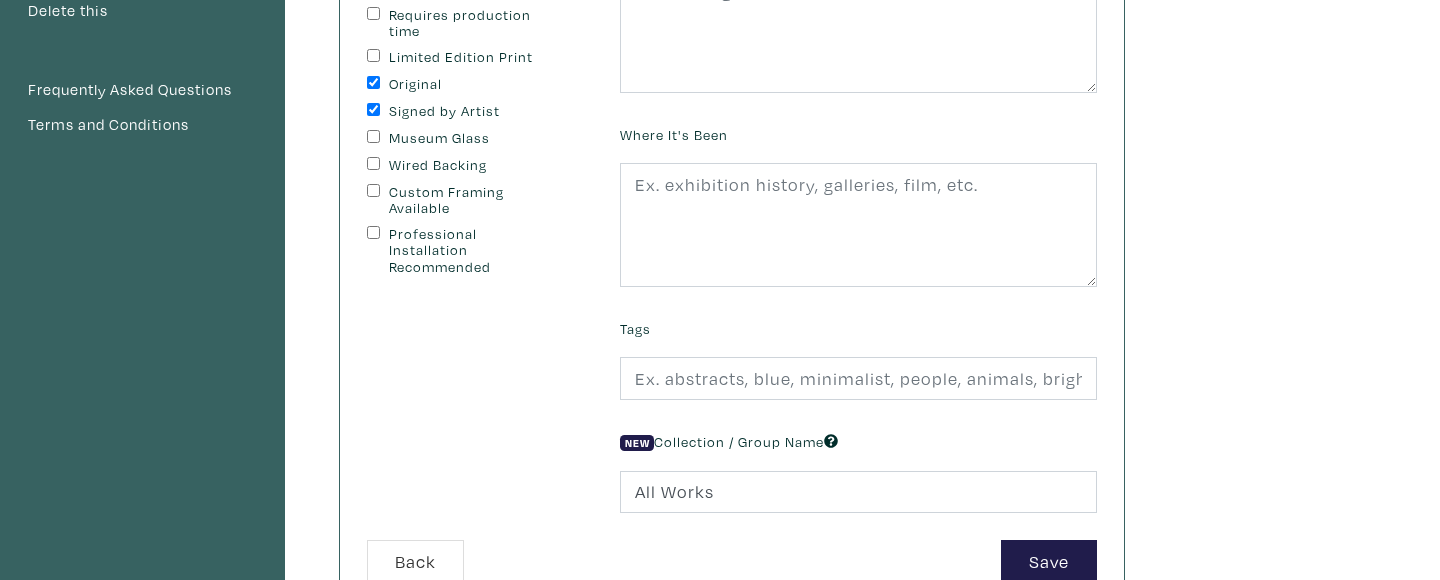 scroll, scrollTop: 416, scrollLeft: 0, axis: vertical 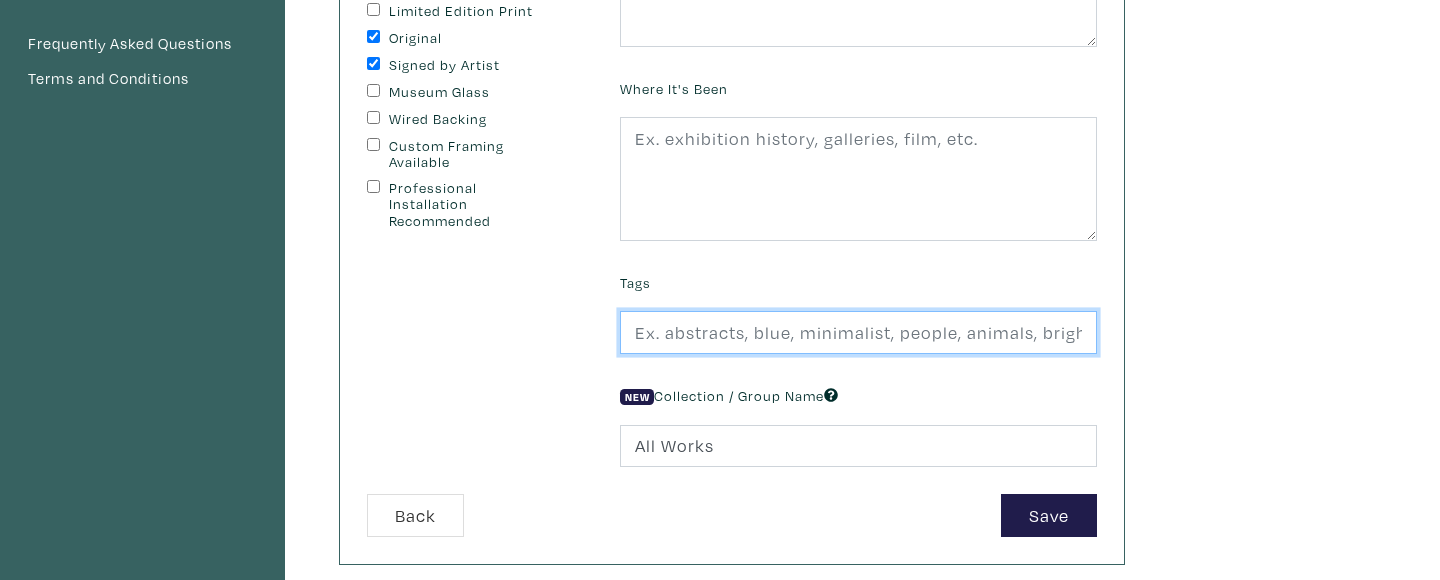 click at bounding box center [858, 332] 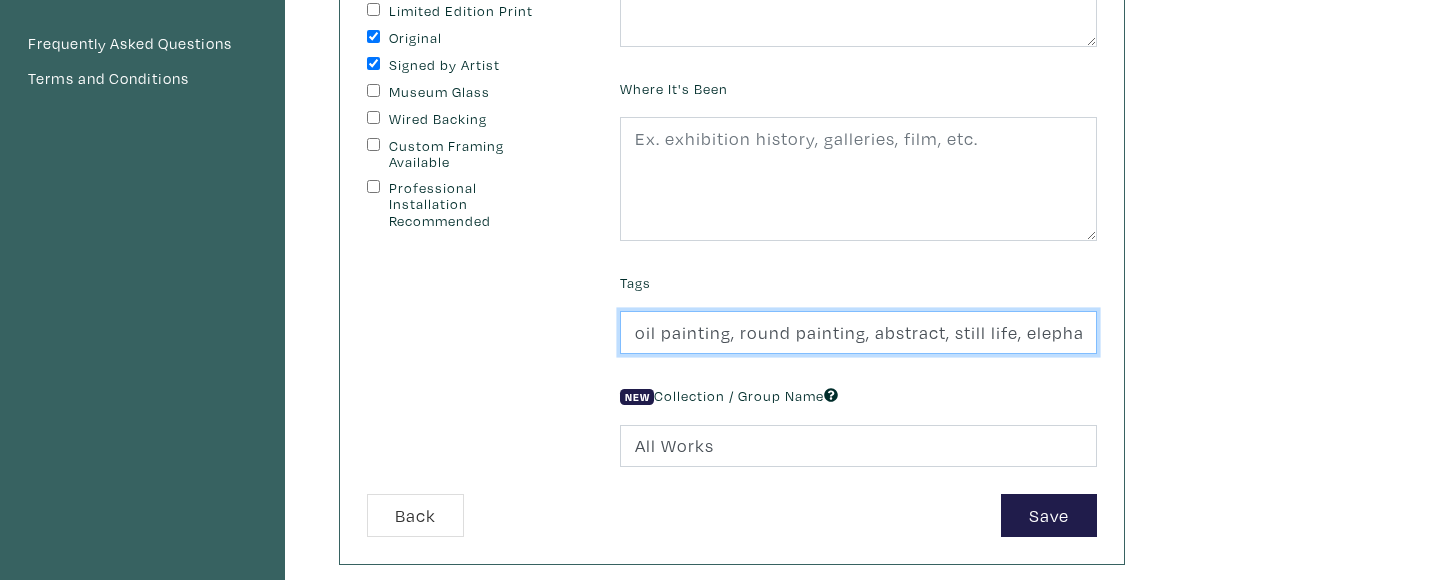 drag, startPoint x: 809, startPoint y: 327, endPoint x: 740, endPoint y: 332, distance: 69.18092 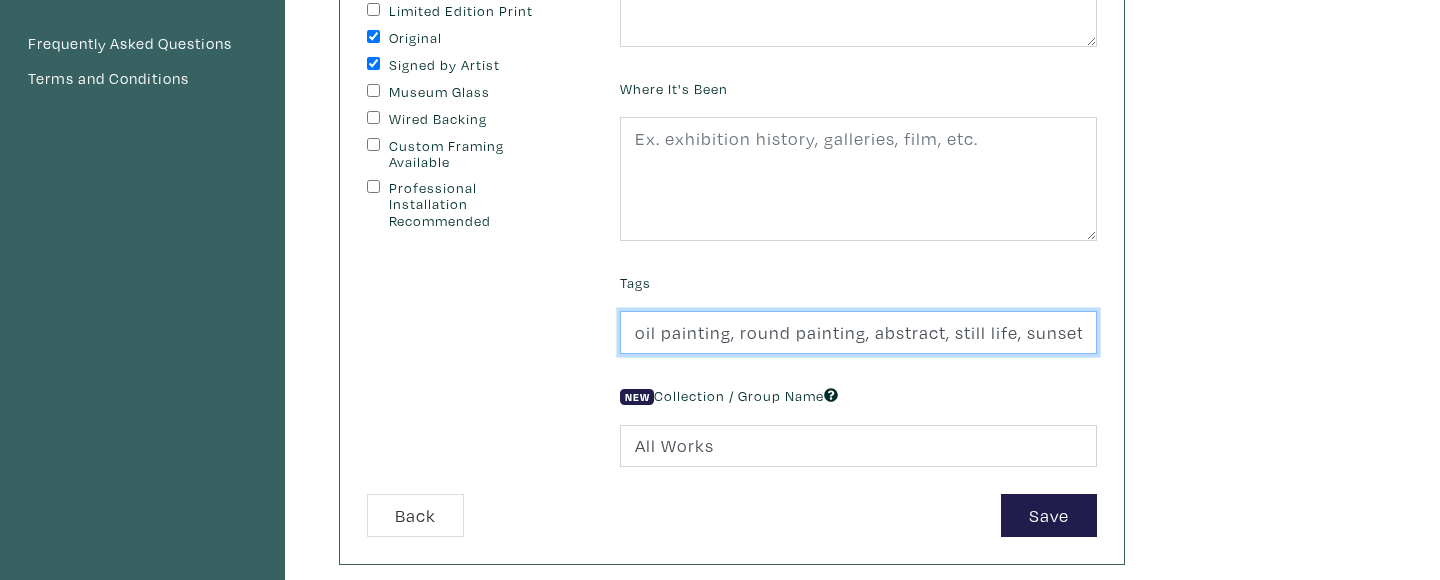 drag, startPoint x: 789, startPoint y: 327, endPoint x: 732, endPoint y: 327, distance: 57 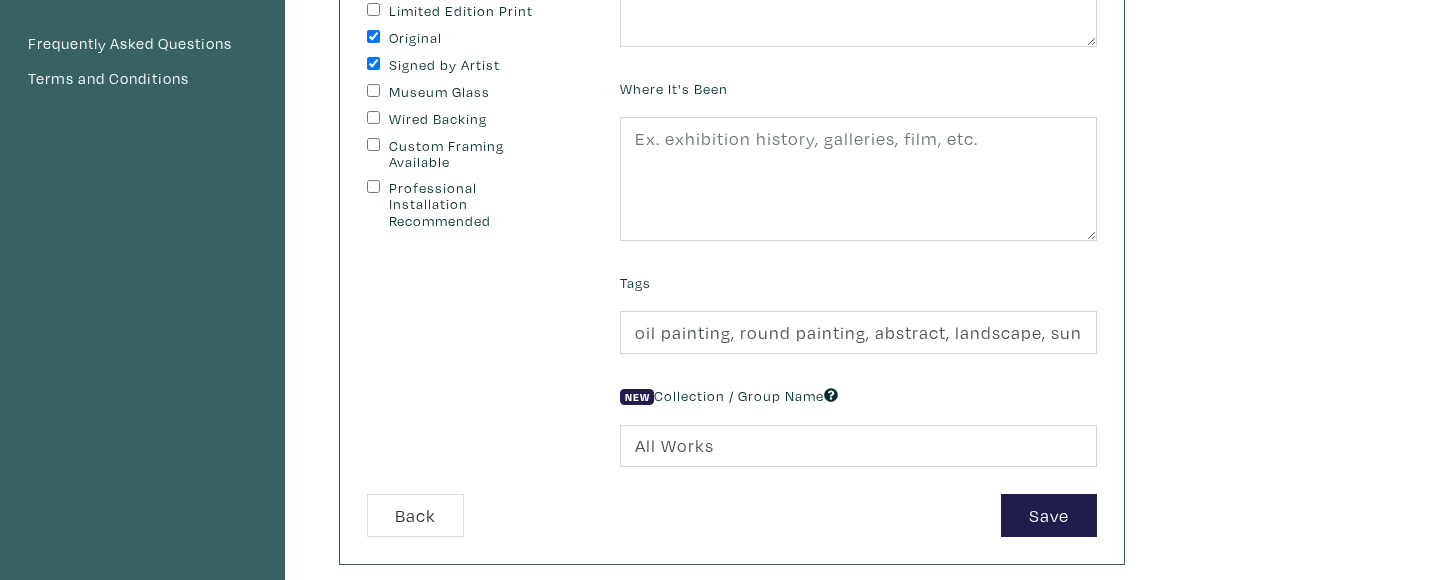 click on "My Artwork
Basic
Details
Price
Delete this
Frequently Asked Questions
Terms and Conditions
Details You can change this at anytime.
Ready-To-Hang
Framed
Exposed Canvas Edge
Requires production time
Limited Edition Print
Original
Signed by Artist
Museum Glass" at bounding box center (720, 260) 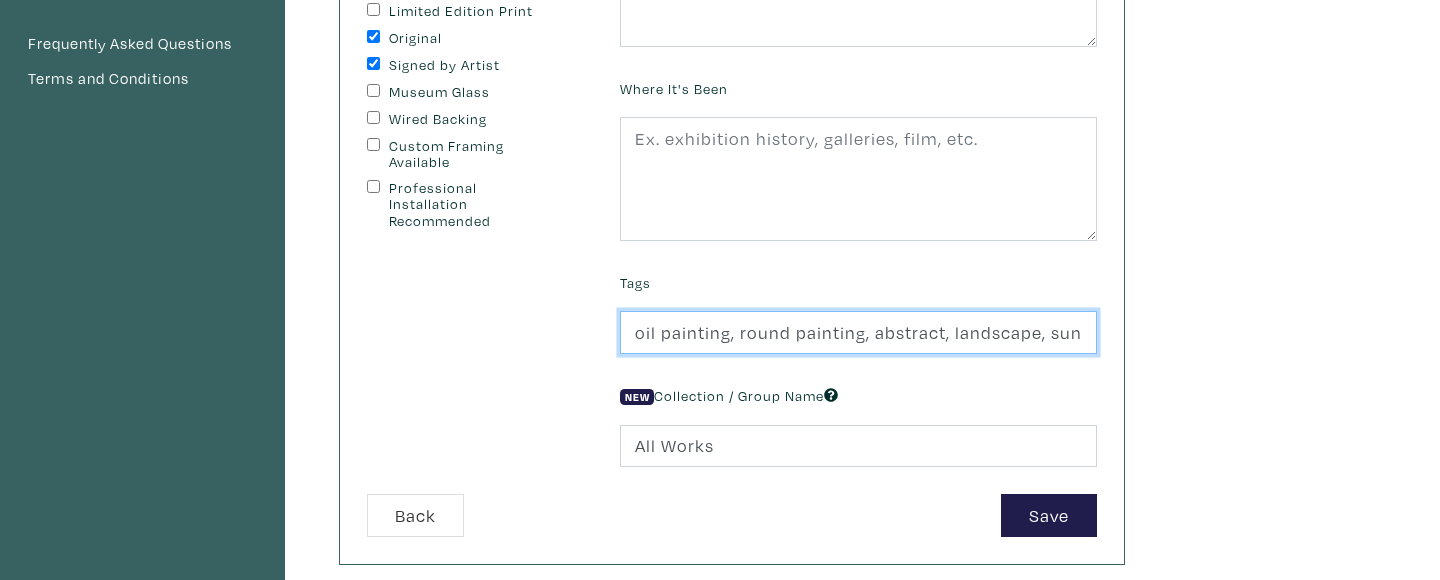 click on "oil painting, round painting, abstract, landscape, sunset, dreamlike, colourful, aluminum" at bounding box center [858, 332] 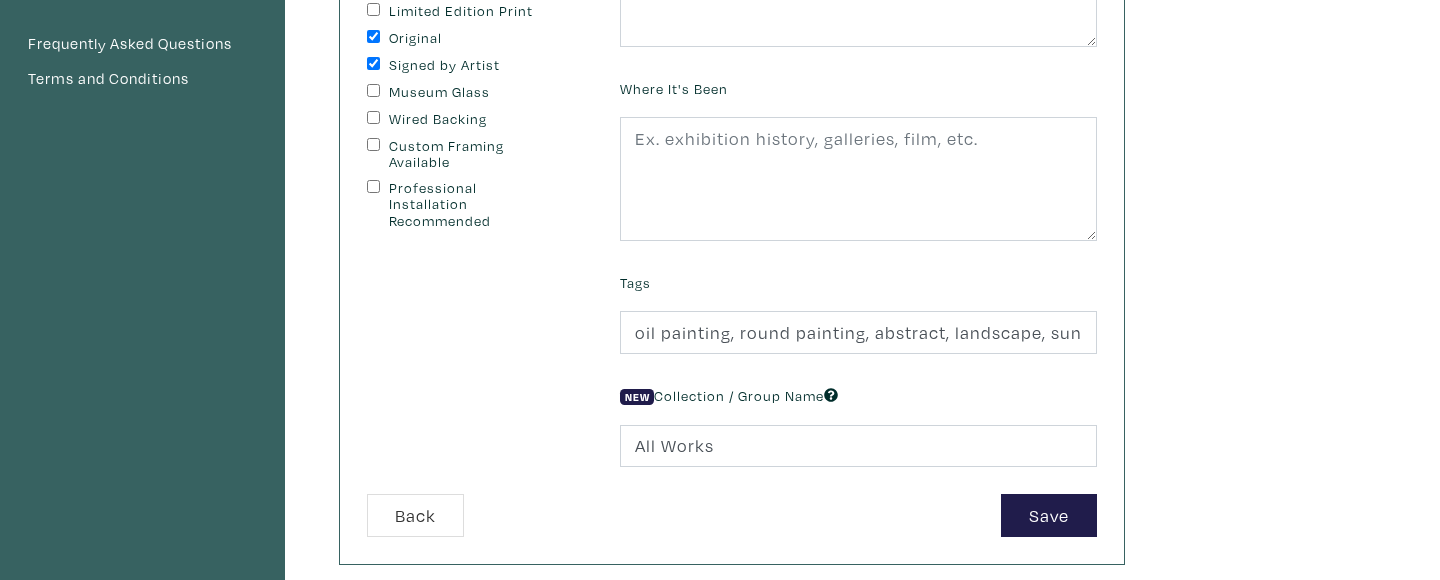 click on "My Artwork
Basic
Details
Price
Delete this
Frequently Asked Questions
Terms and Conditions
Details You can change this at anytime.
Ready-To-Hang
Framed
Exposed Canvas Edge
Requires production time
Limited Edition Print
Original
Signed by Artist
Museum Glass" at bounding box center (720, 260) 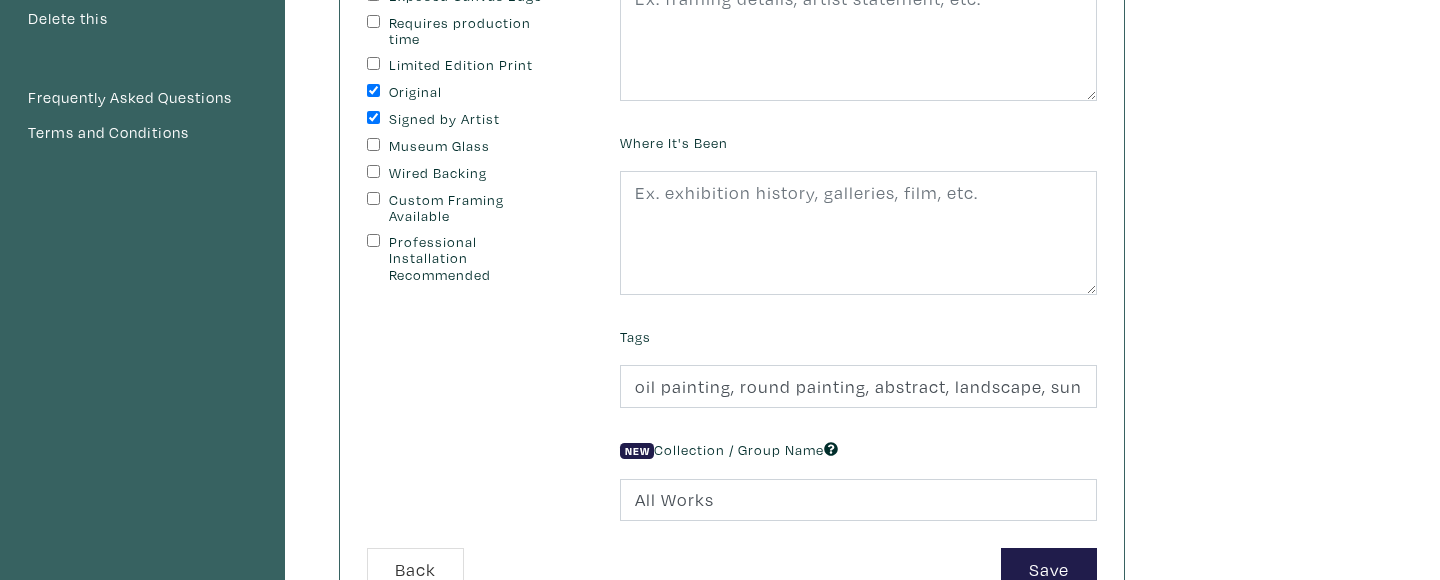 scroll, scrollTop: 378, scrollLeft: 0, axis: vertical 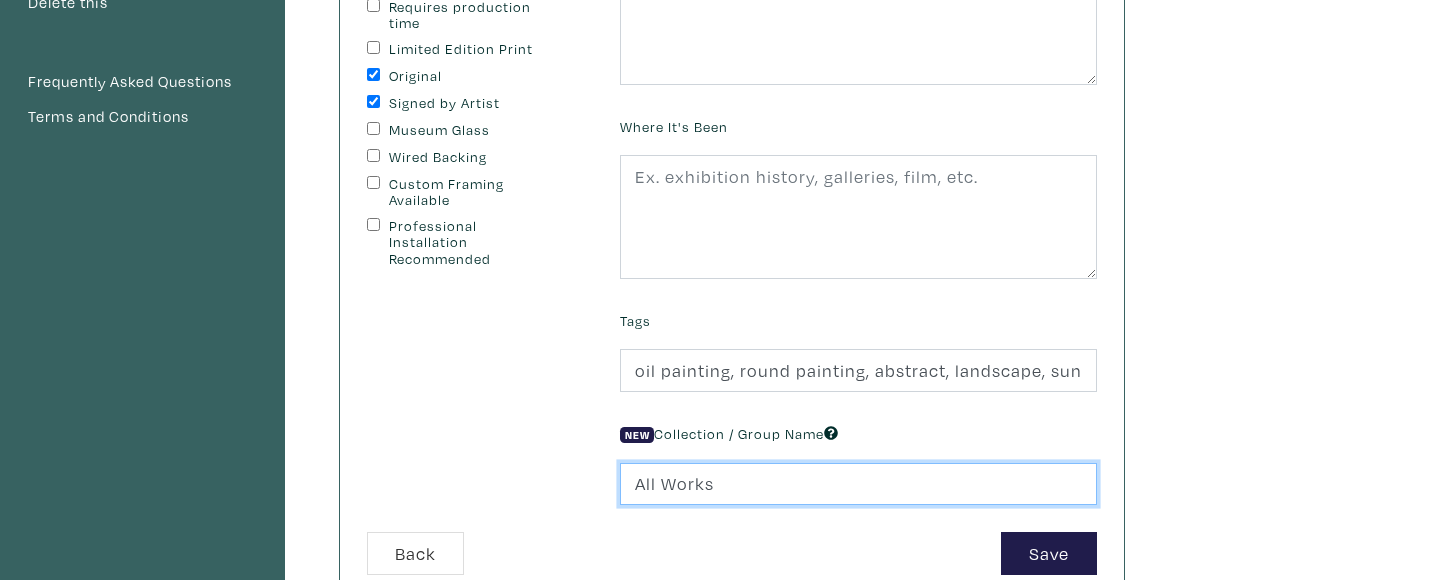 click on "All Works" at bounding box center [858, 484] 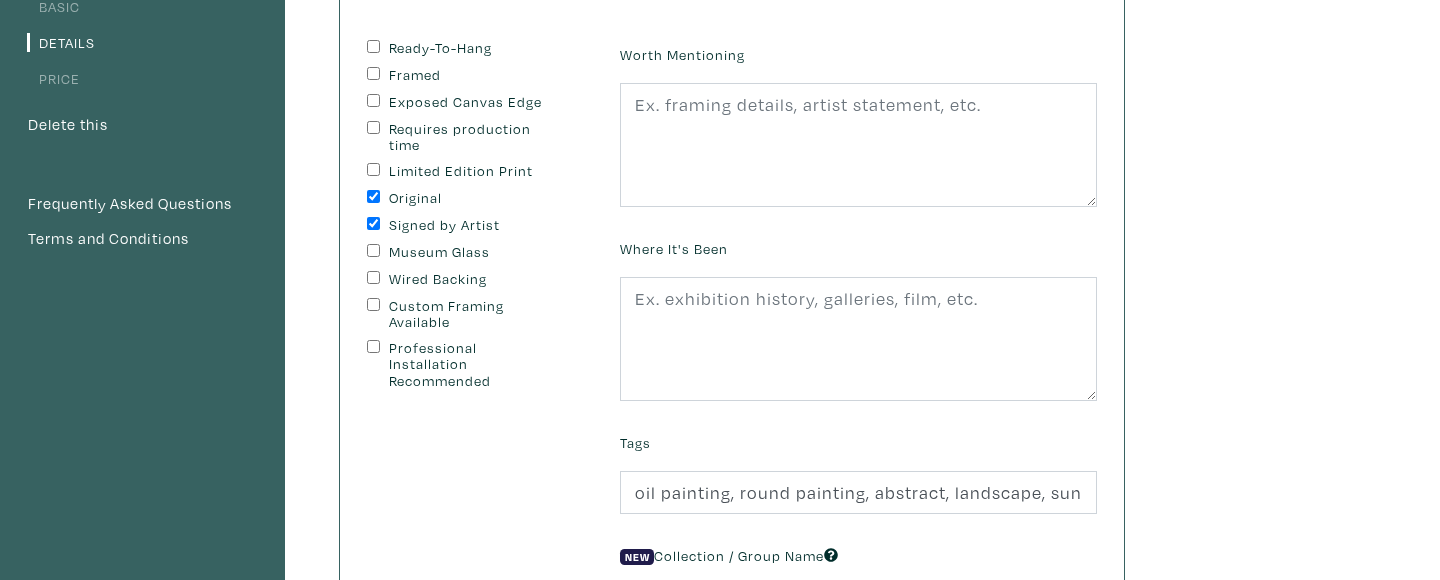 scroll, scrollTop: 227, scrollLeft: 0, axis: vertical 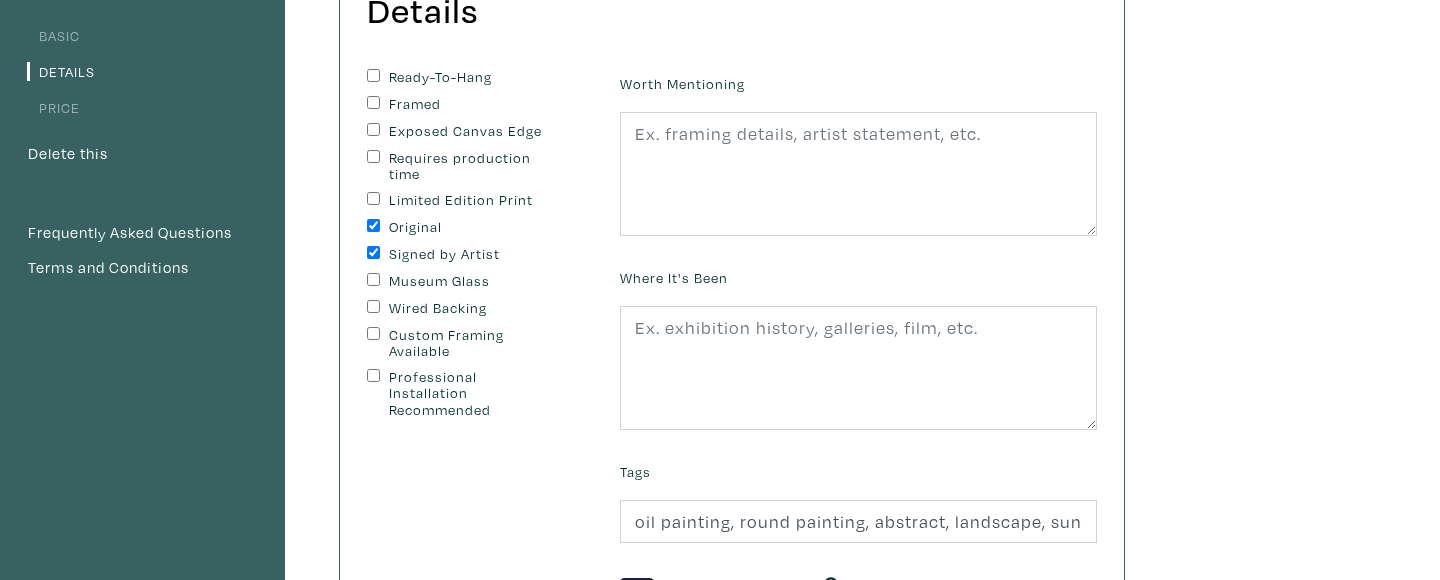 type on "Photogenic Abstraction" 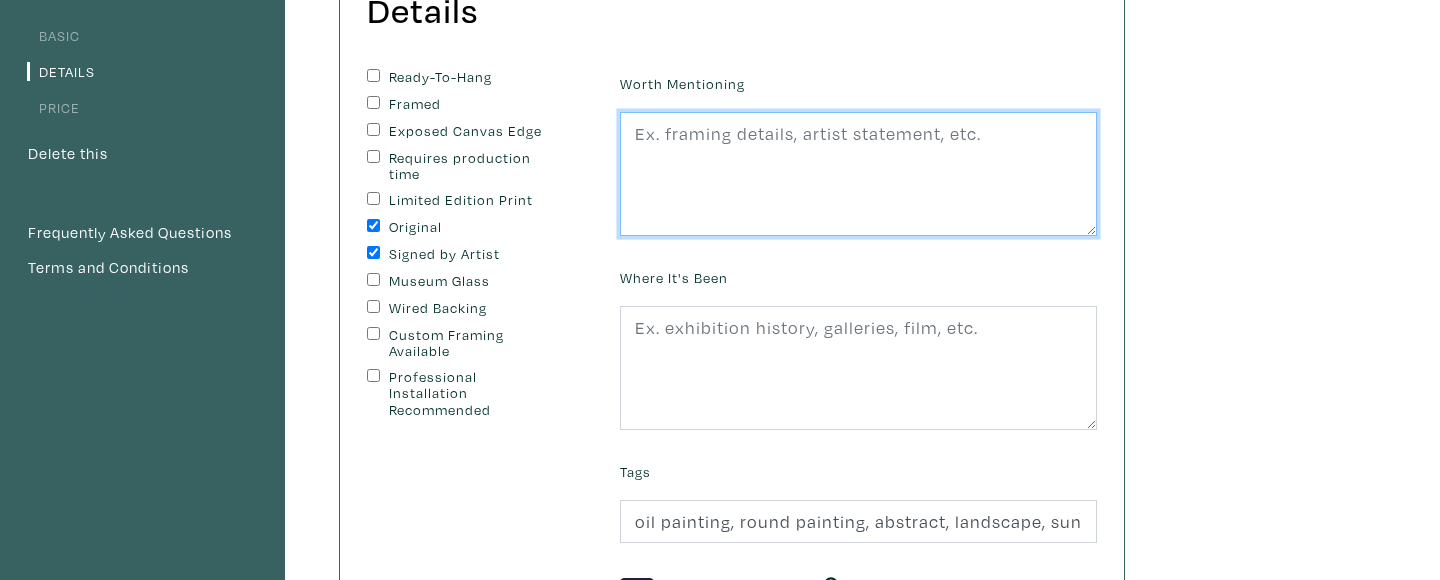 click at bounding box center [858, 174] 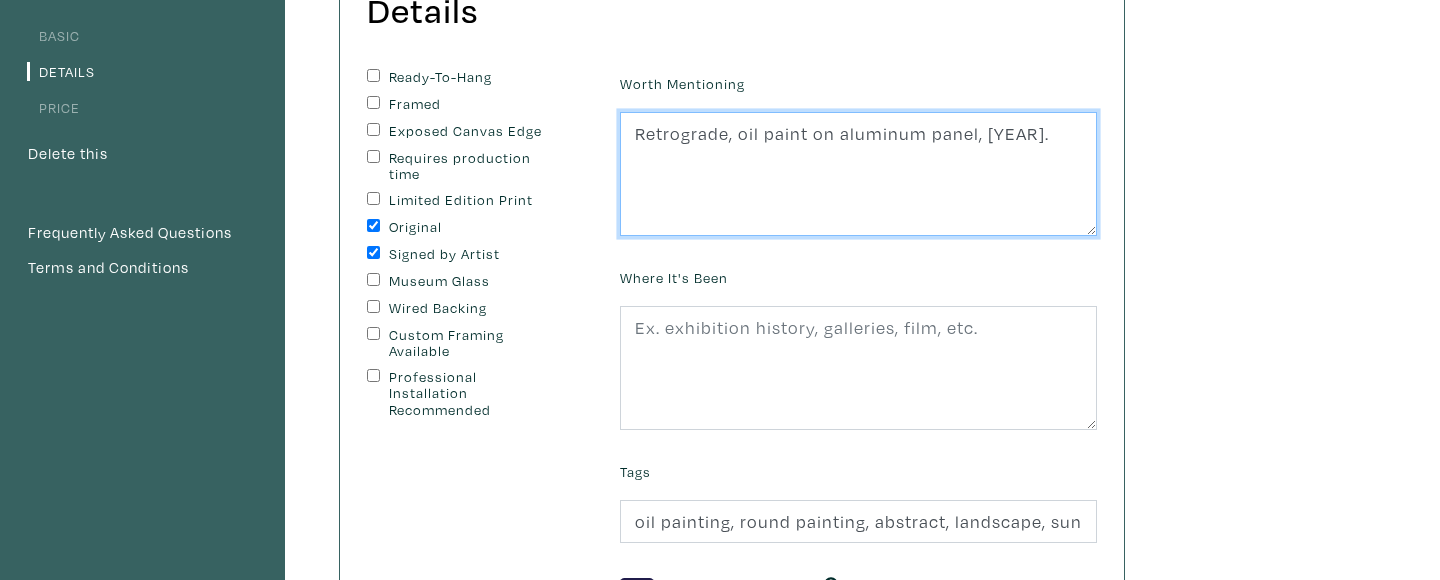 drag, startPoint x: 637, startPoint y: 129, endPoint x: 1047, endPoint y: 128, distance: 410.00122 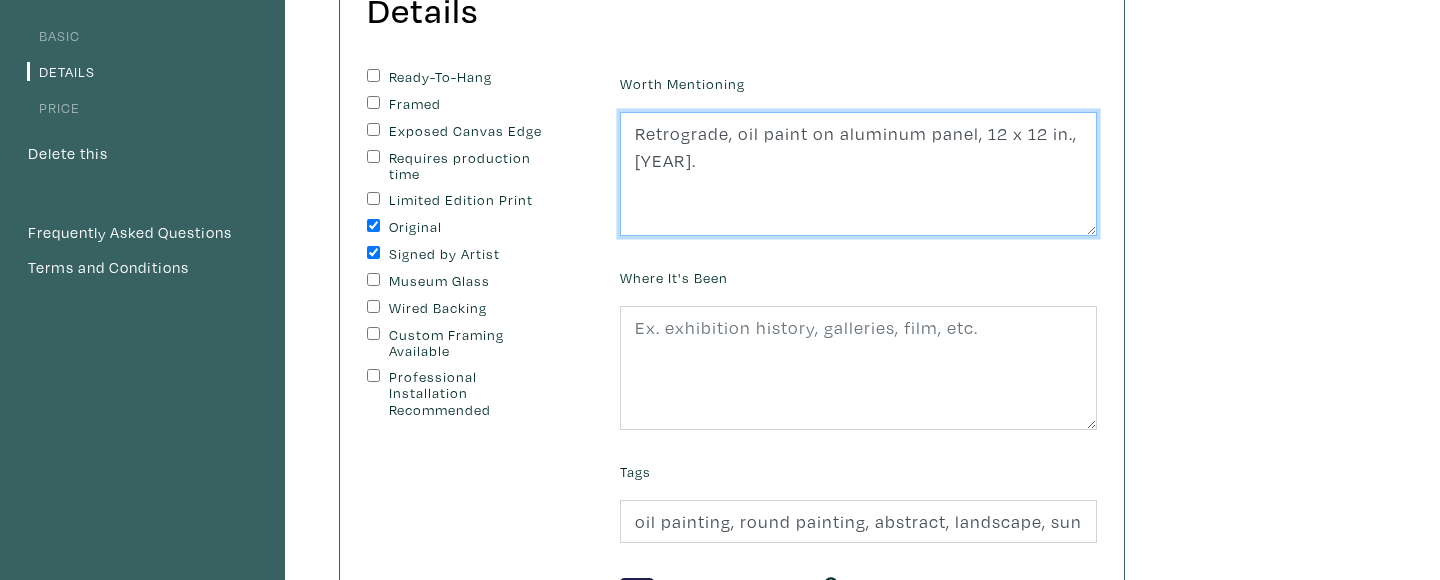 paste on "An abstracted landscape painting of a red sun setting over water." 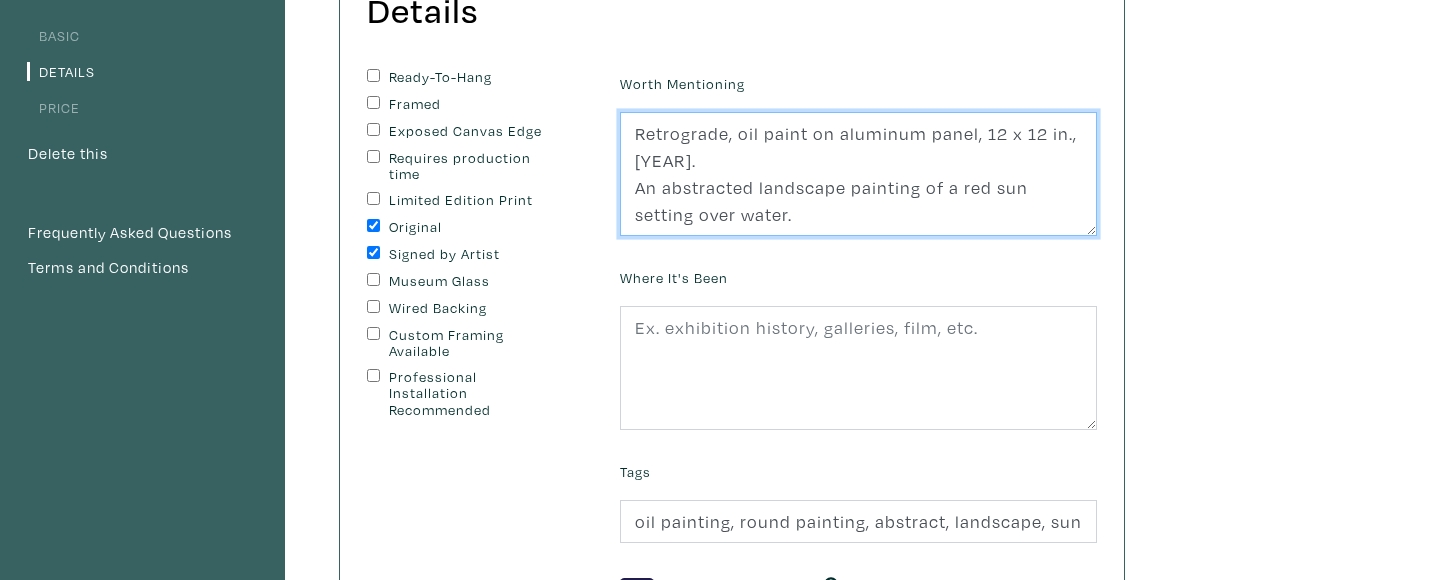 click on "Retrograde, oil paint on aluminum panel, 12 x 12 in., 2025.
An abstracted landscape painting of a red sun setting over water." at bounding box center (858, 174) 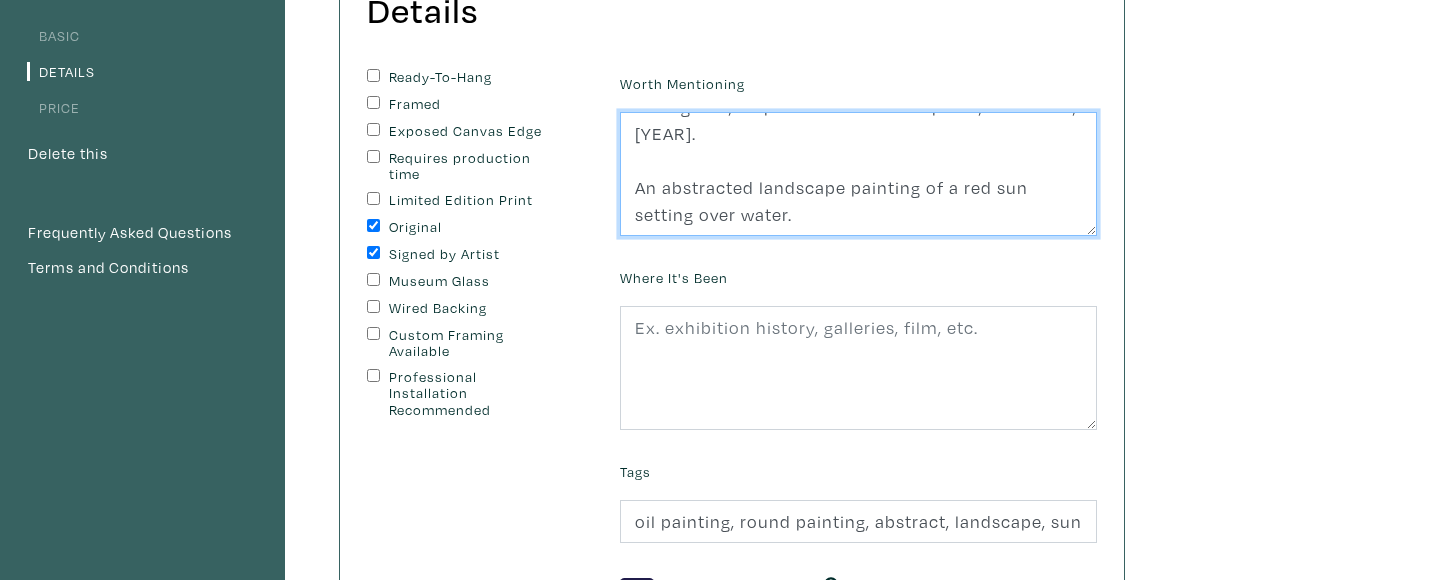 scroll, scrollTop: 27, scrollLeft: 0, axis: vertical 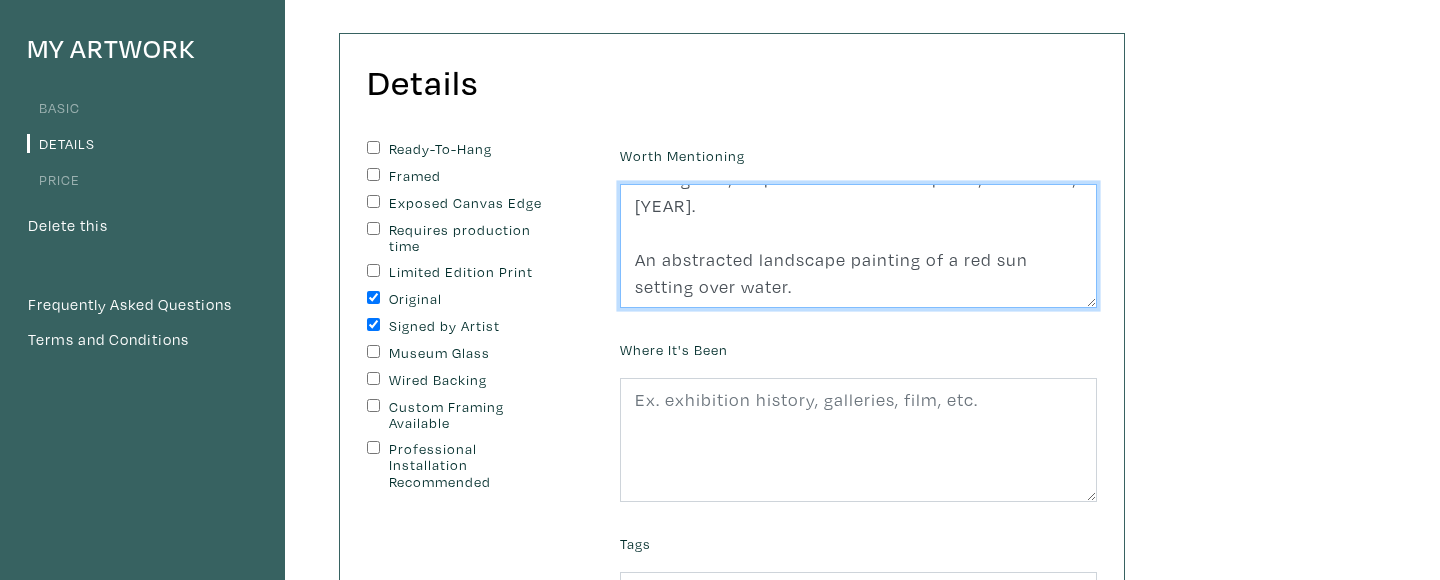 click on "Retrograde, oil paint on aluminum panel, 12 x 12 in., 2025.
An abstracted landscape painting of a red sun setting over water." at bounding box center [858, 246] 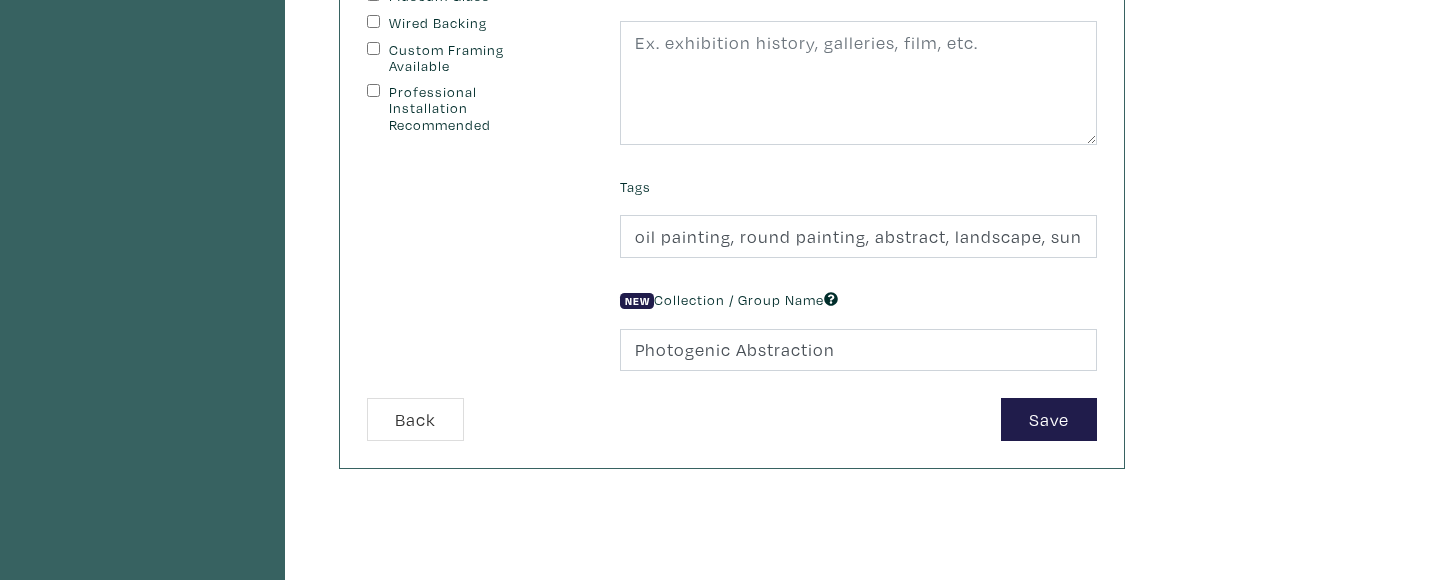 scroll, scrollTop: 514, scrollLeft: 0, axis: vertical 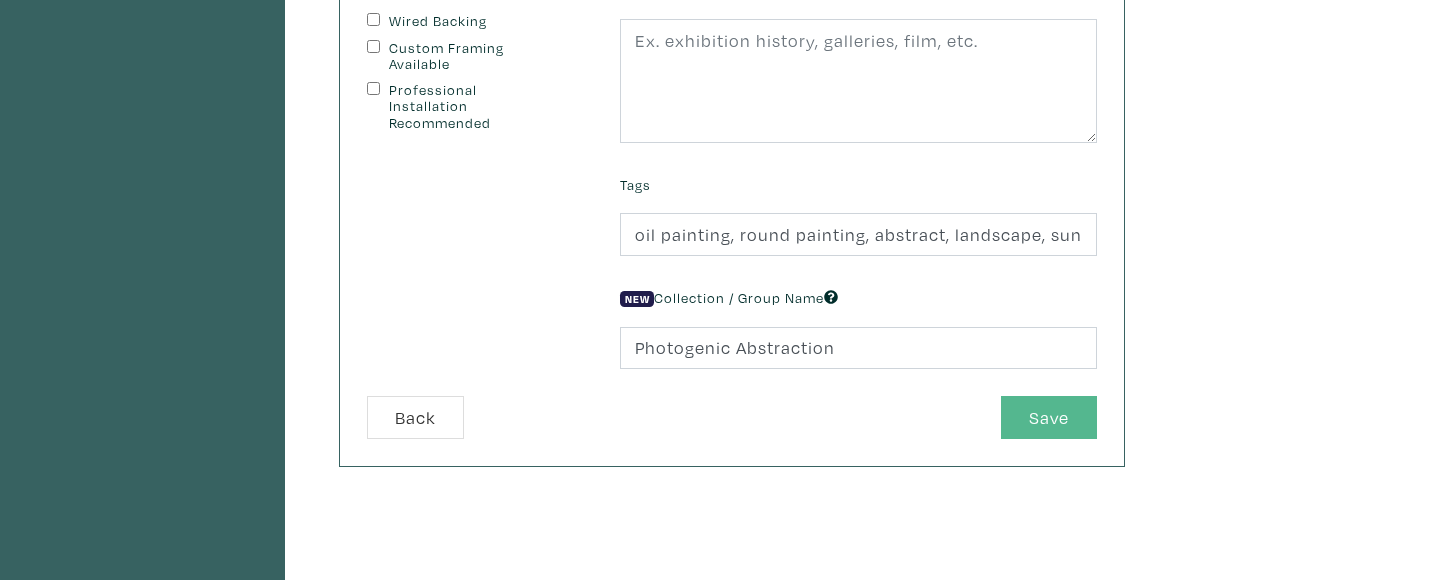type on "Retrograde, oil paint on aluminum panel, 12 x 12 in., 2025.
An abstracted landscape painting of a red sun setting over water." 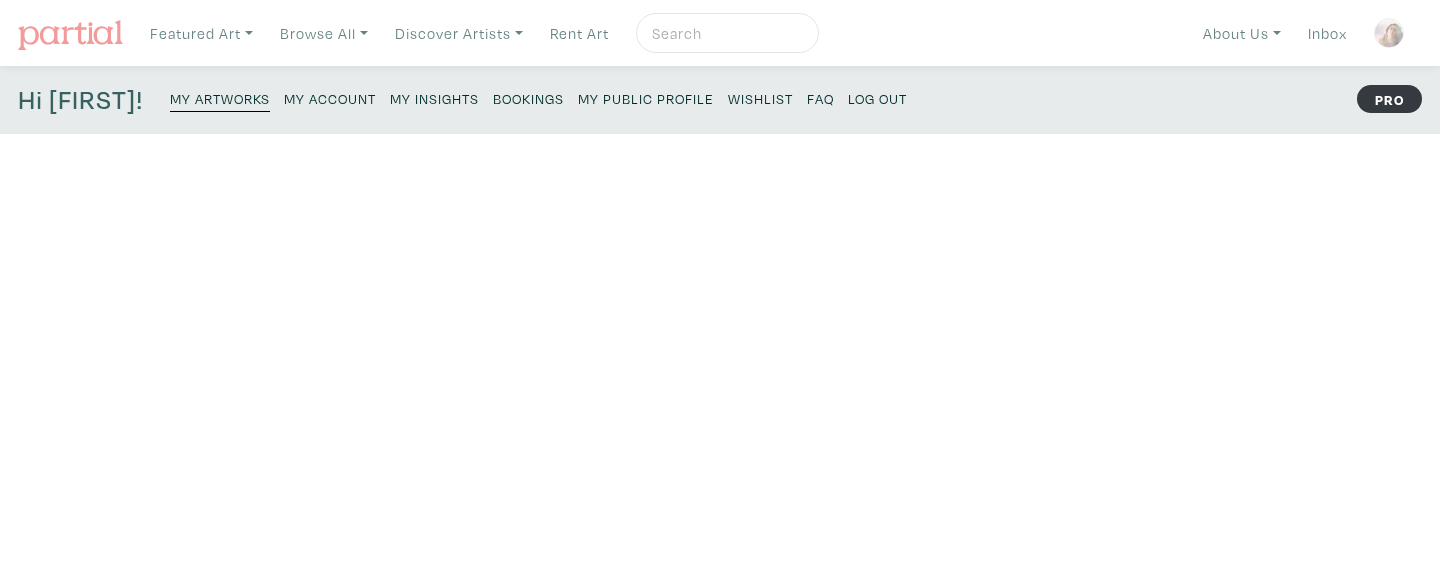 scroll, scrollTop: 0, scrollLeft: 0, axis: both 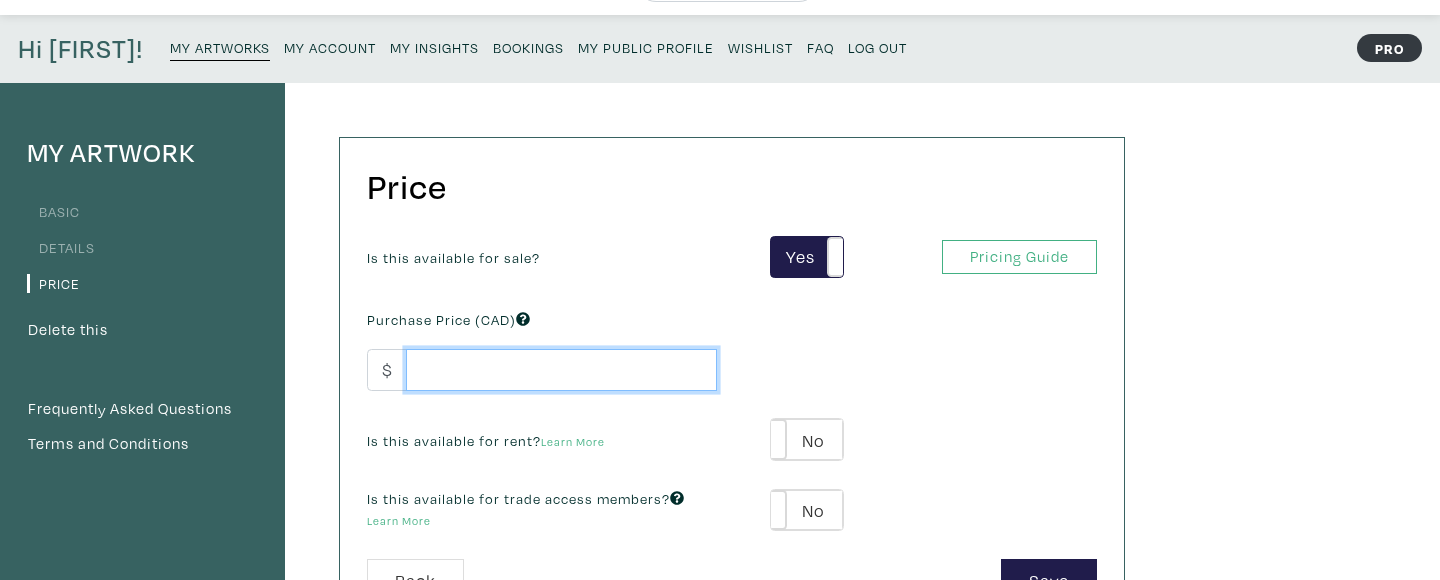 click at bounding box center [561, 370] 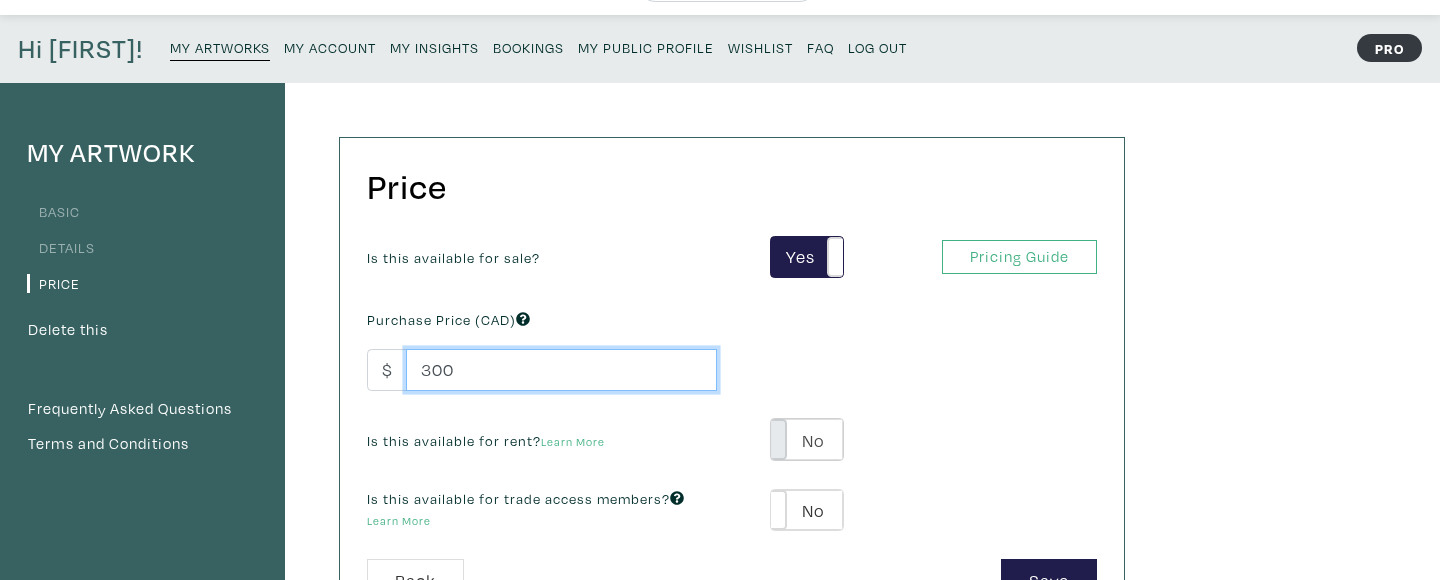 type on "300" 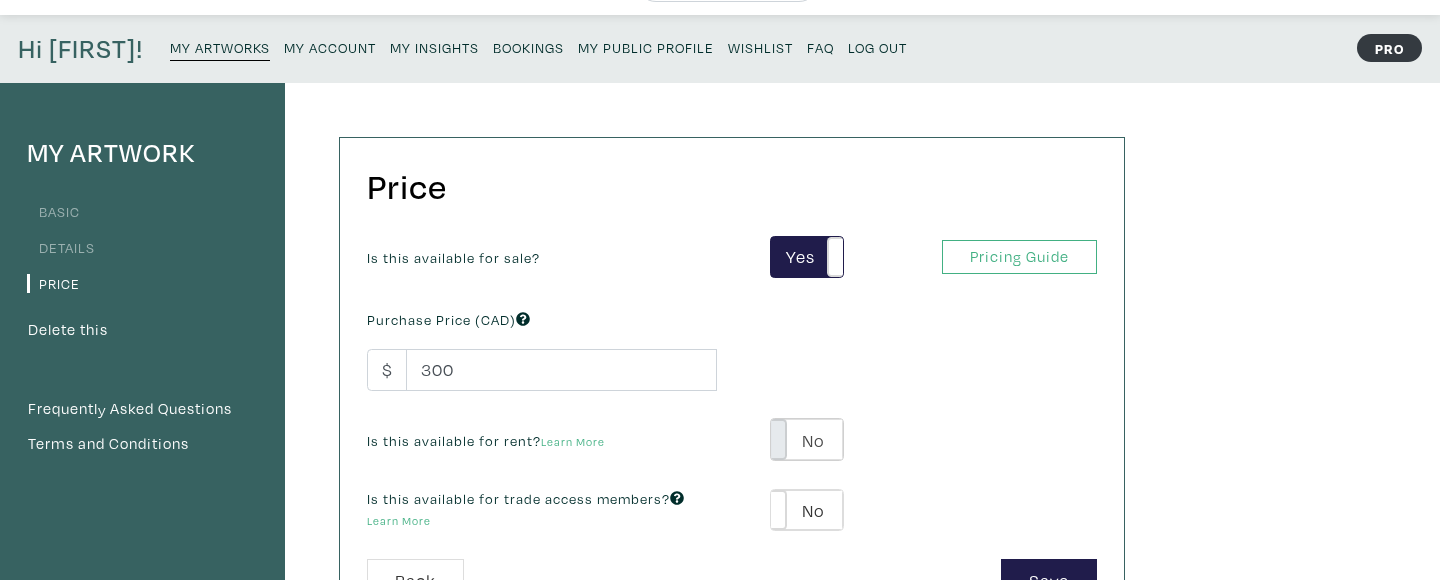 click at bounding box center (771, 439) 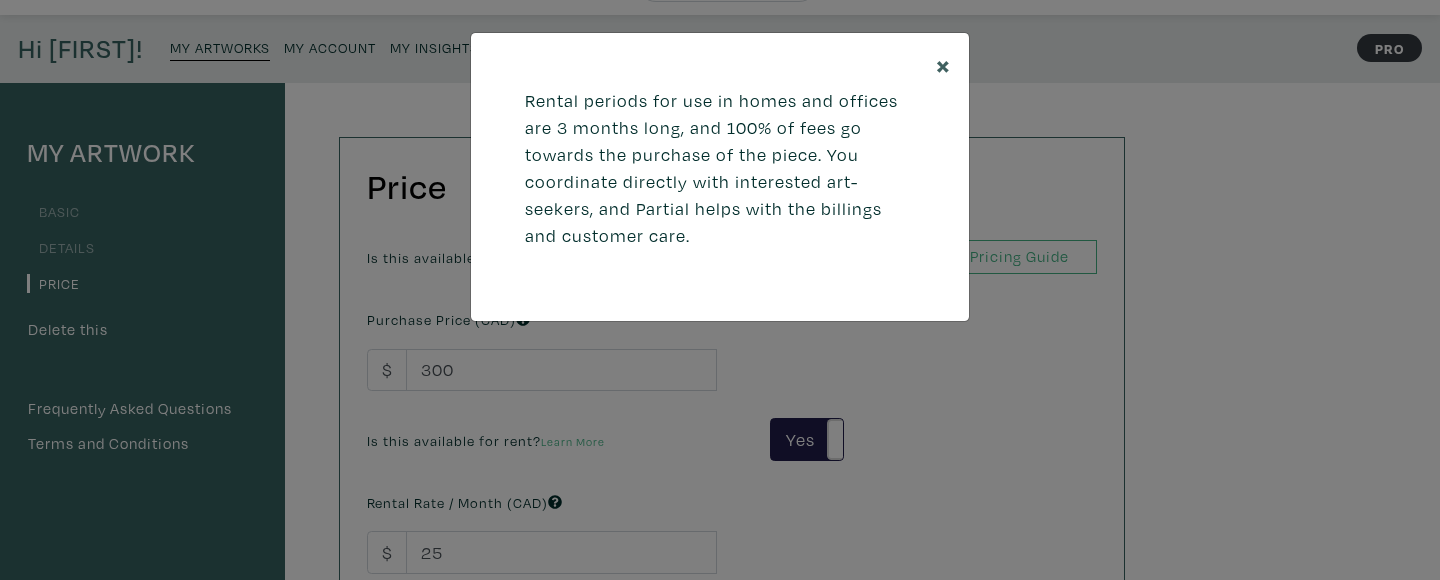 click on "×" at bounding box center [943, 64] 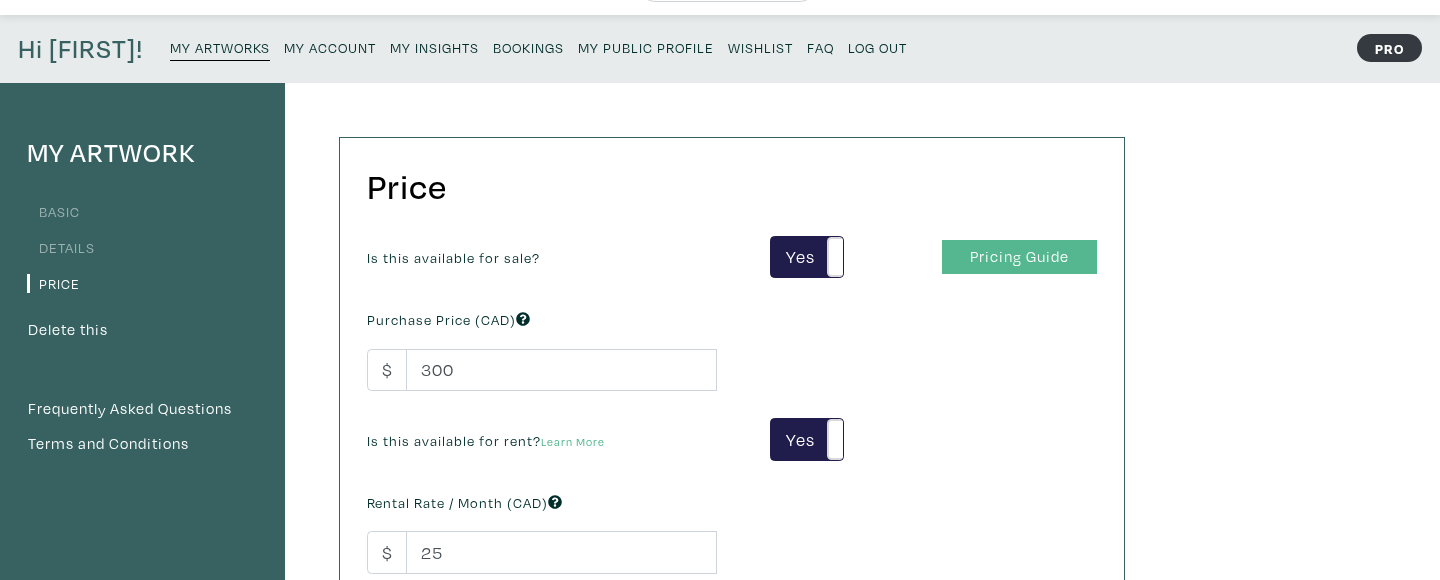 click on "Pricing Guide" at bounding box center [1019, 257] 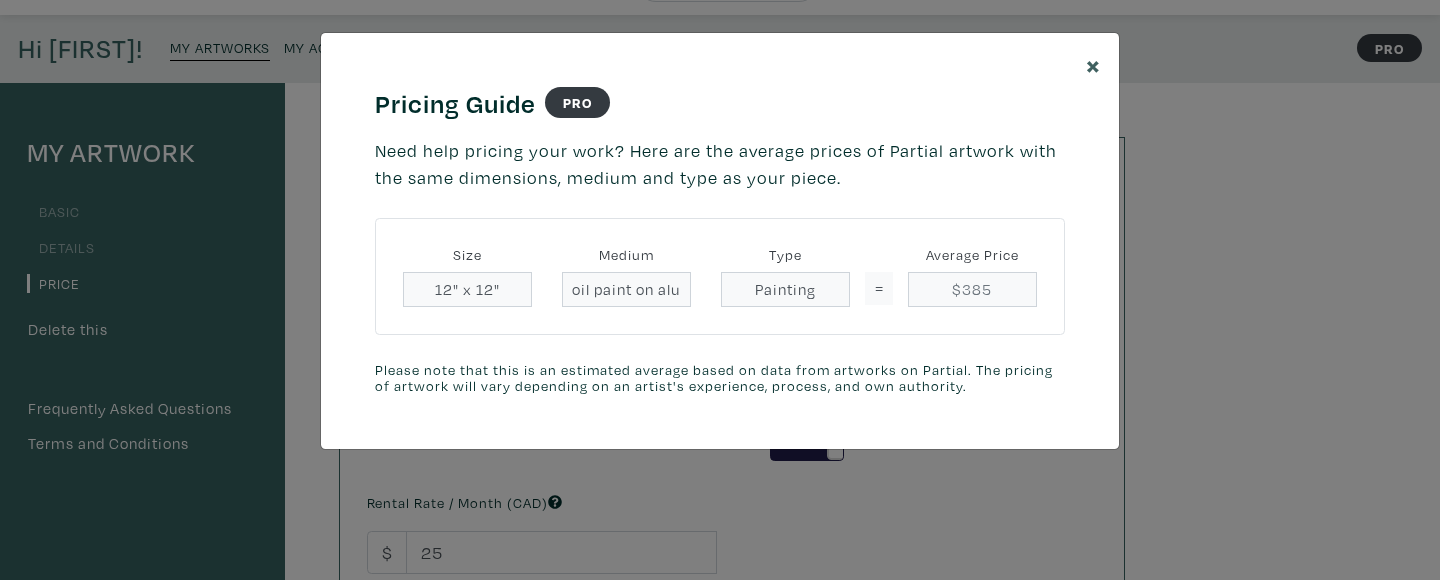 click on "×" at bounding box center (1093, 64) 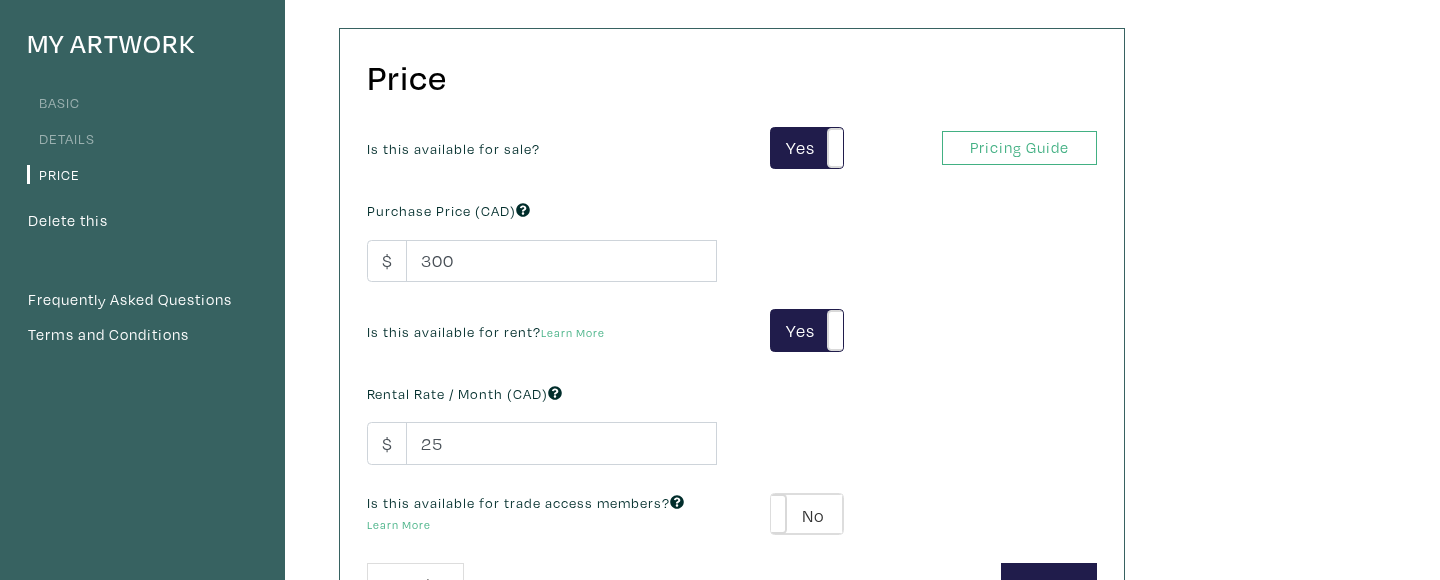 scroll, scrollTop: 189, scrollLeft: 0, axis: vertical 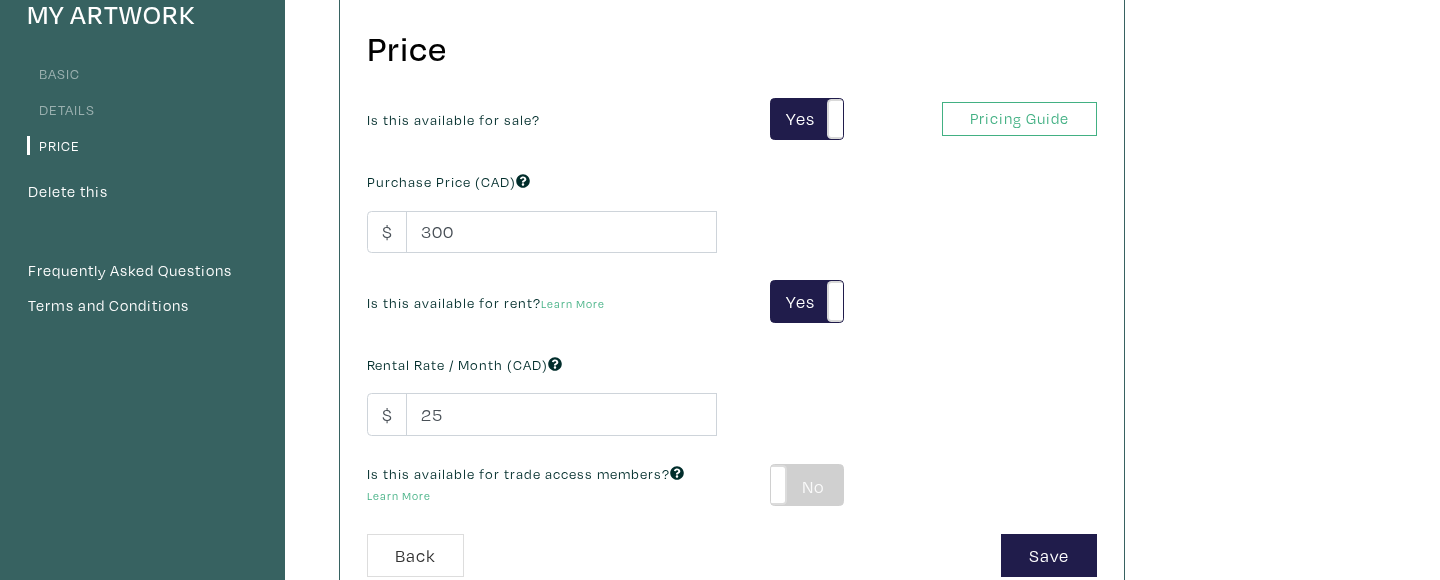 click on "No" at bounding box center (806, 485) 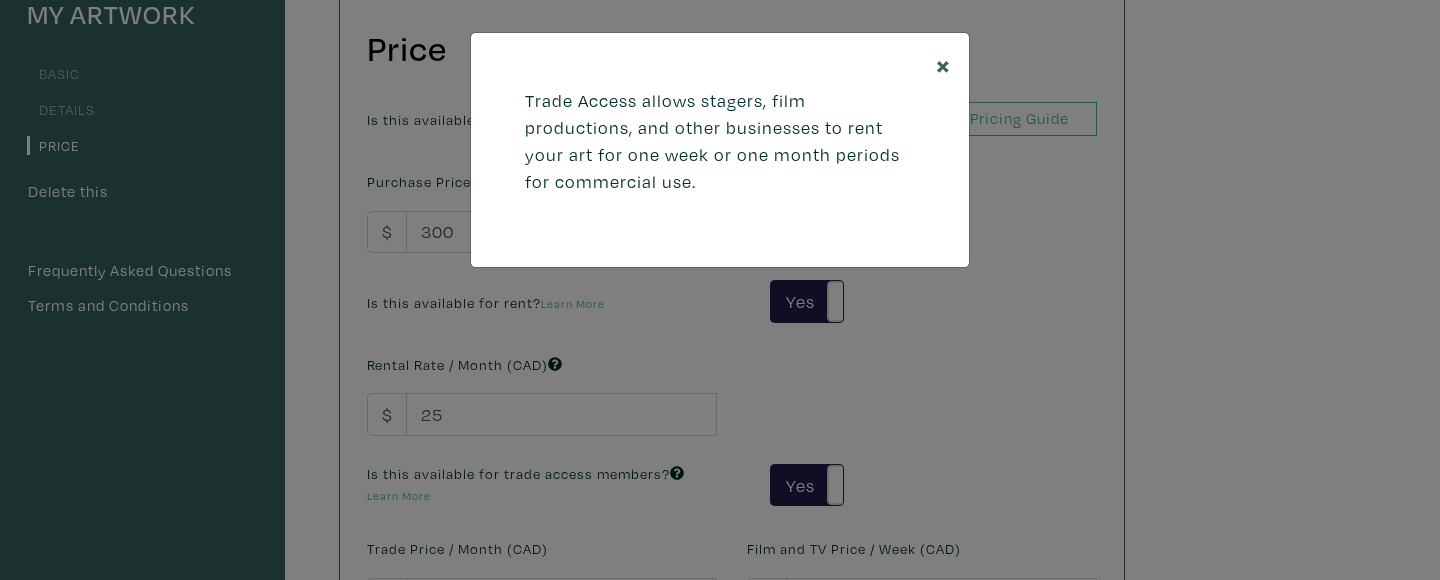 click on "×" at bounding box center [943, 64] 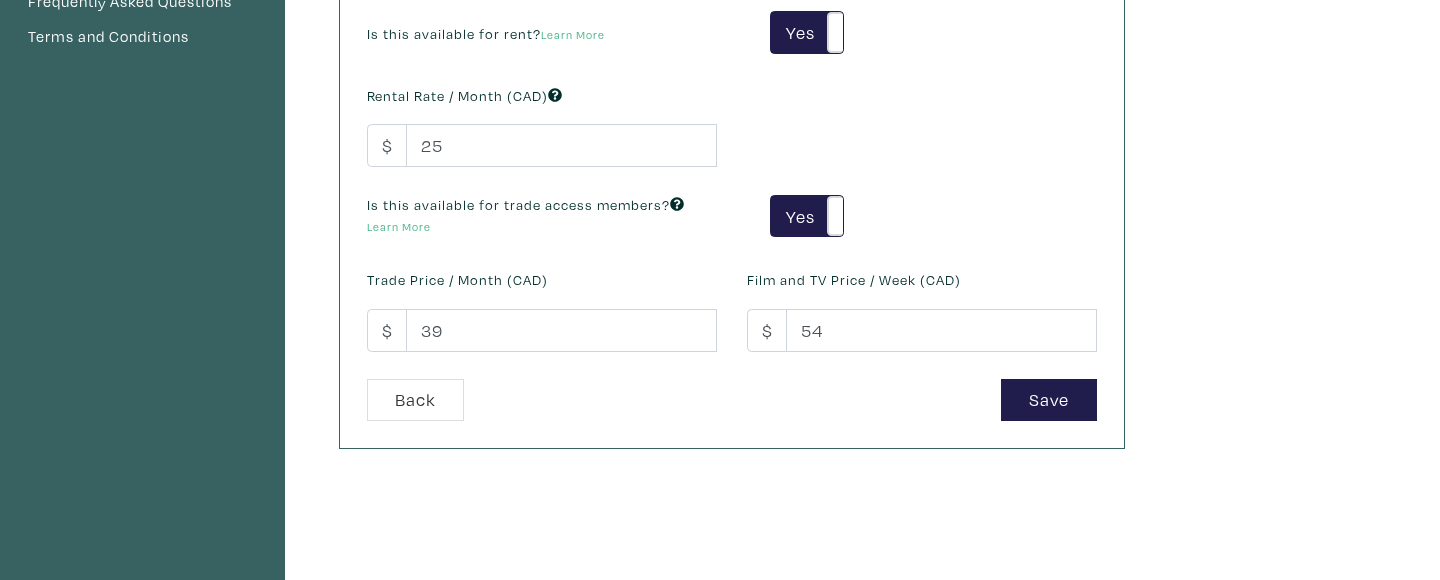 scroll, scrollTop: 469, scrollLeft: 0, axis: vertical 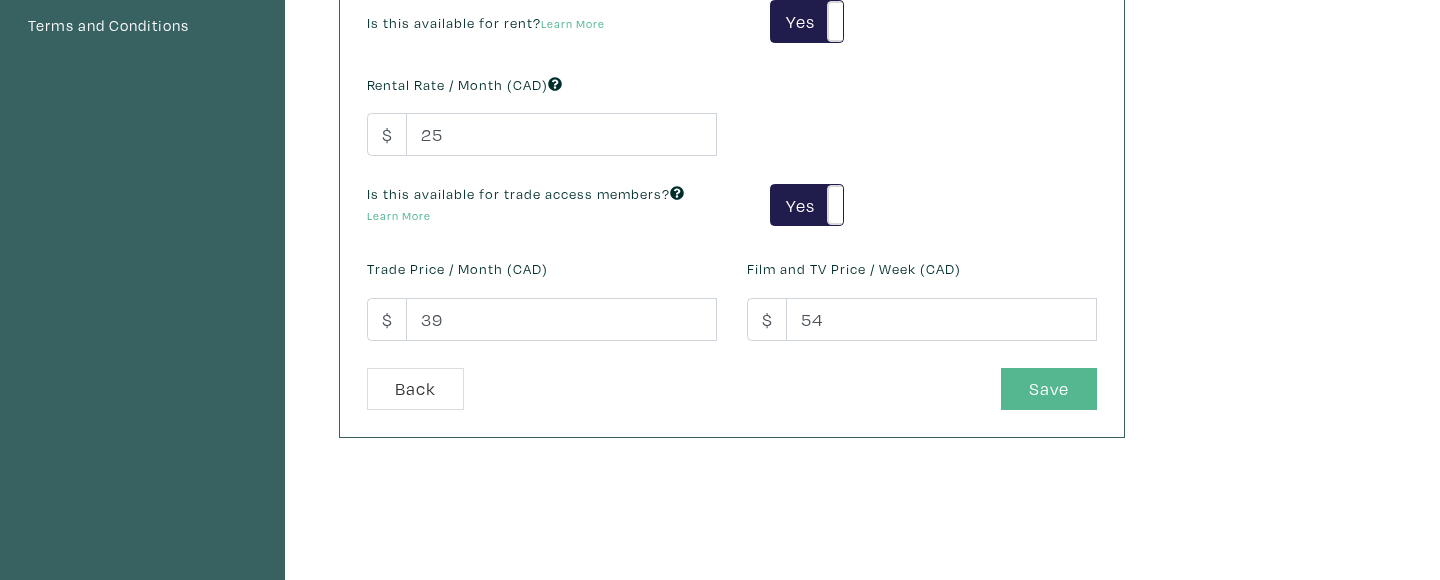 click on "Save" at bounding box center [1049, 389] 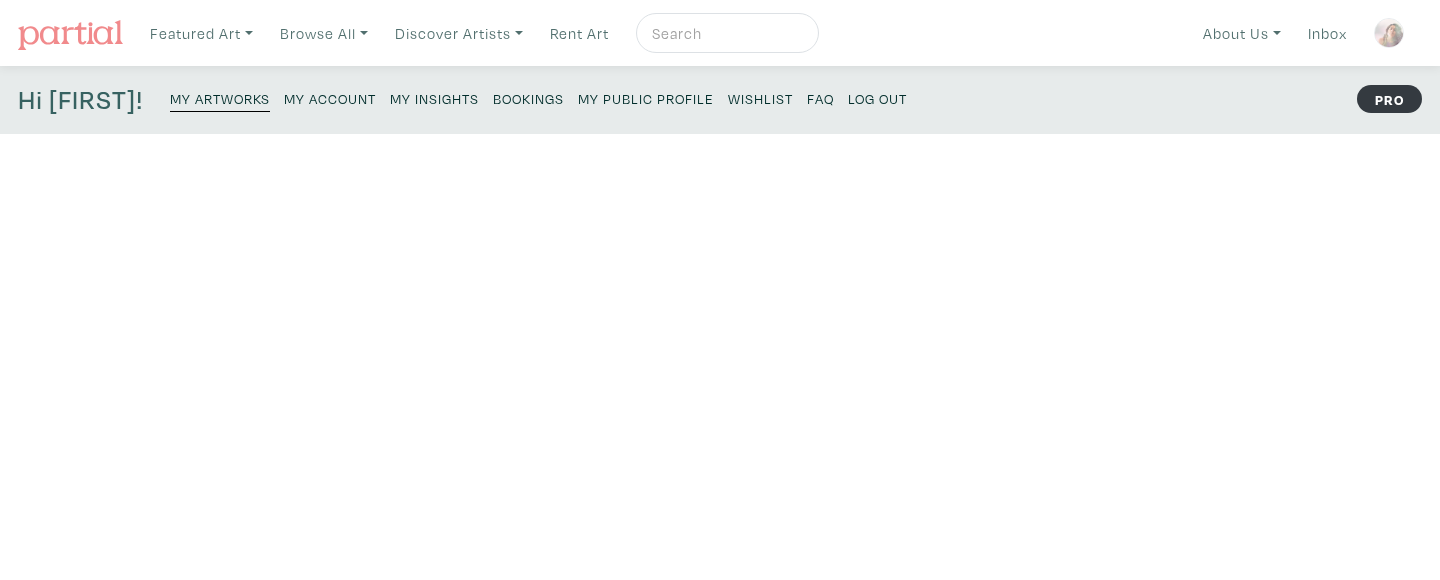 scroll, scrollTop: 0, scrollLeft: 0, axis: both 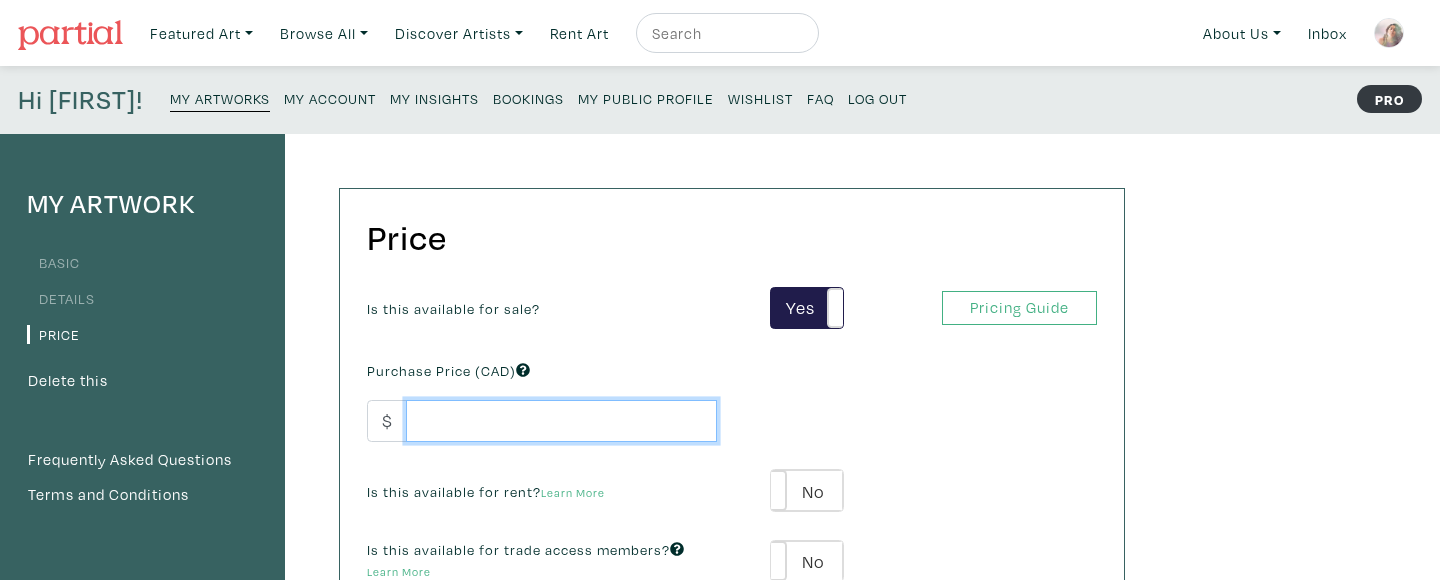 click at bounding box center [561, 421] 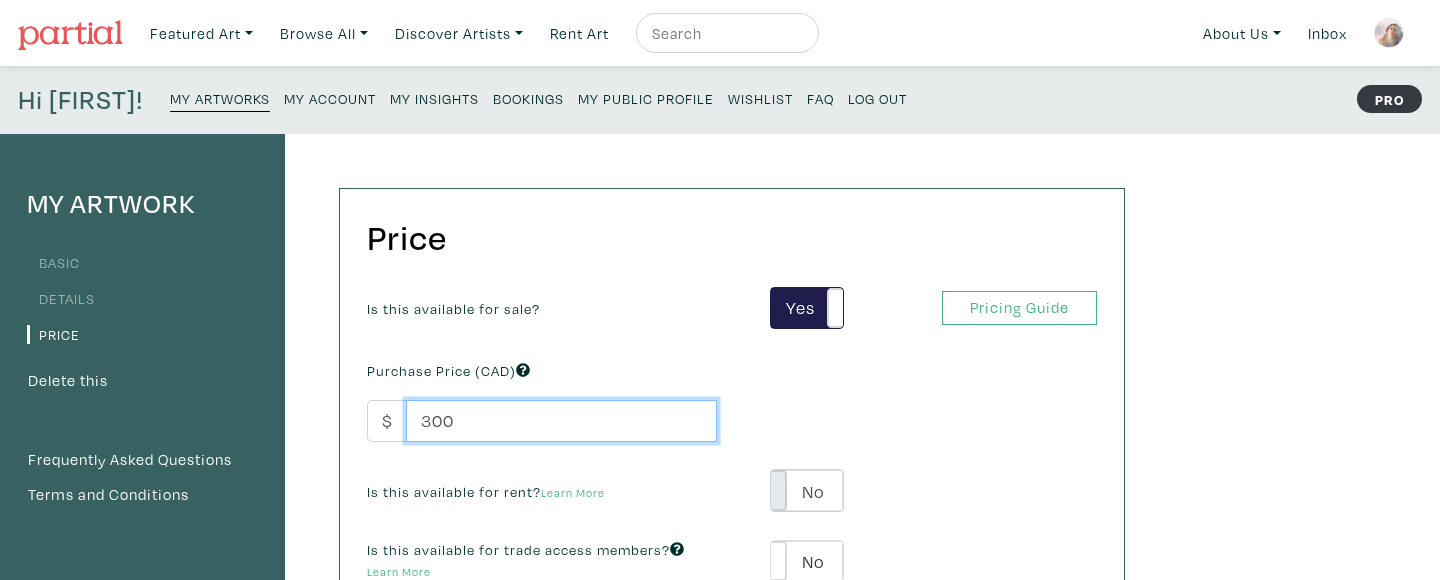 type on "300" 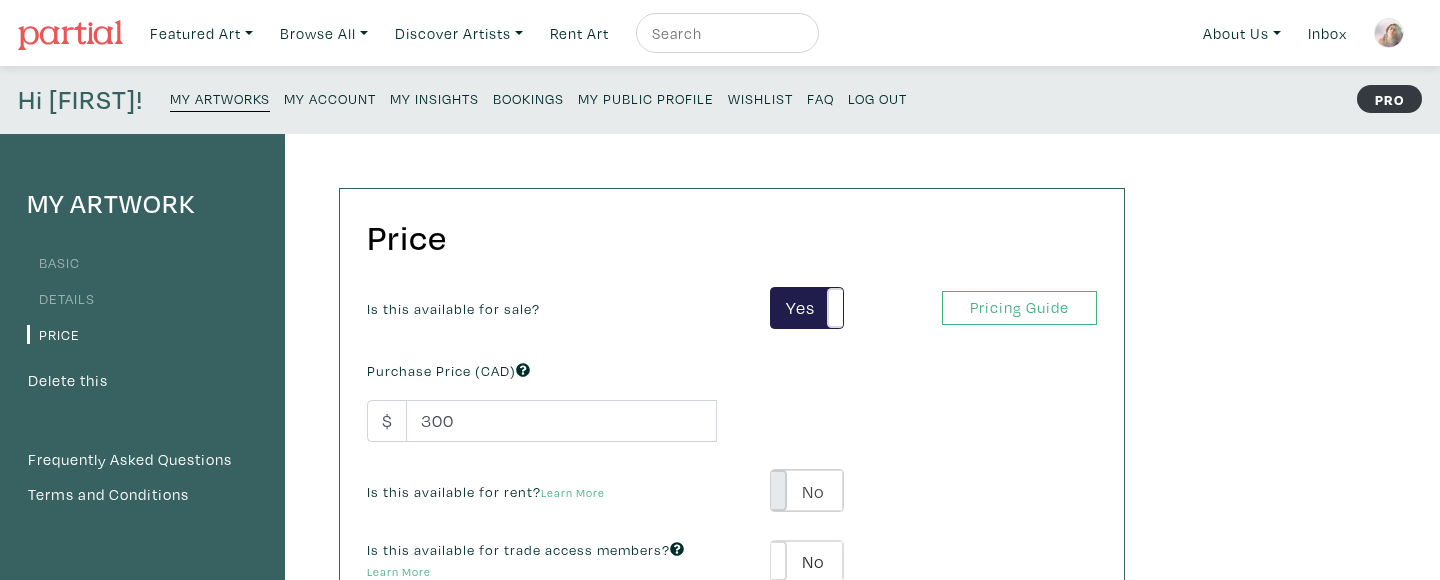 click at bounding box center (771, 490) 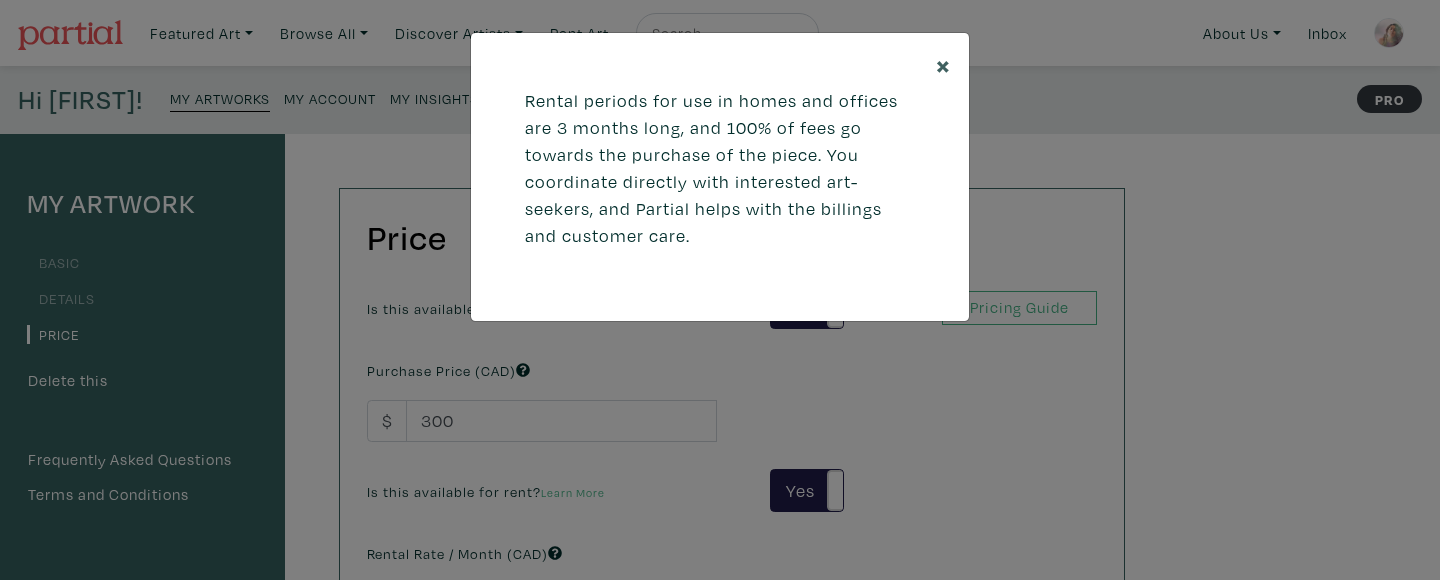 click on "×" at bounding box center (943, 64) 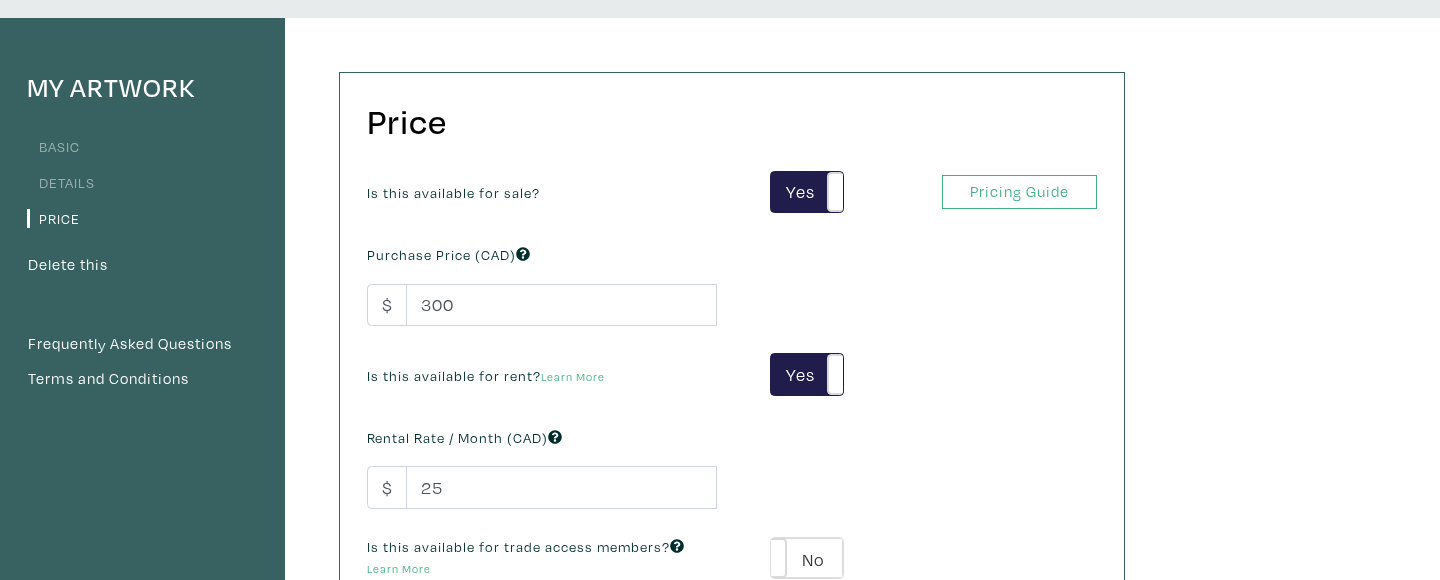 scroll, scrollTop: 134, scrollLeft: 0, axis: vertical 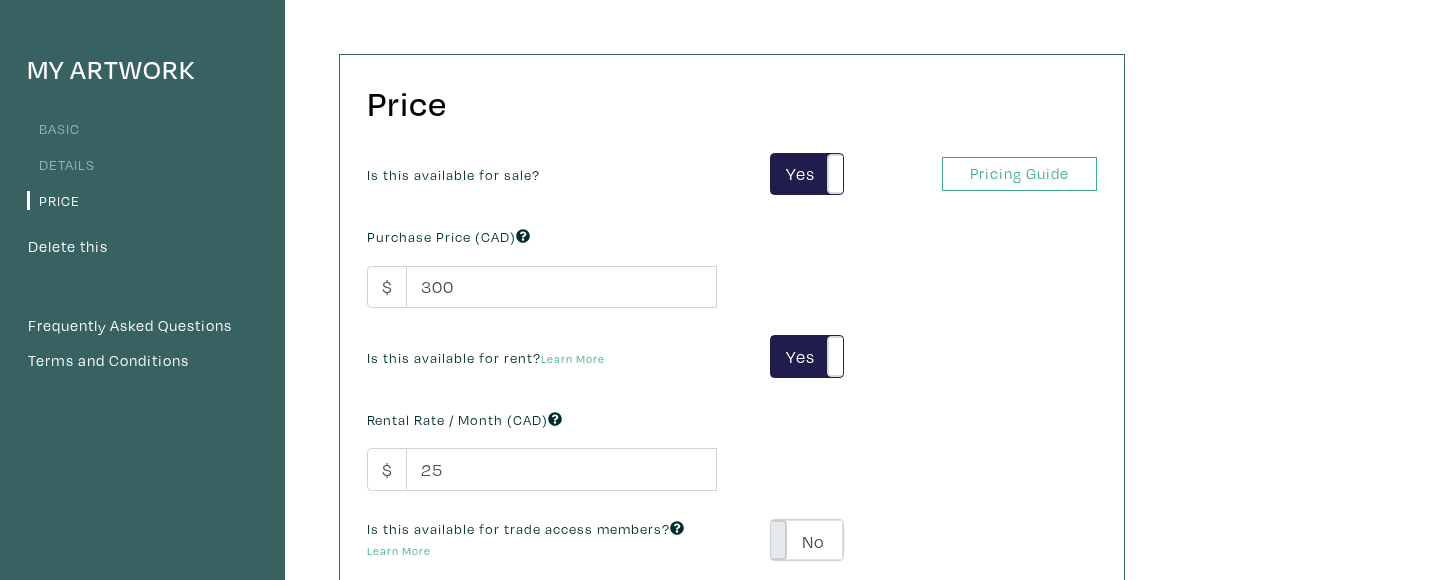 click at bounding box center (771, 540) 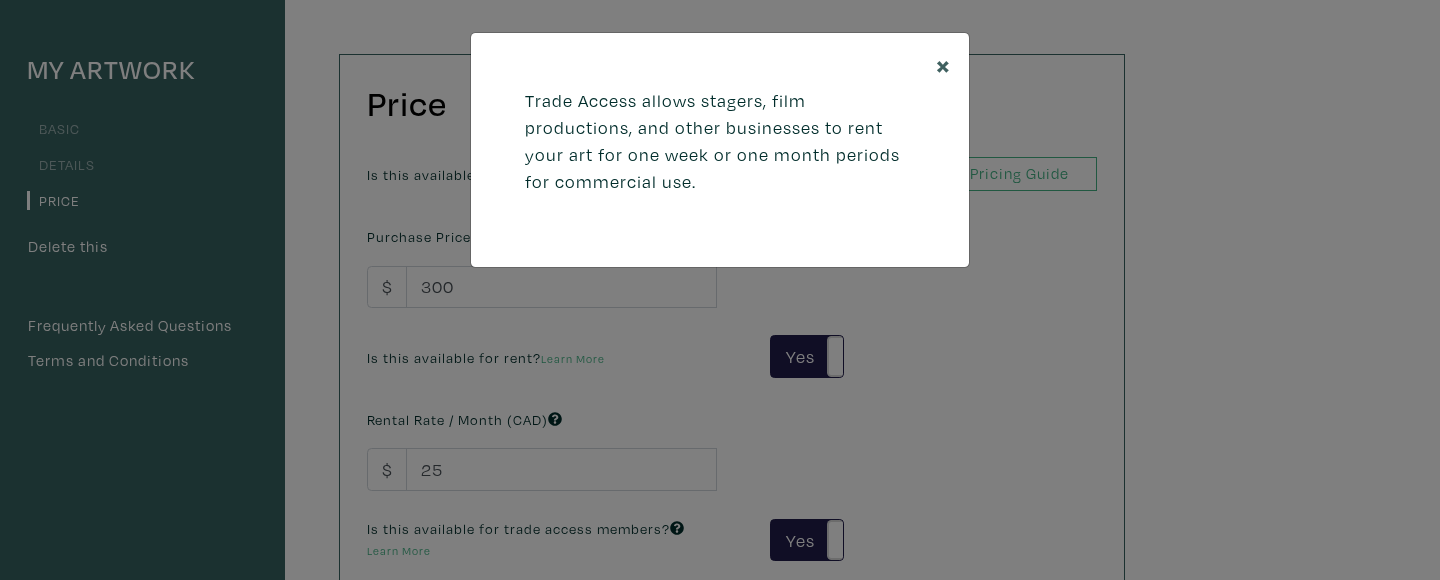 click on "×" at bounding box center [943, 64] 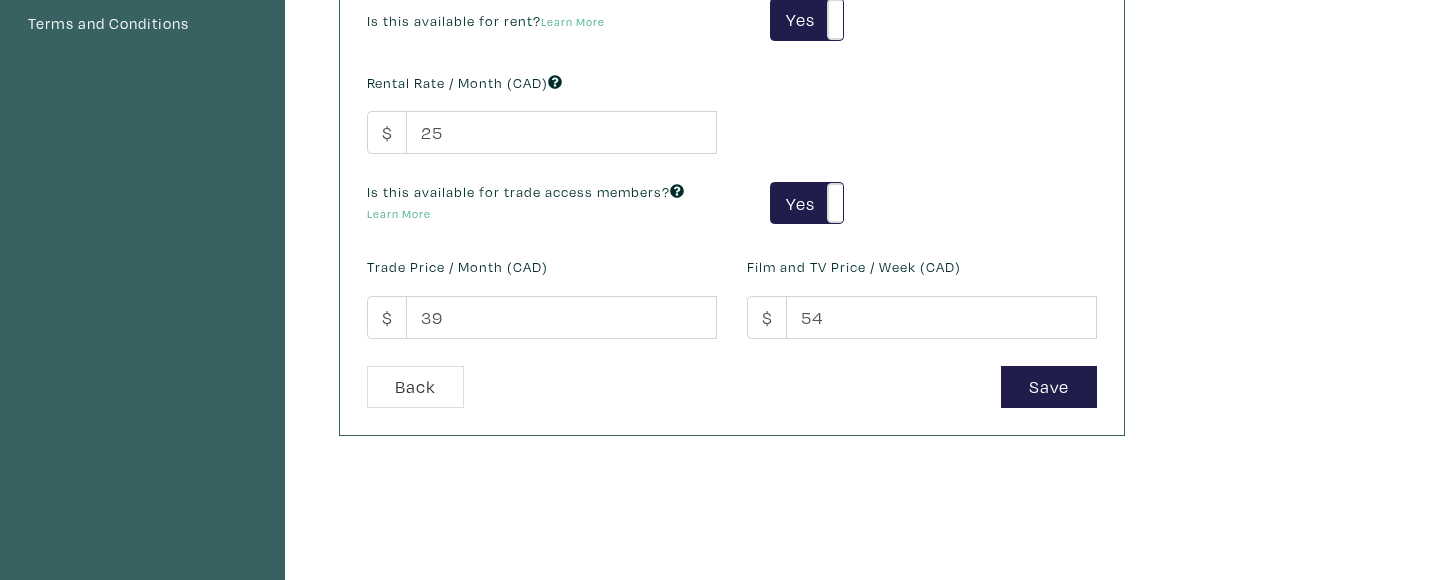 scroll, scrollTop: 484, scrollLeft: 0, axis: vertical 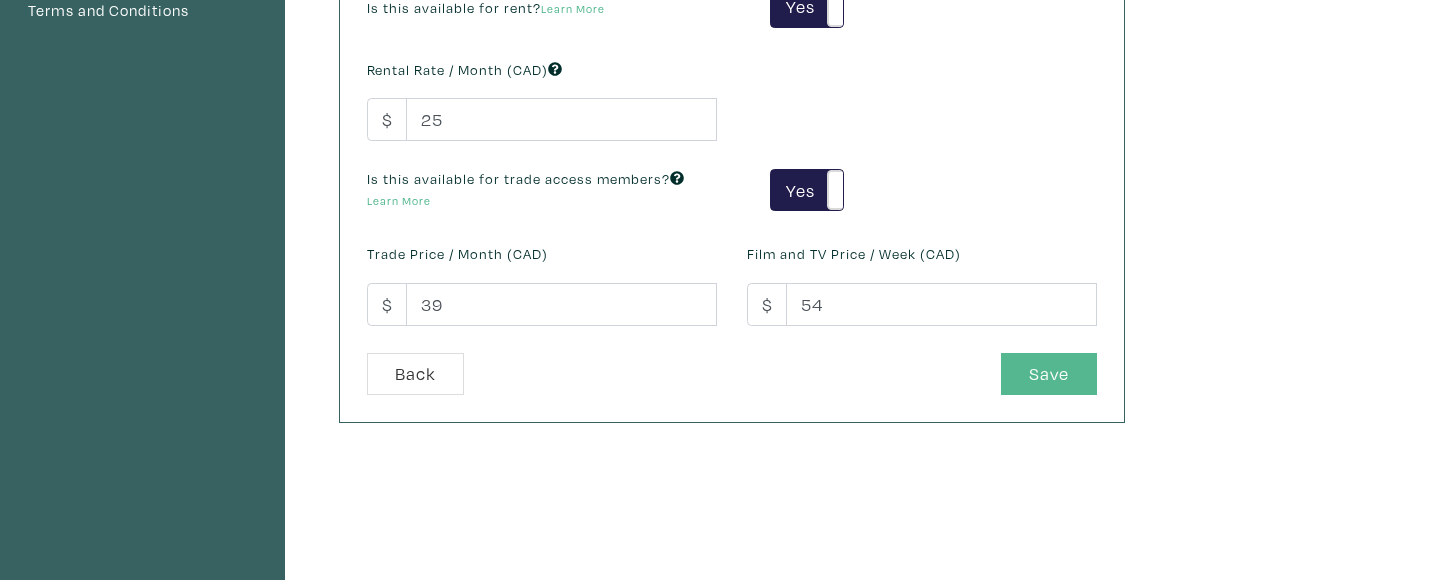 click on "Save" at bounding box center [1049, 374] 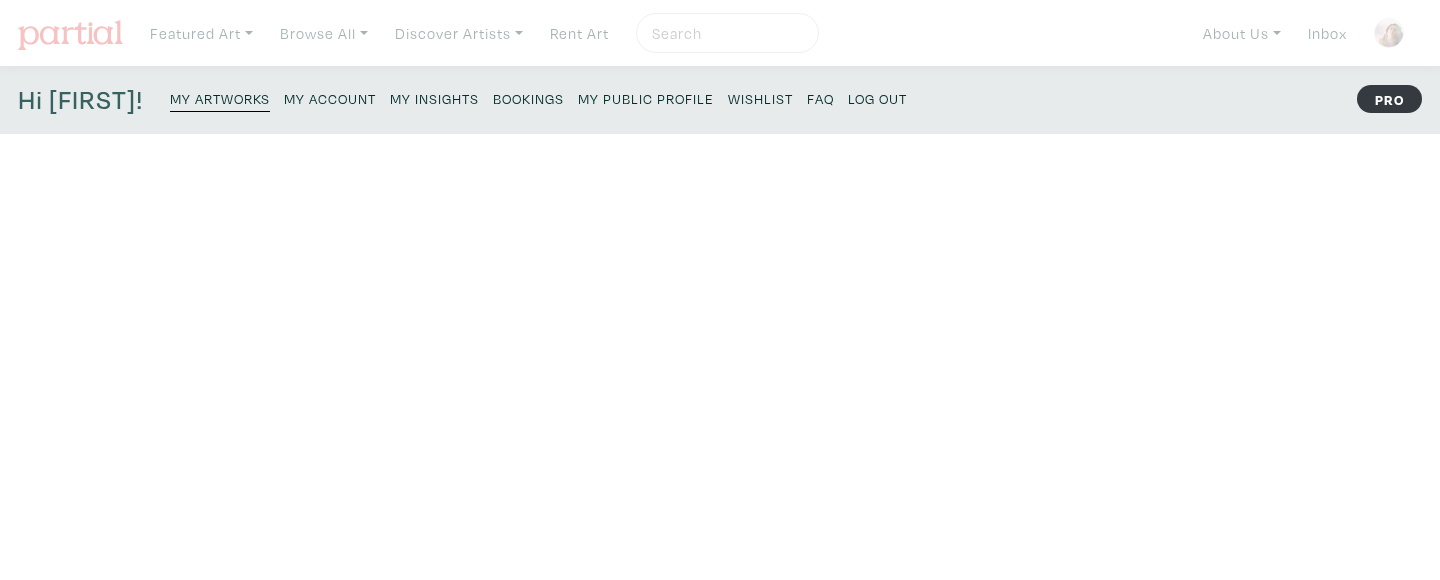 scroll, scrollTop: 0, scrollLeft: 0, axis: both 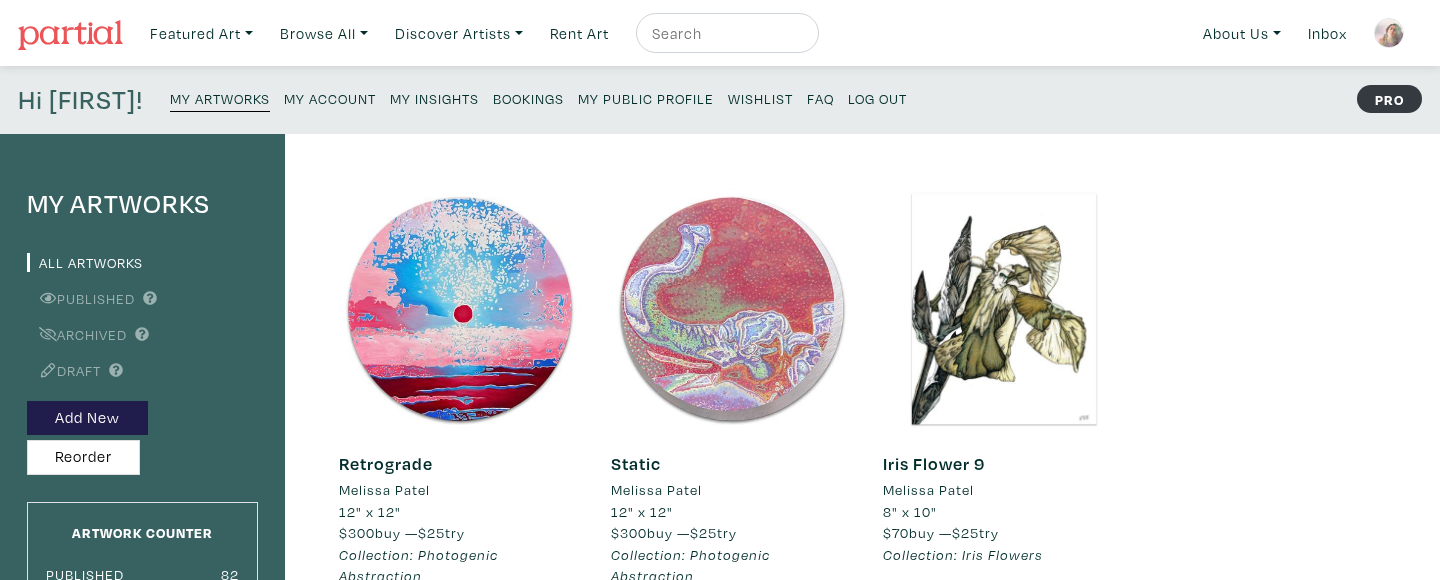 click on "My Public Profile" at bounding box center (646, 97) 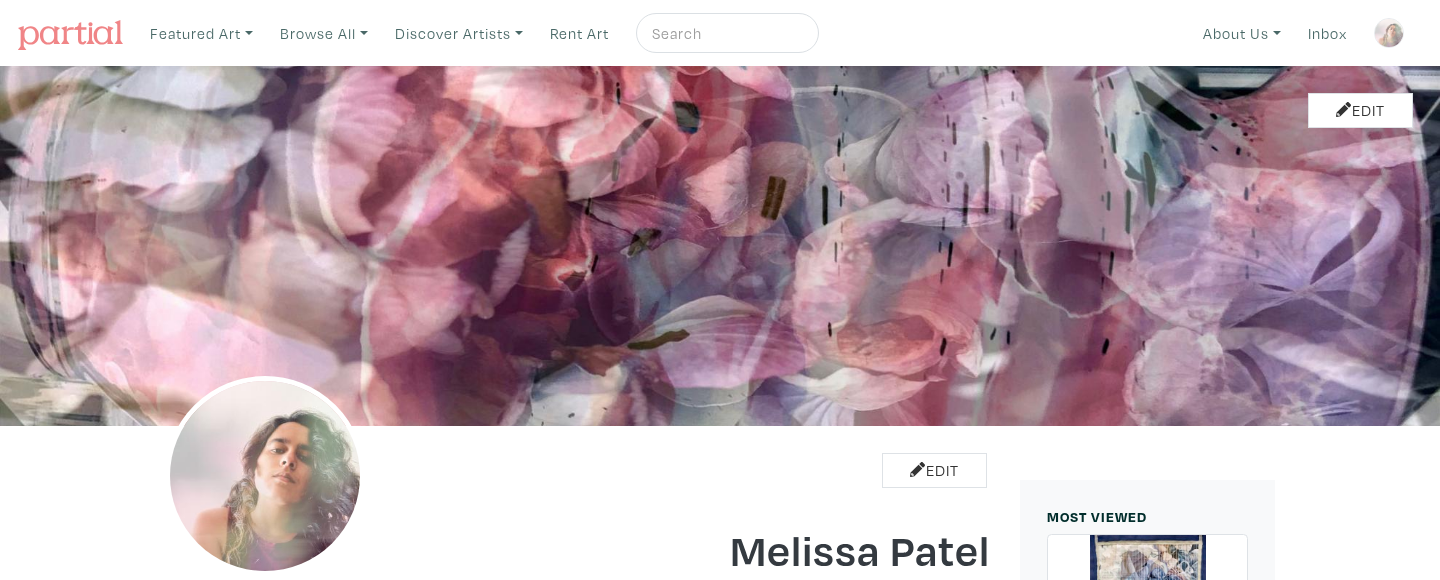 scroll, scrollTop: 0, scrollLeft: 0, axis: both 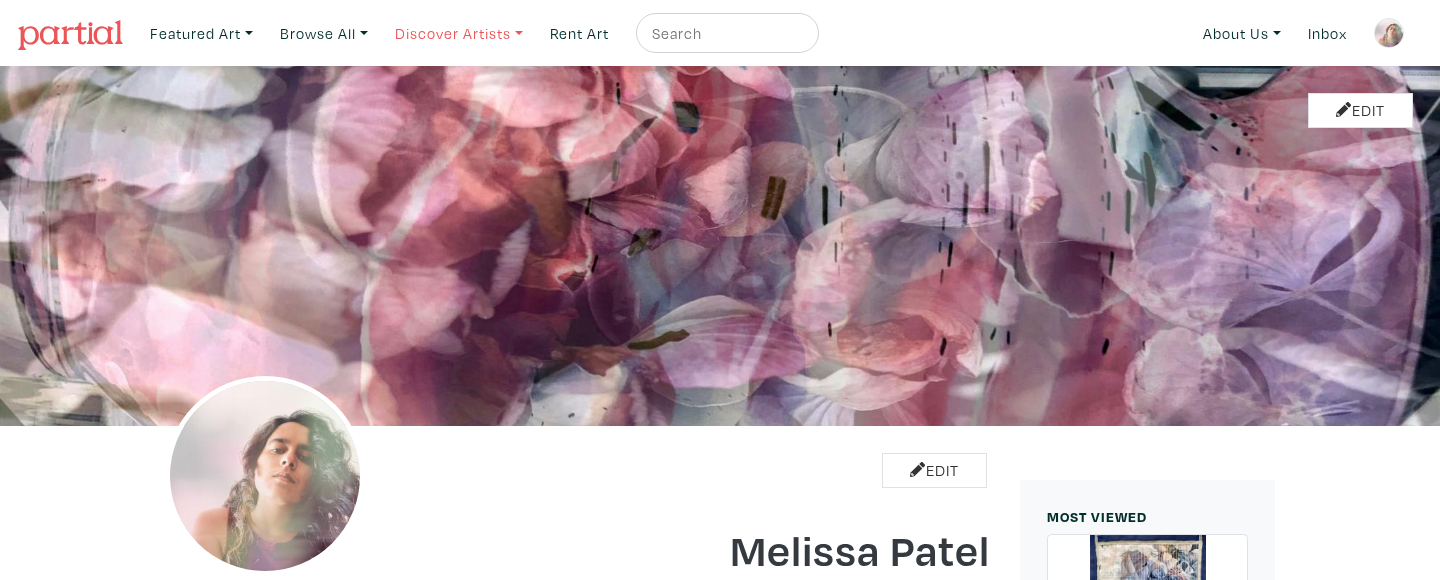 click on "Discover Artists" at bounding box center [201, 33] 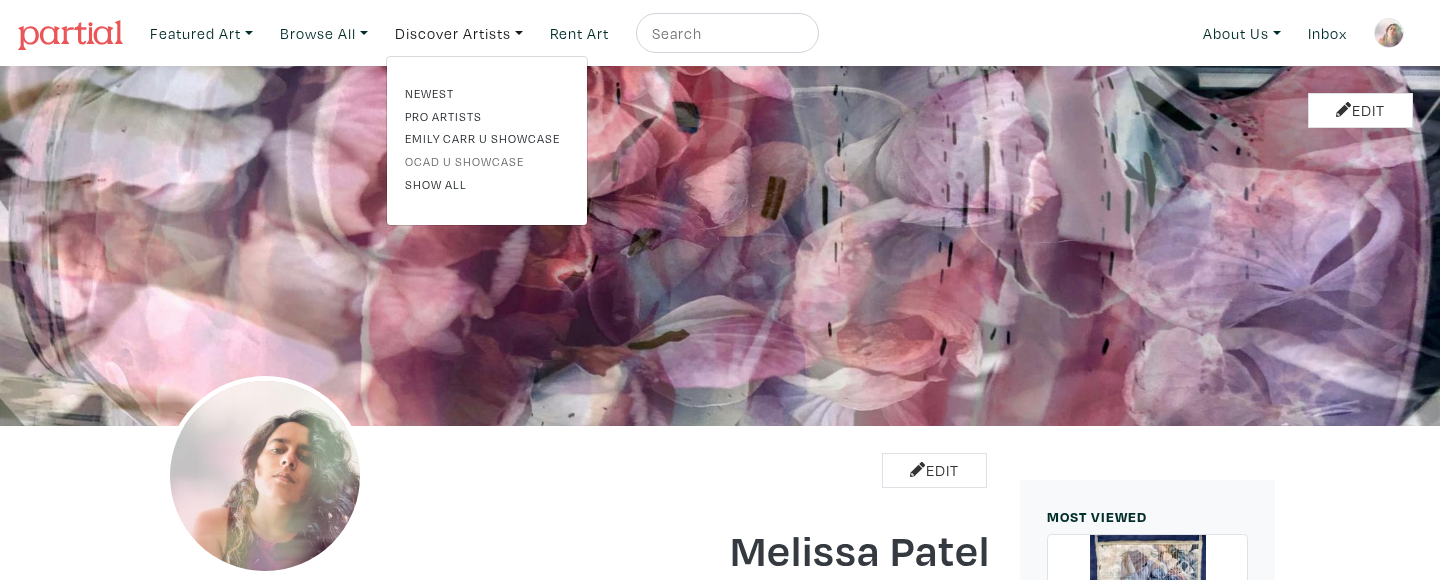 click on "OCAD U Showcase" at bounding box center [487, 161] 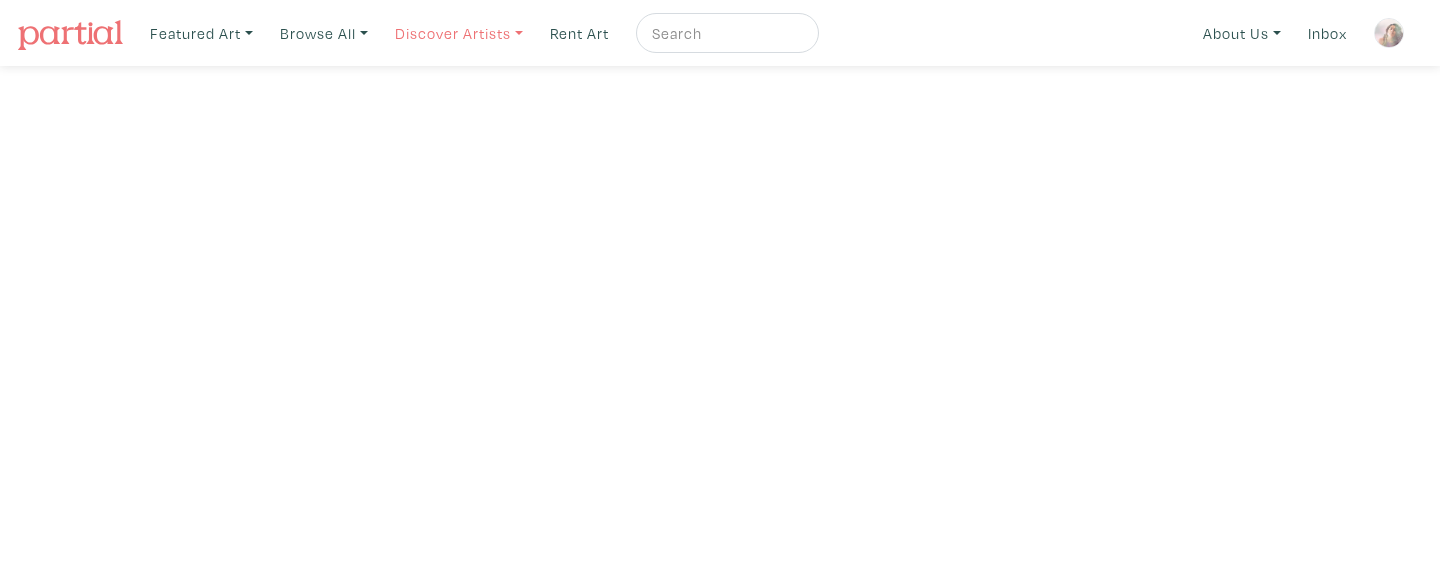 scroll, scrollTop: 0, scrollLeft: 0, axis: both 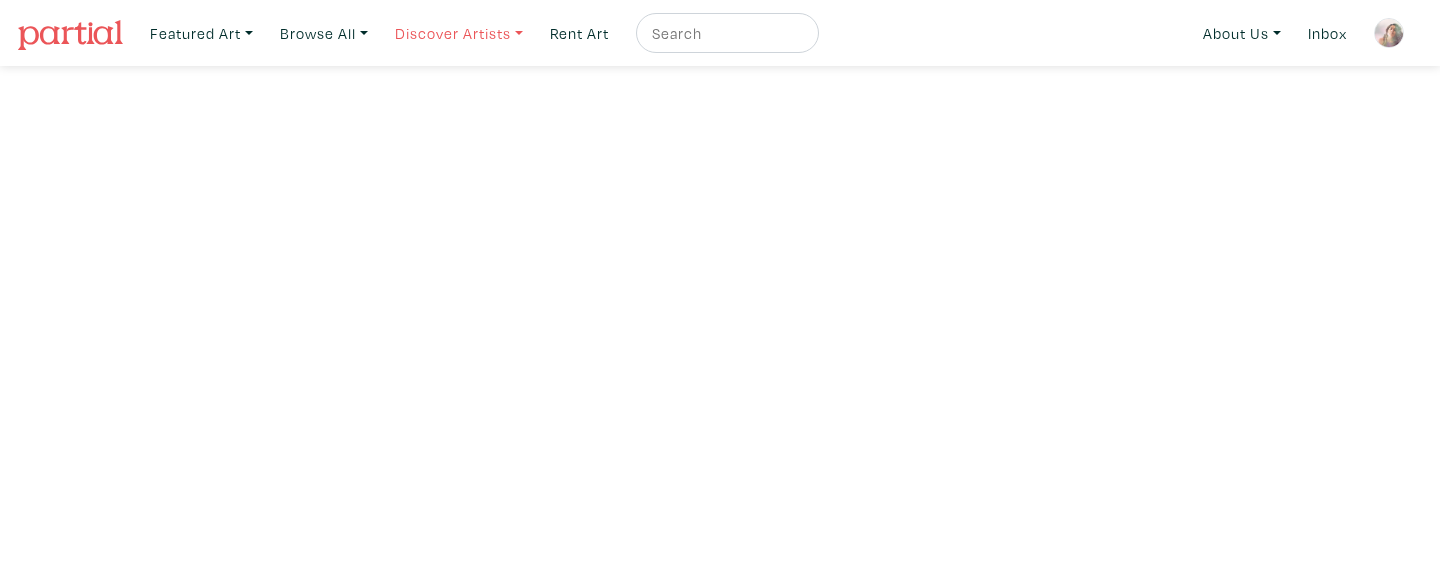 click on "Discover Artists" at bounding box center (201, 33) 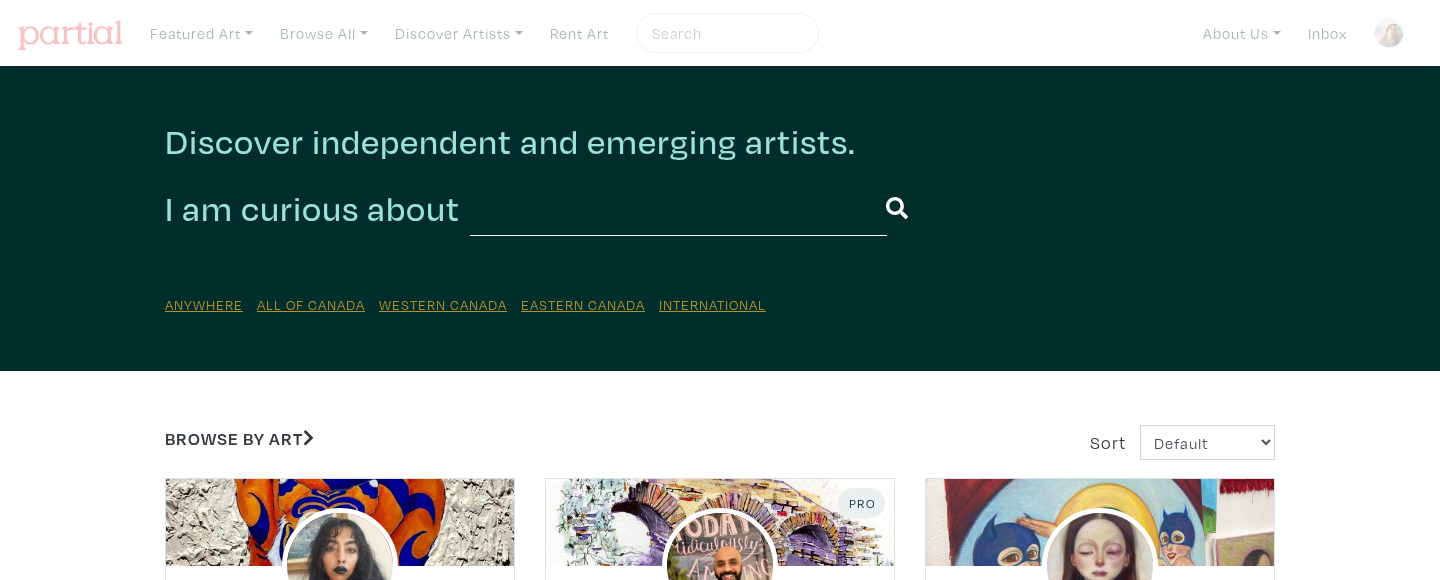 scroll, scrollTop: 0, scrollLeft: 0, axis: both 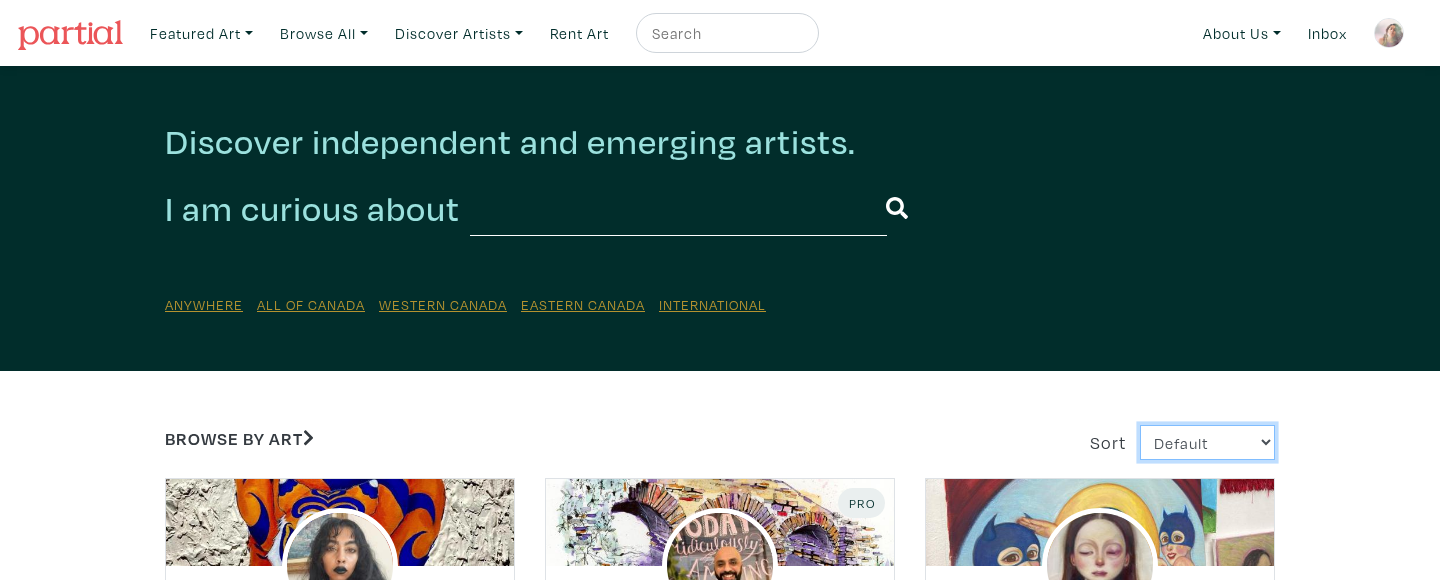 select on "views" 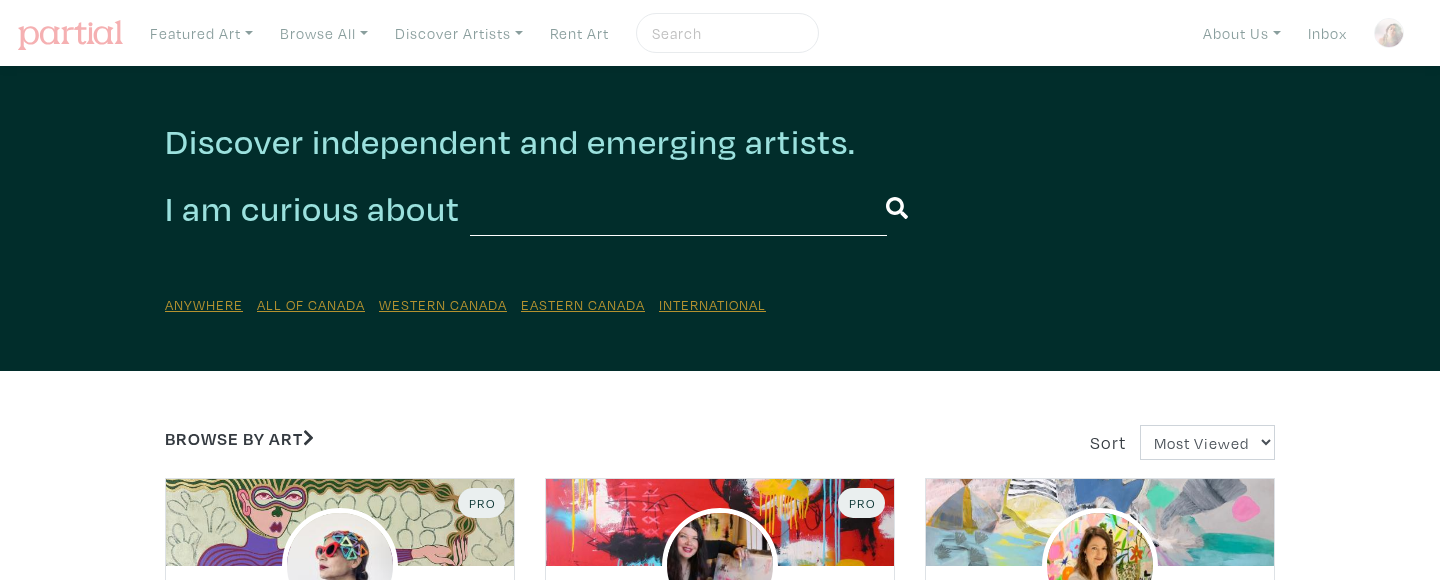 scroll, scrollTop: 0, scrollLeft: 0, axis: both 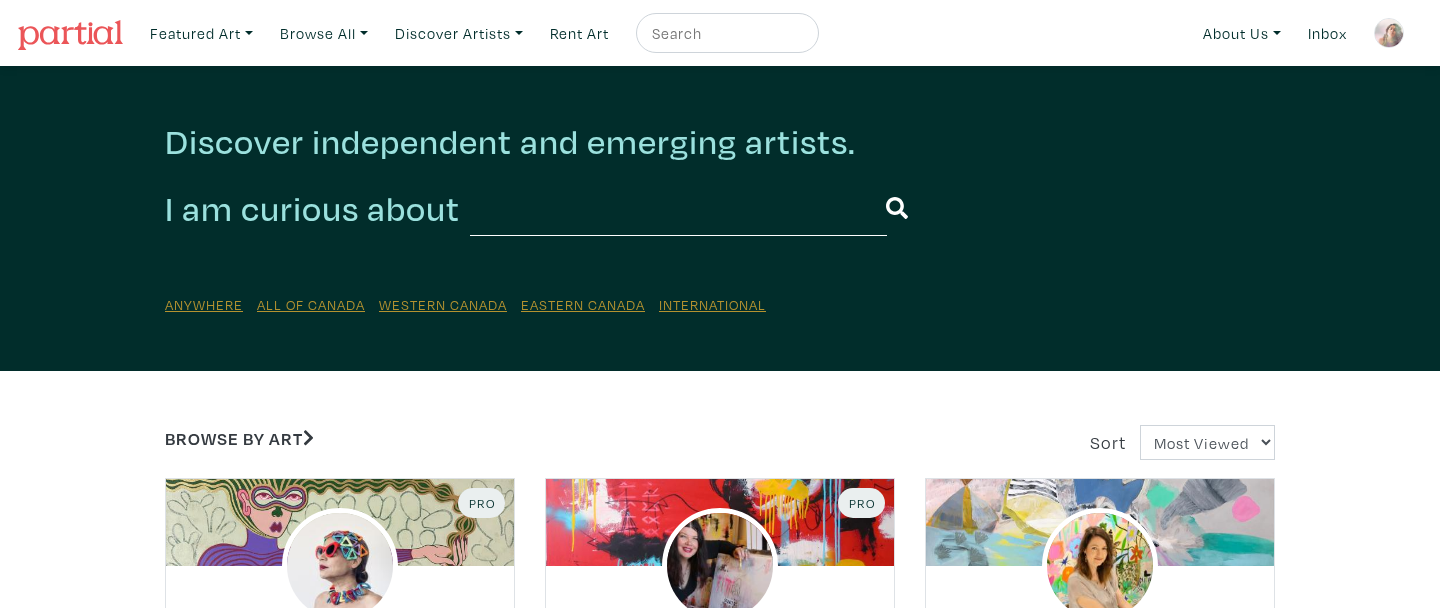 click at bounding box center (1389, 33) 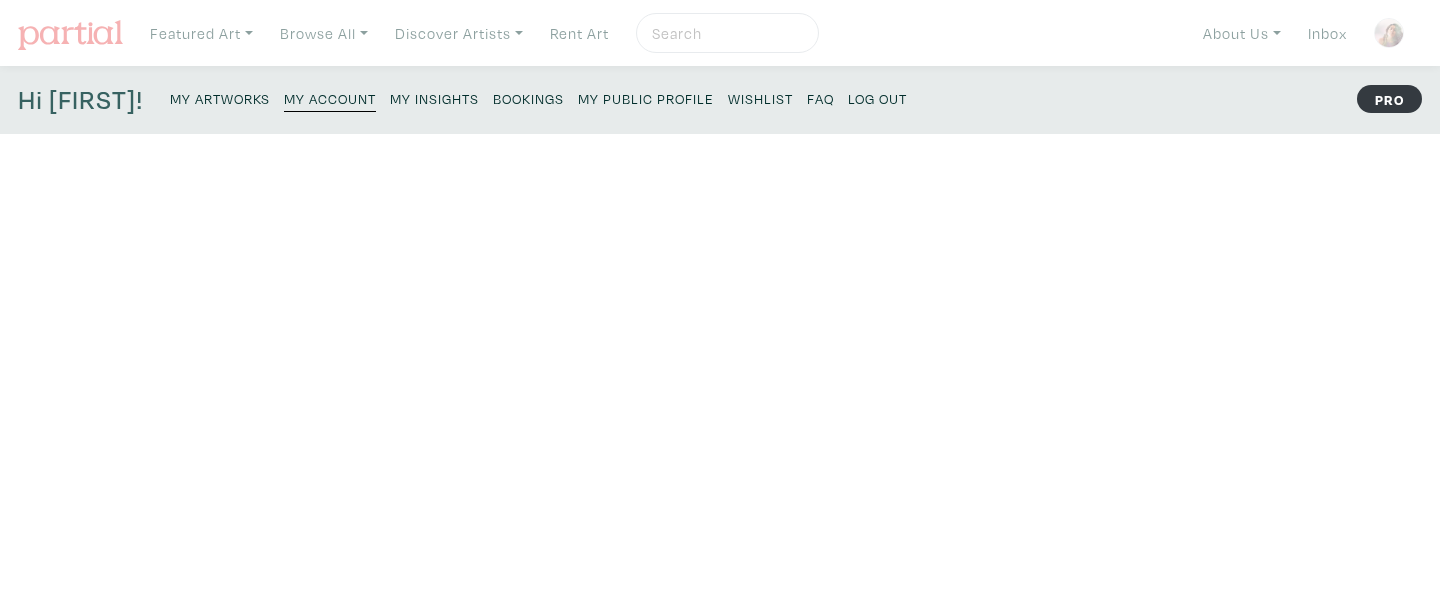scroll, scrollTop: 0, scrollLeft: 0, axis: both 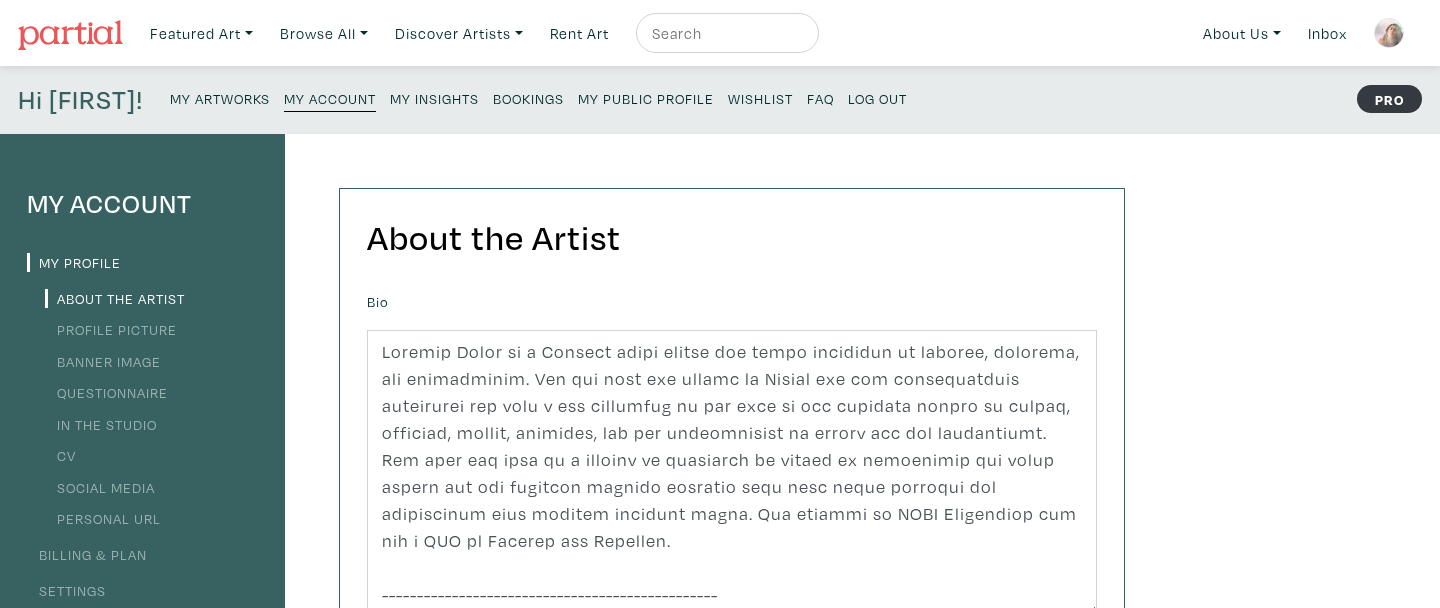 click on "Bookings" at bounding box center [528, 98] 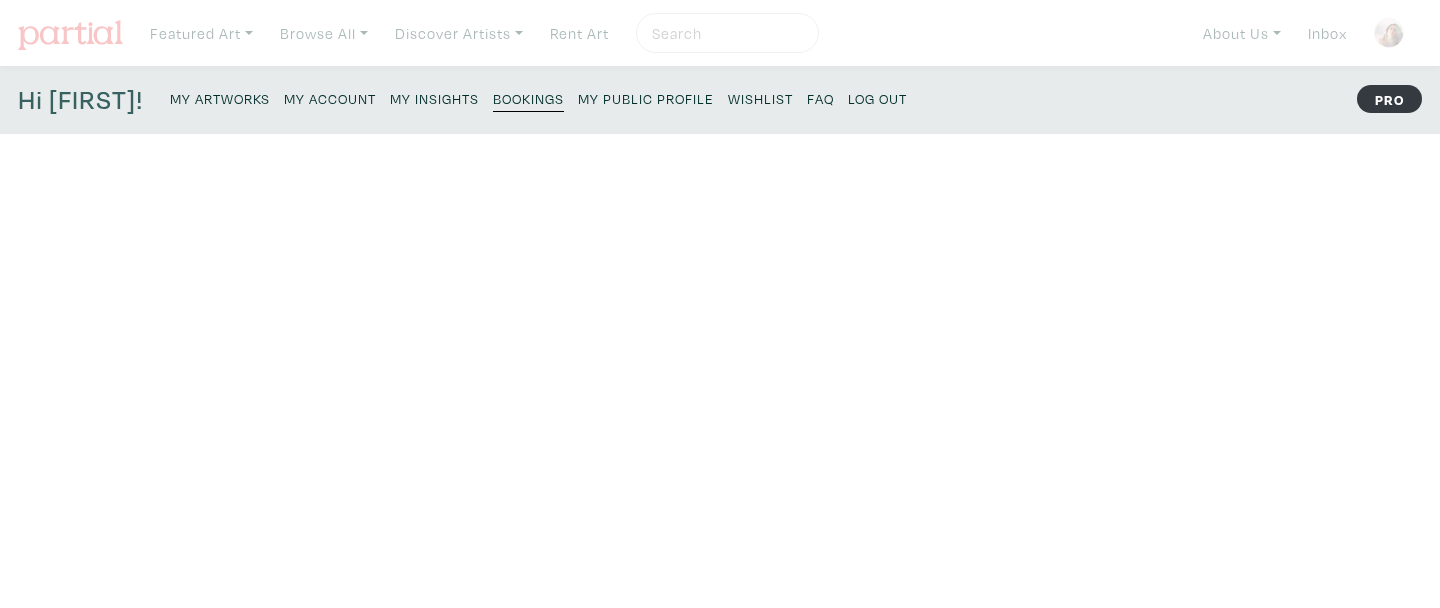 scroll, scrollTop: 0, scrollLeft: 0, axis: both 